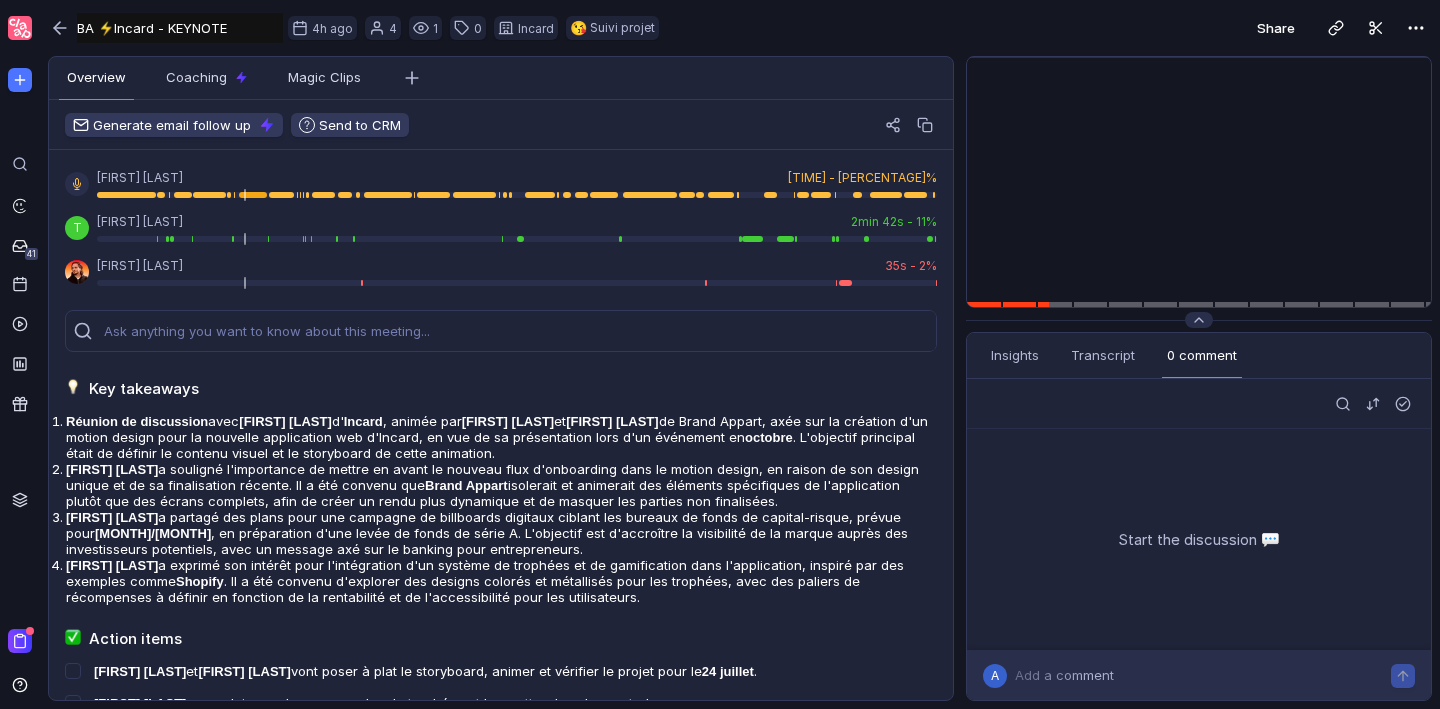 scroll, scrollTop: 0, scrollLeft: 0, axis: both 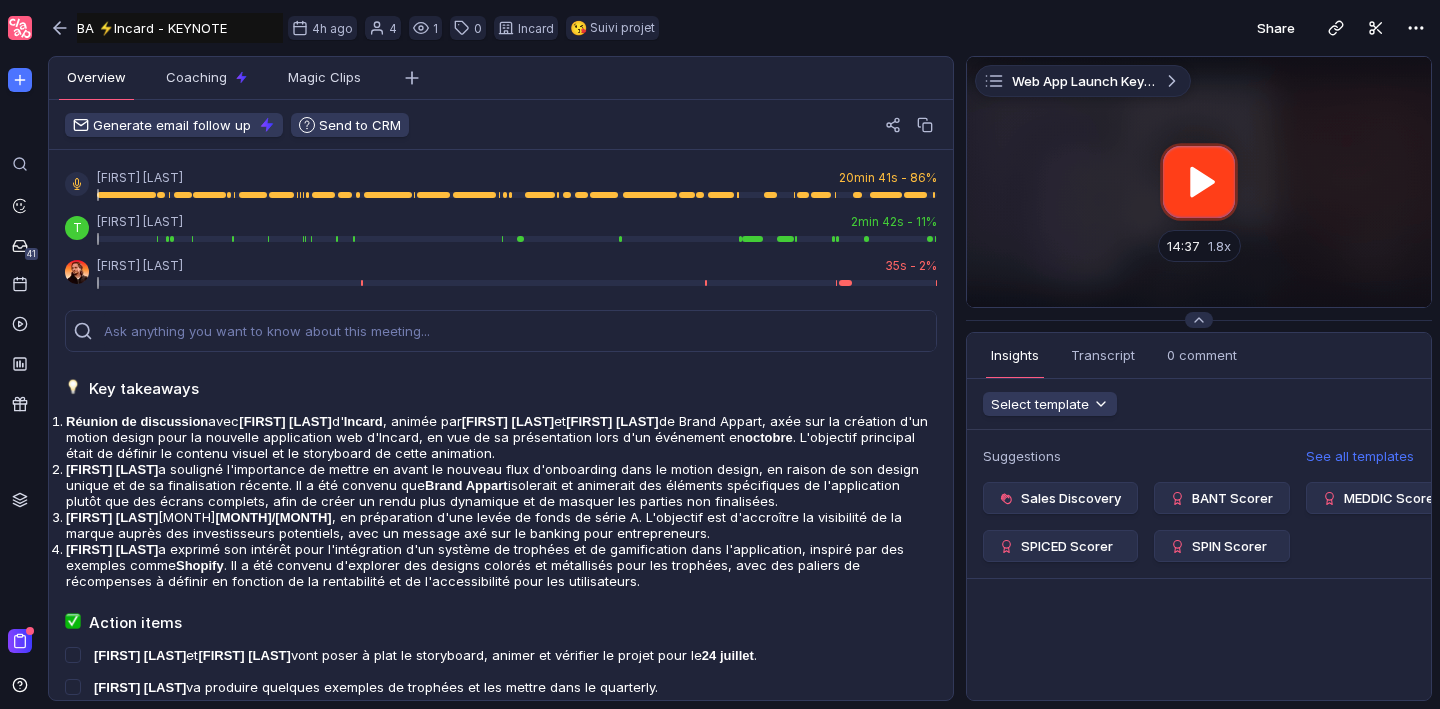 click at bounding box center [1199, 182] 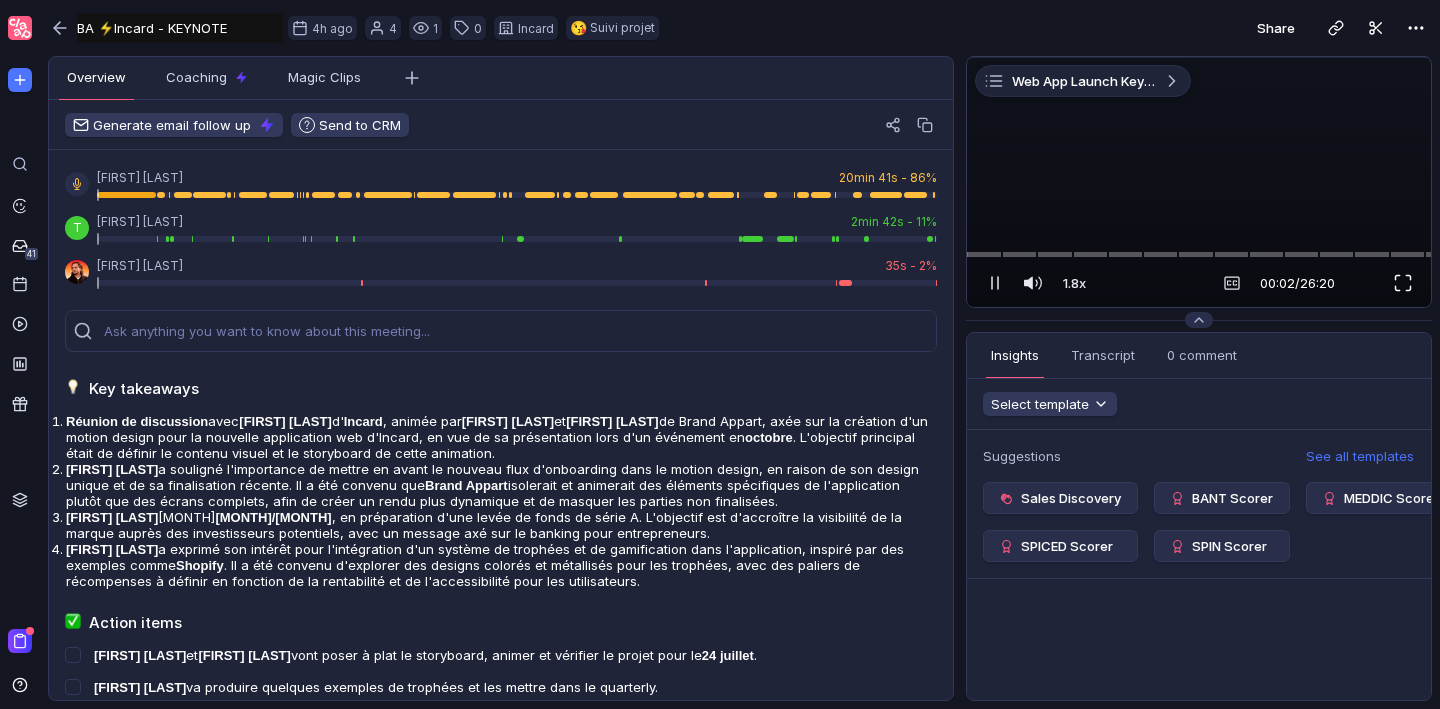 click at bounding box center (1403, 283) 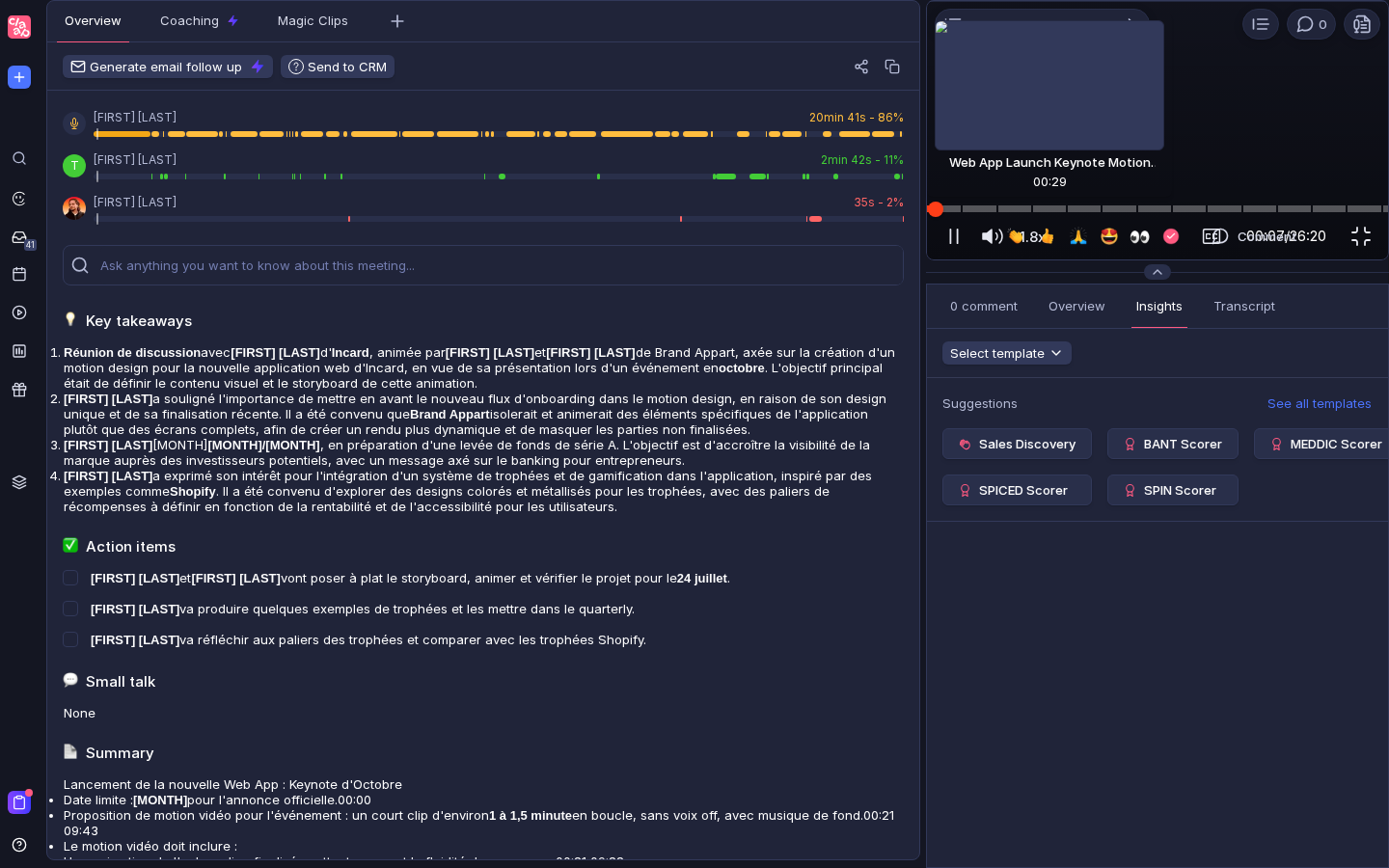click at bounding box center (1158, 208) 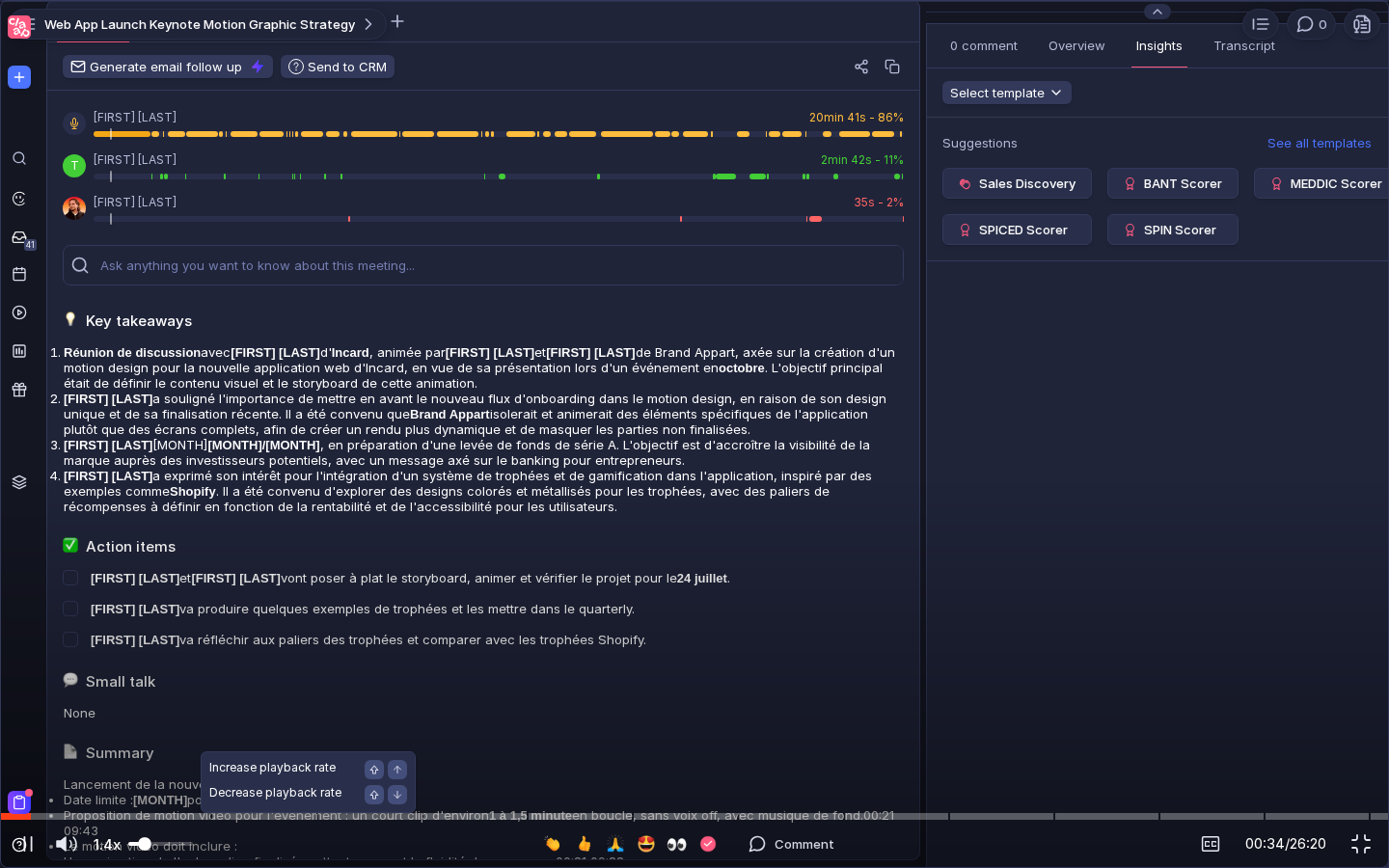 click at bounding box center (145, 844) 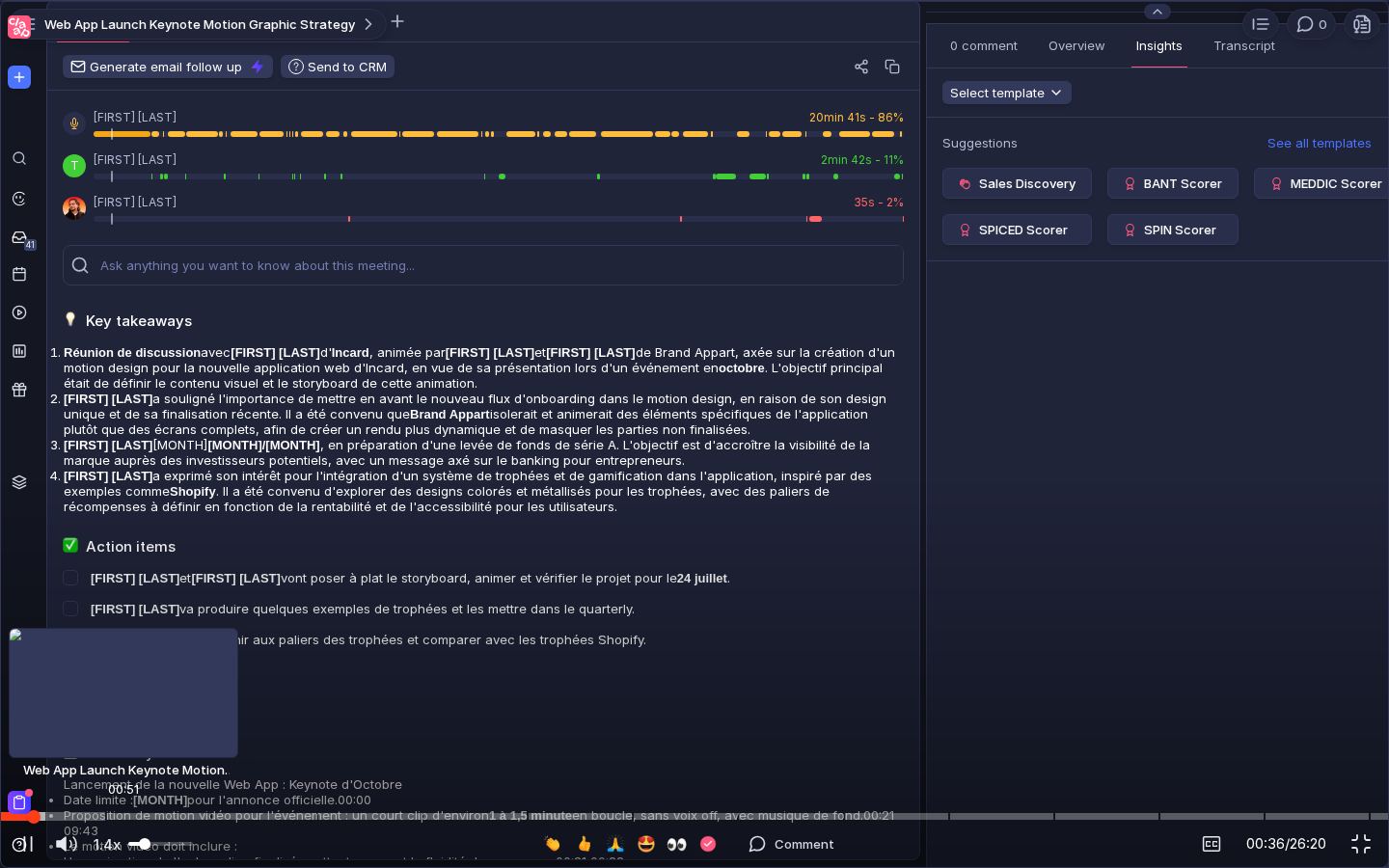 click at bounding box center [694, 816] 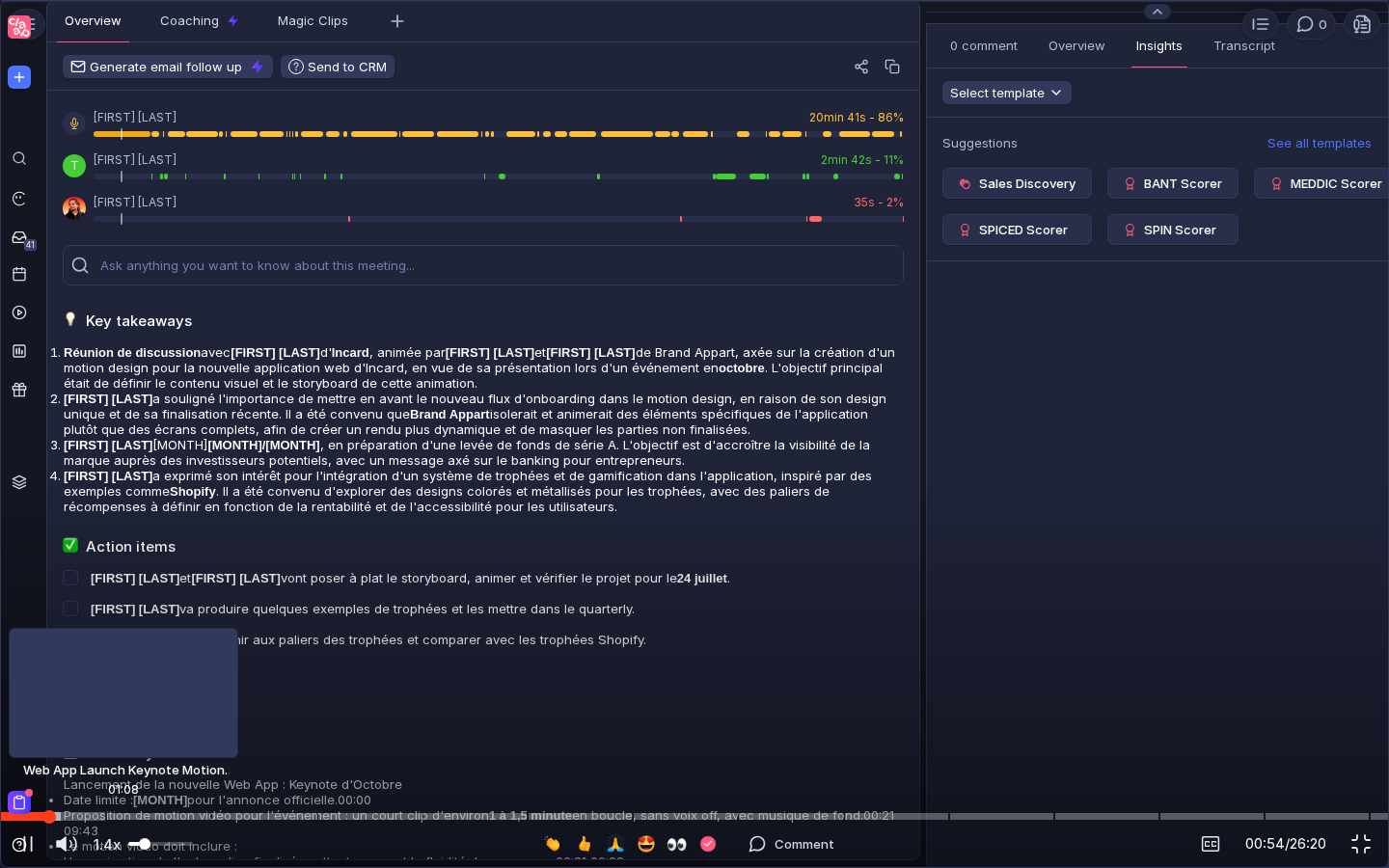 click at bounding box center [694, 816] 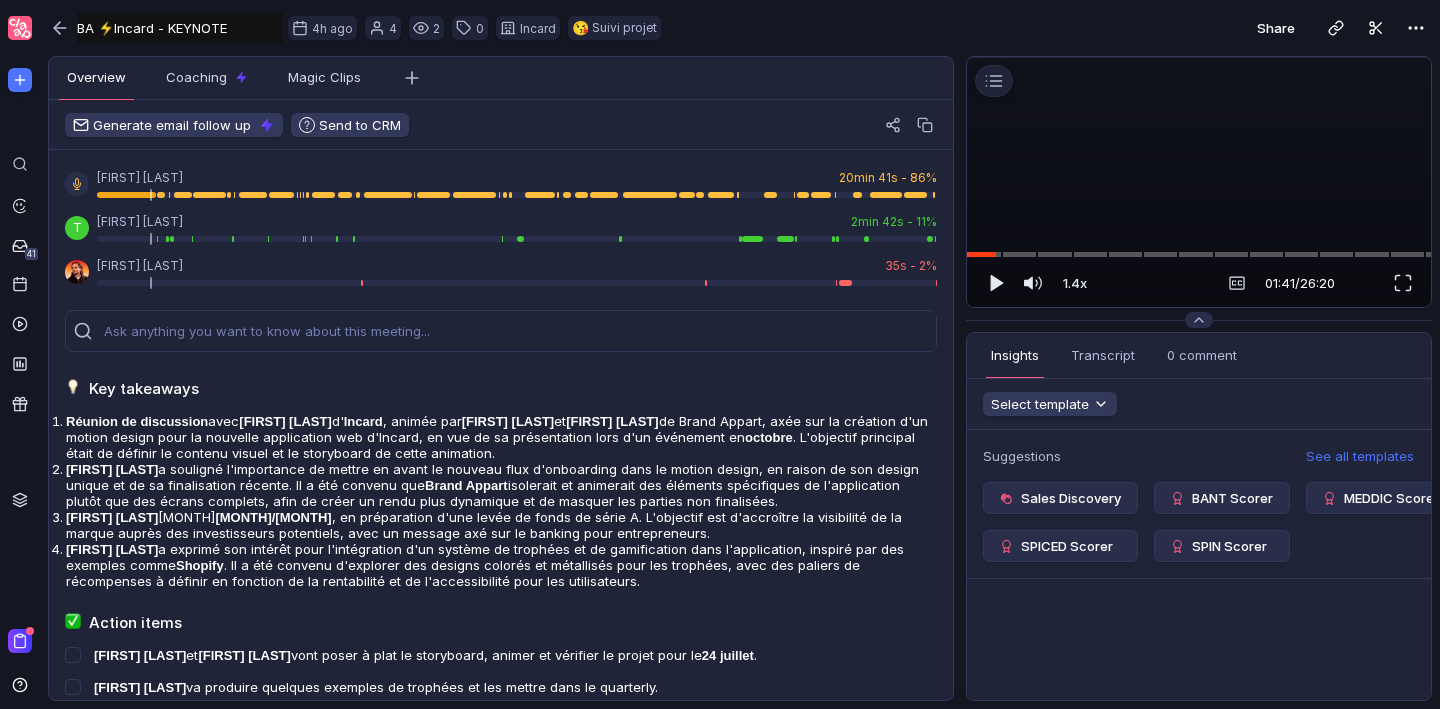 click at bounding box center [1199, 57] 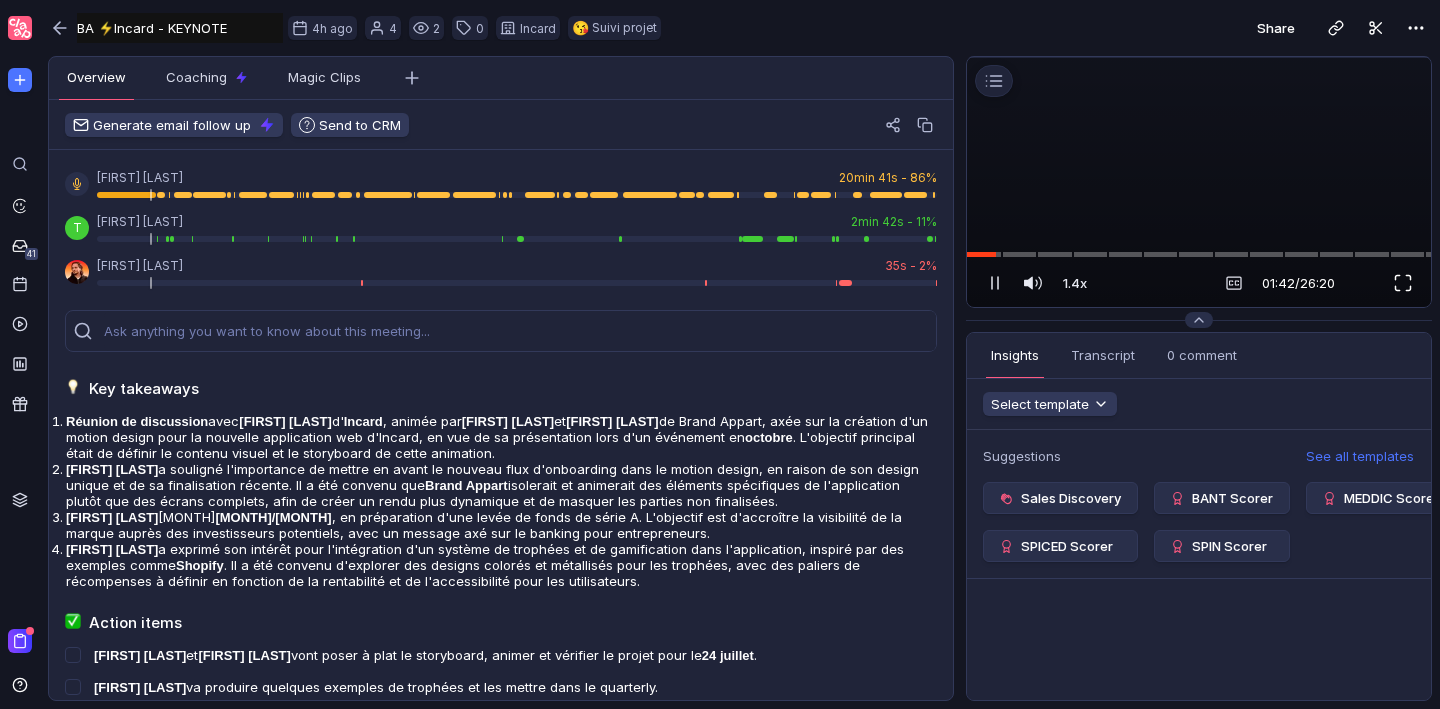 click at bounding box center [1403, 283] 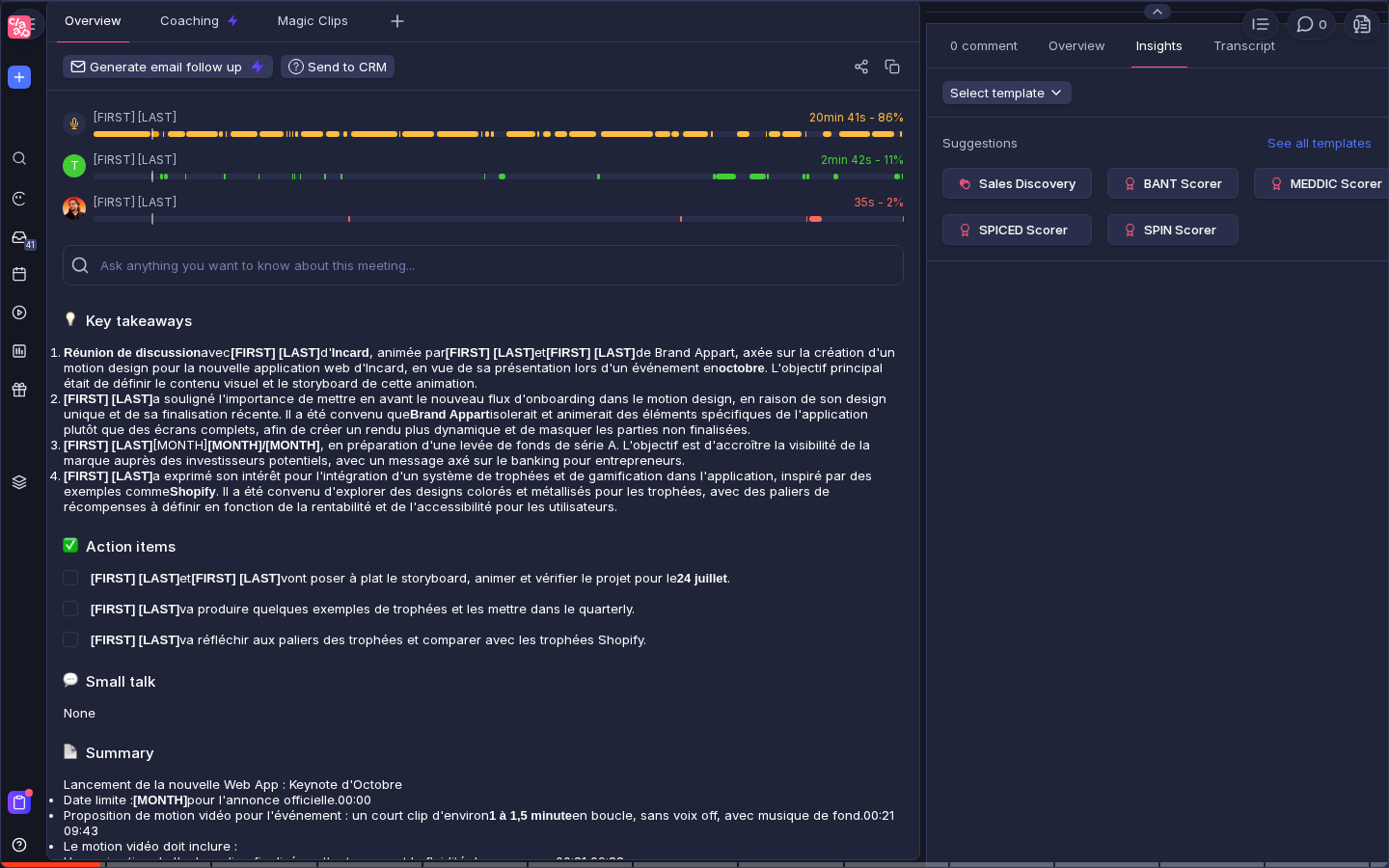 click at bounding box center (694, 44) 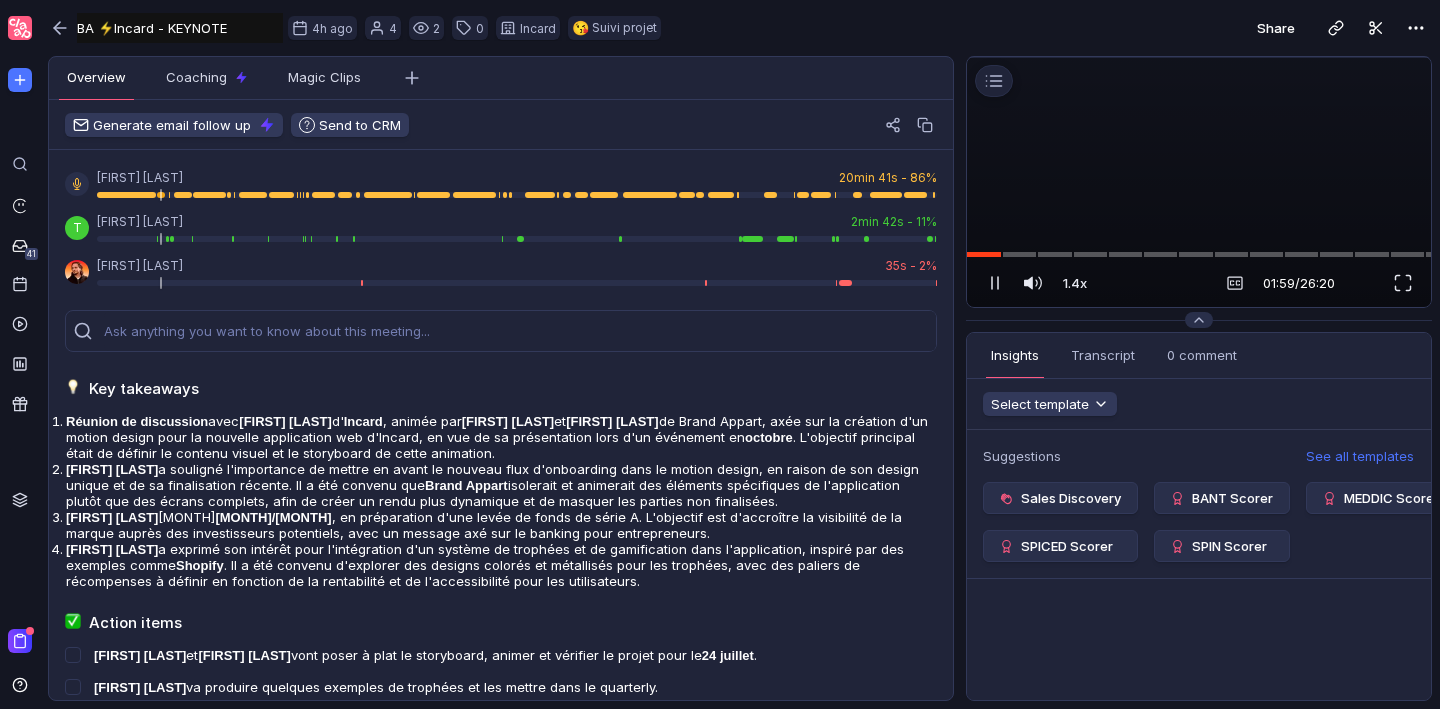 click at bounding box center (1199, 57) 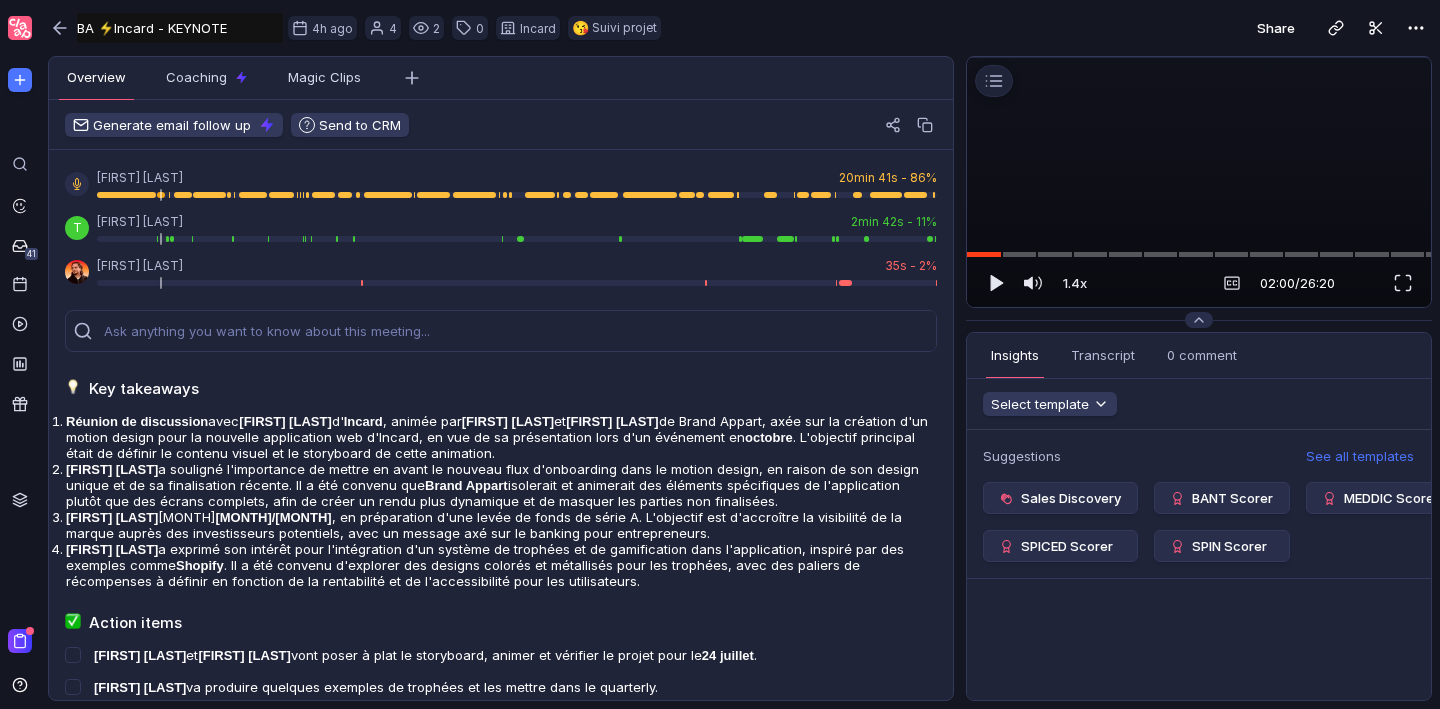 click at bounding box center (1199, 57) 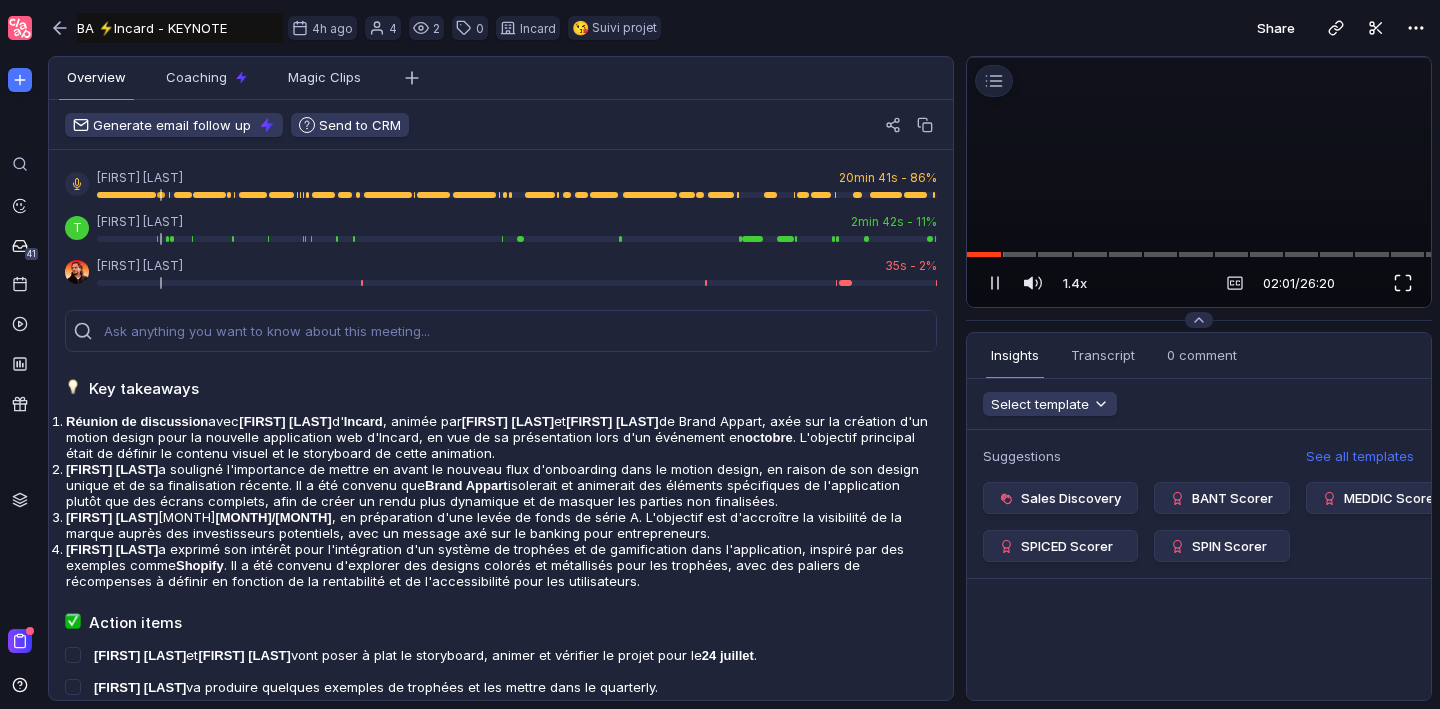 click at bounding box center [1403, 283] 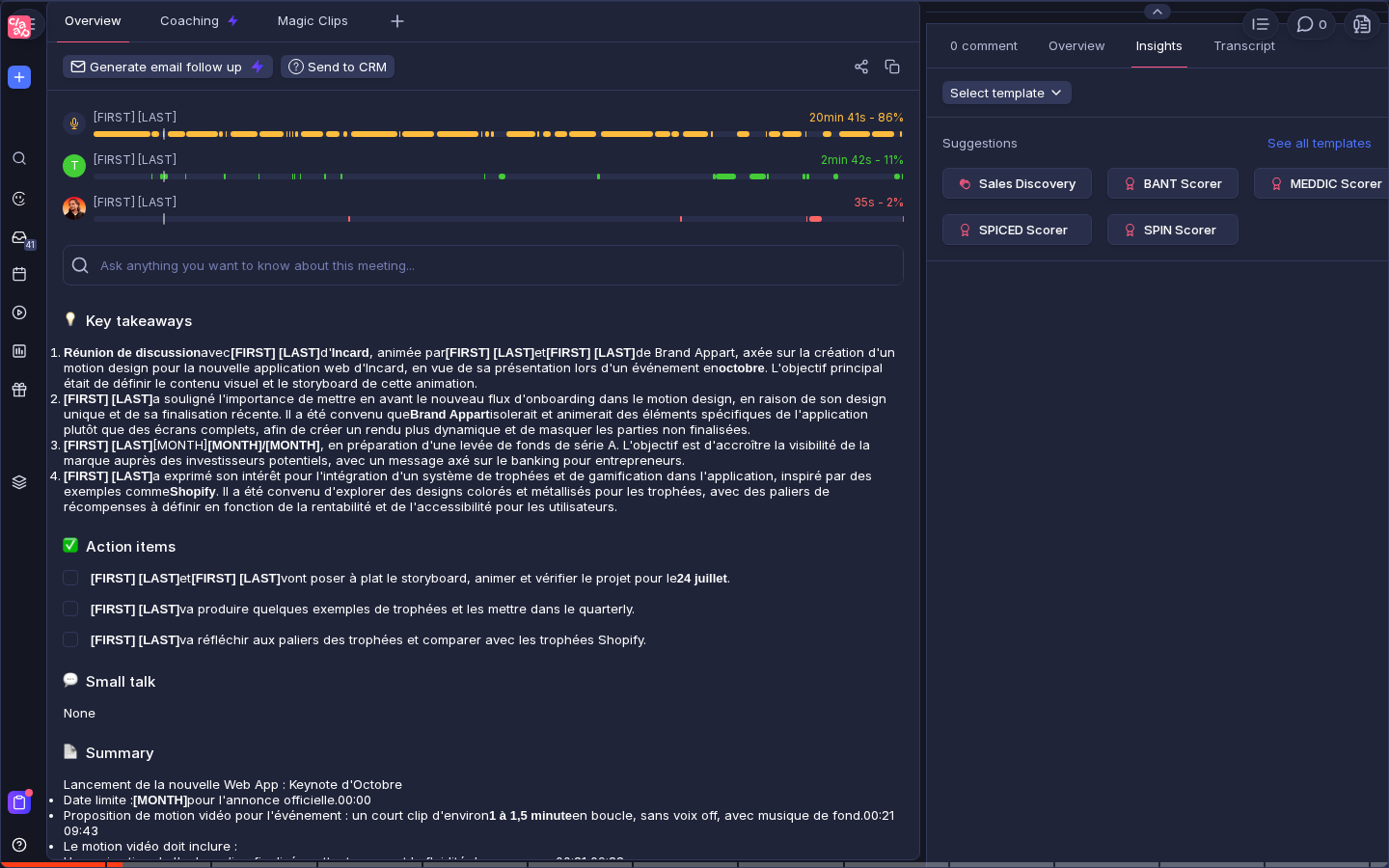 click at bounding box center [694, 44] 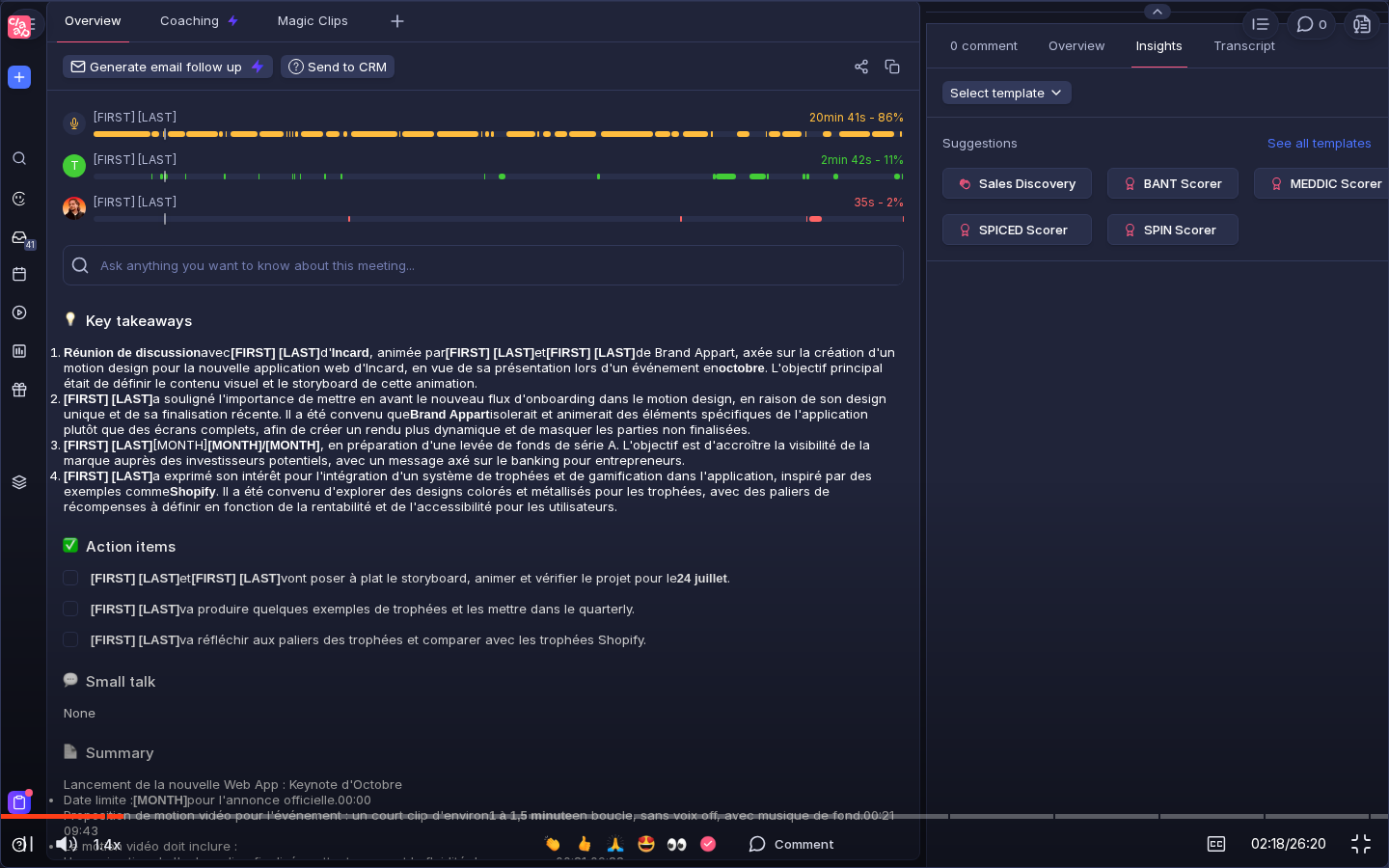 click at bounding box center (694, 44) 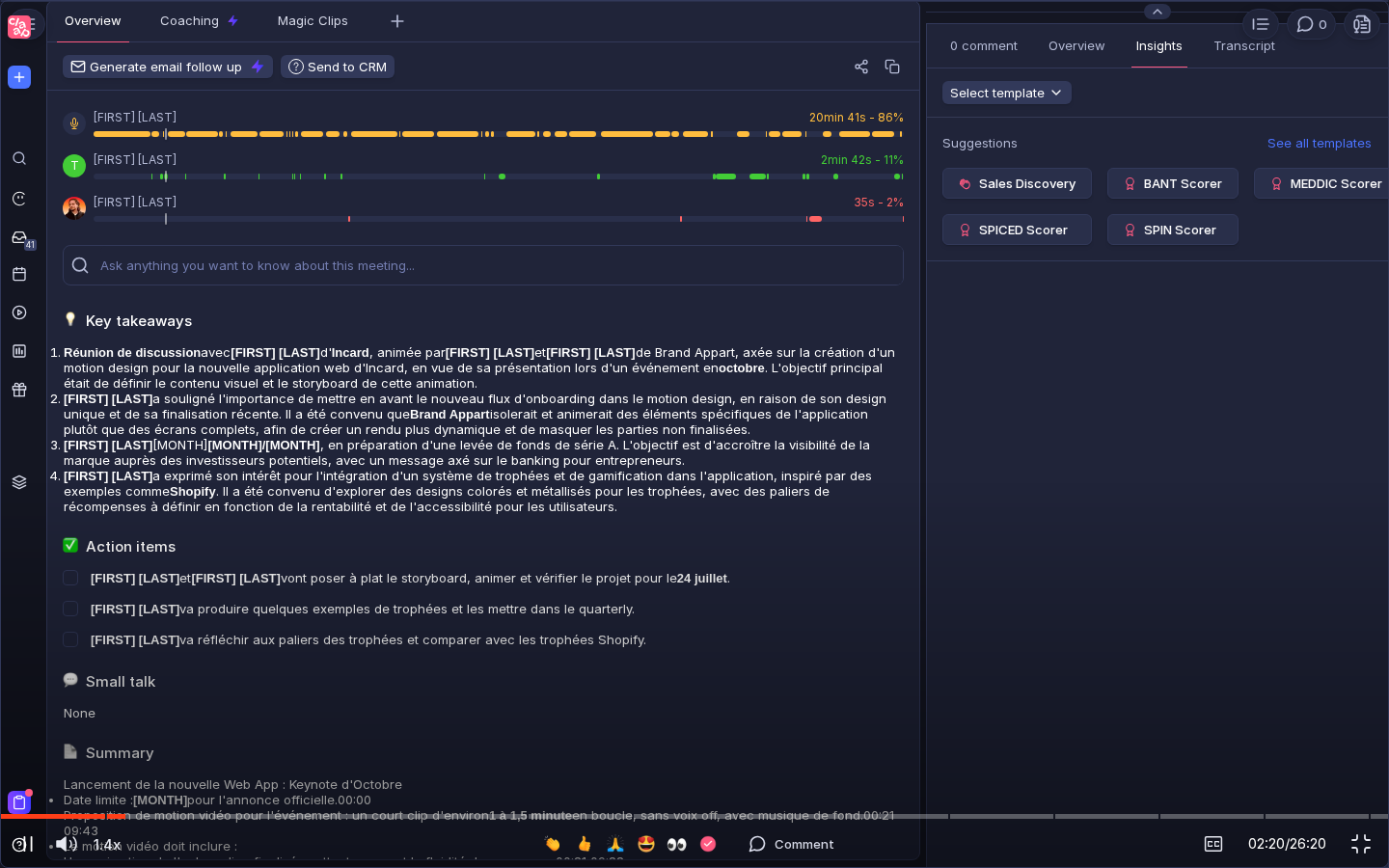 click at bounding box center (28, 844) 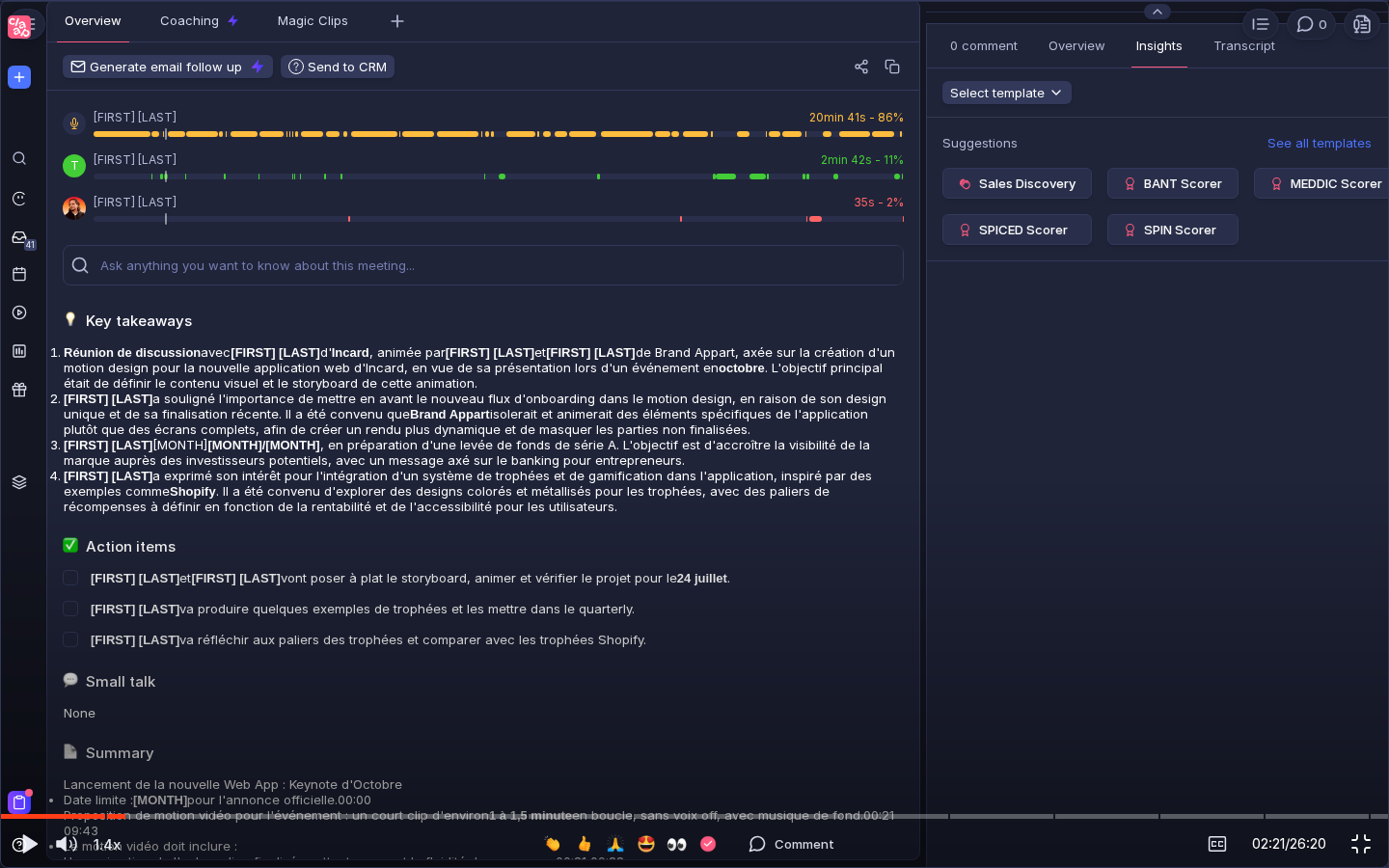 click at bounding box center [1361, 844] 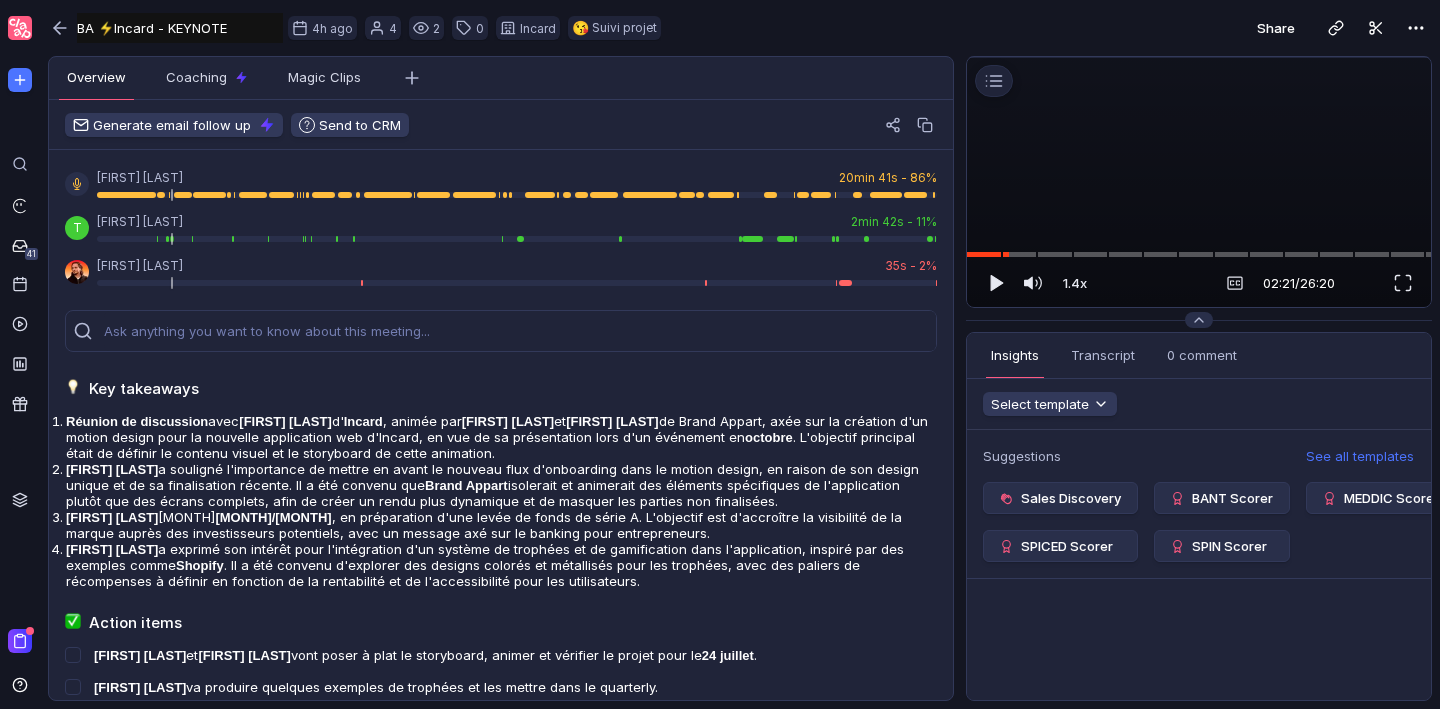 click at bounding box center (1199, 57) 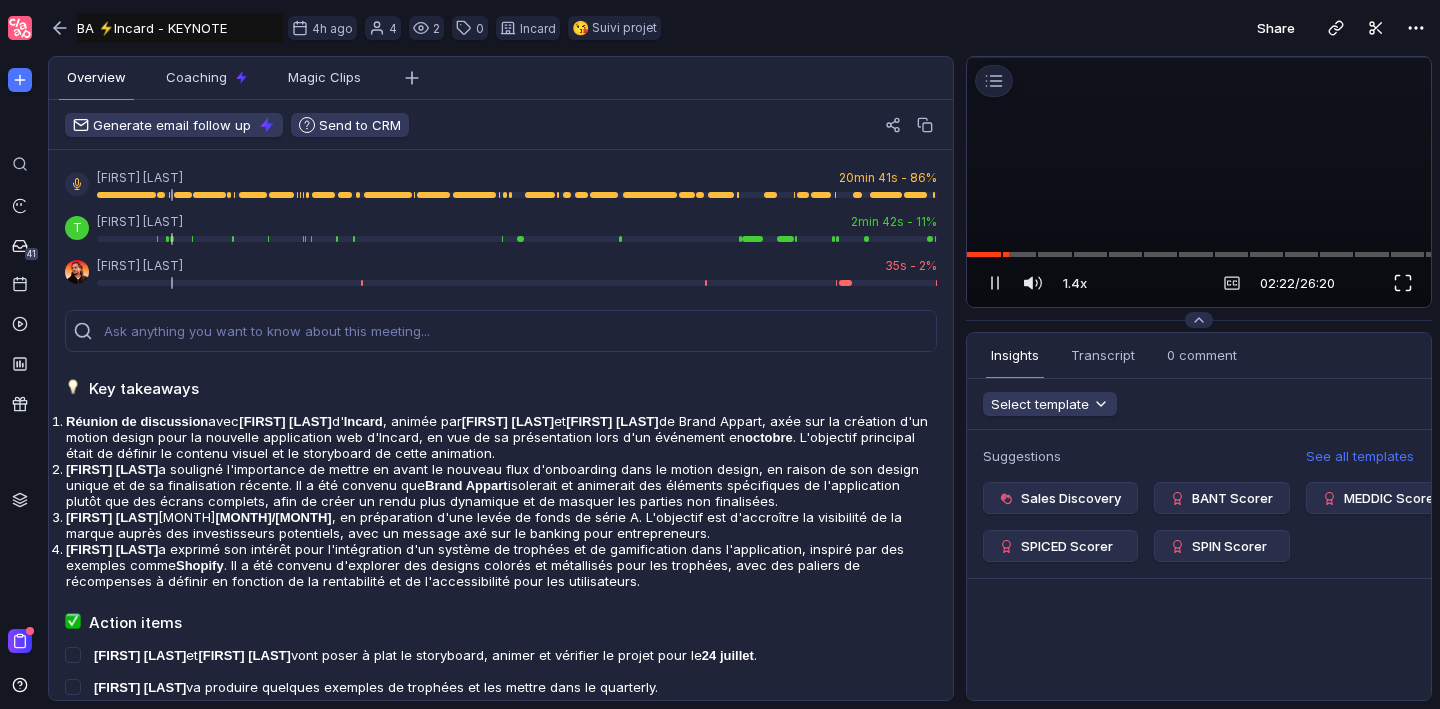 click at bounding box center (1403, 283) 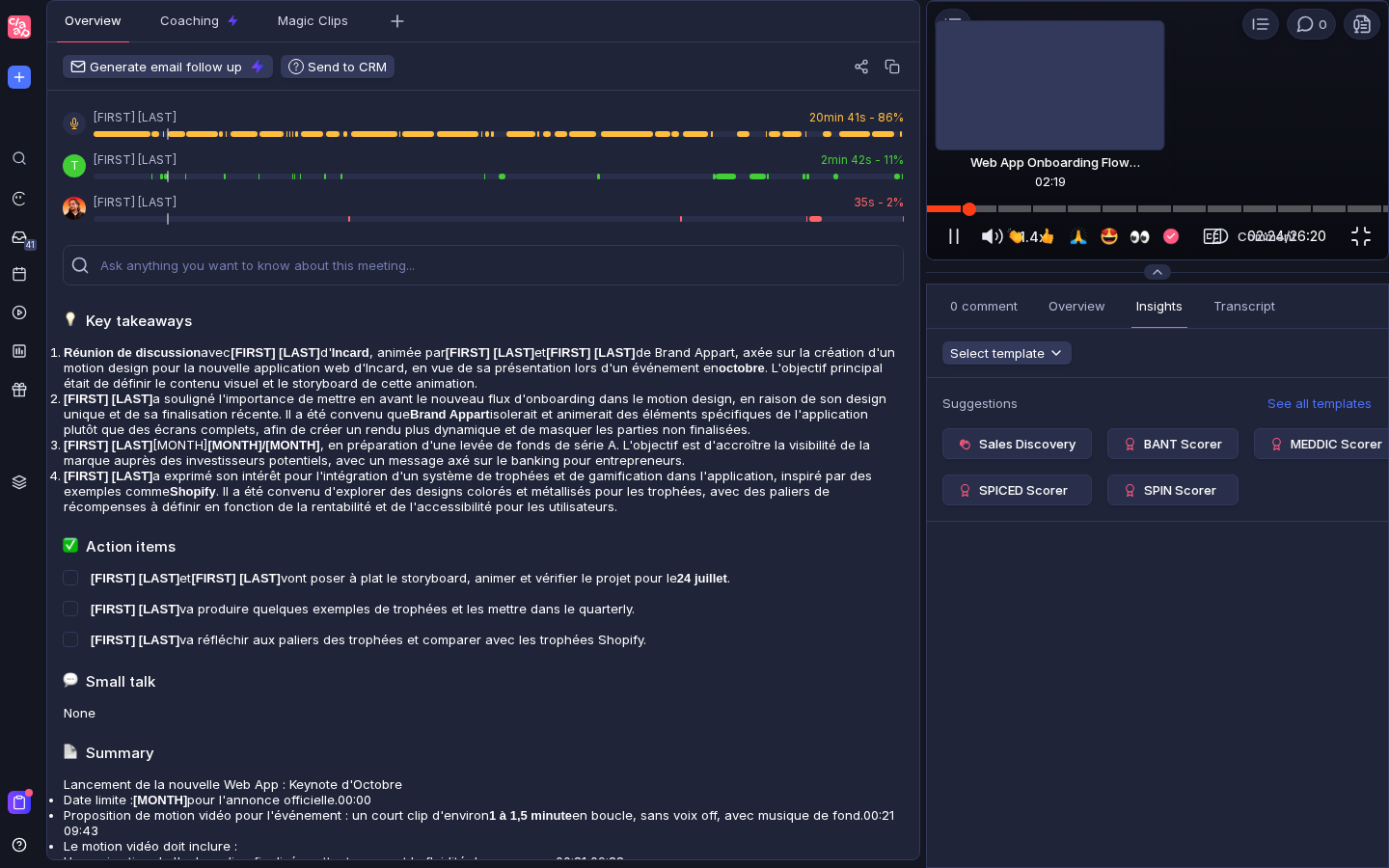click at bounding box center [969, 209] 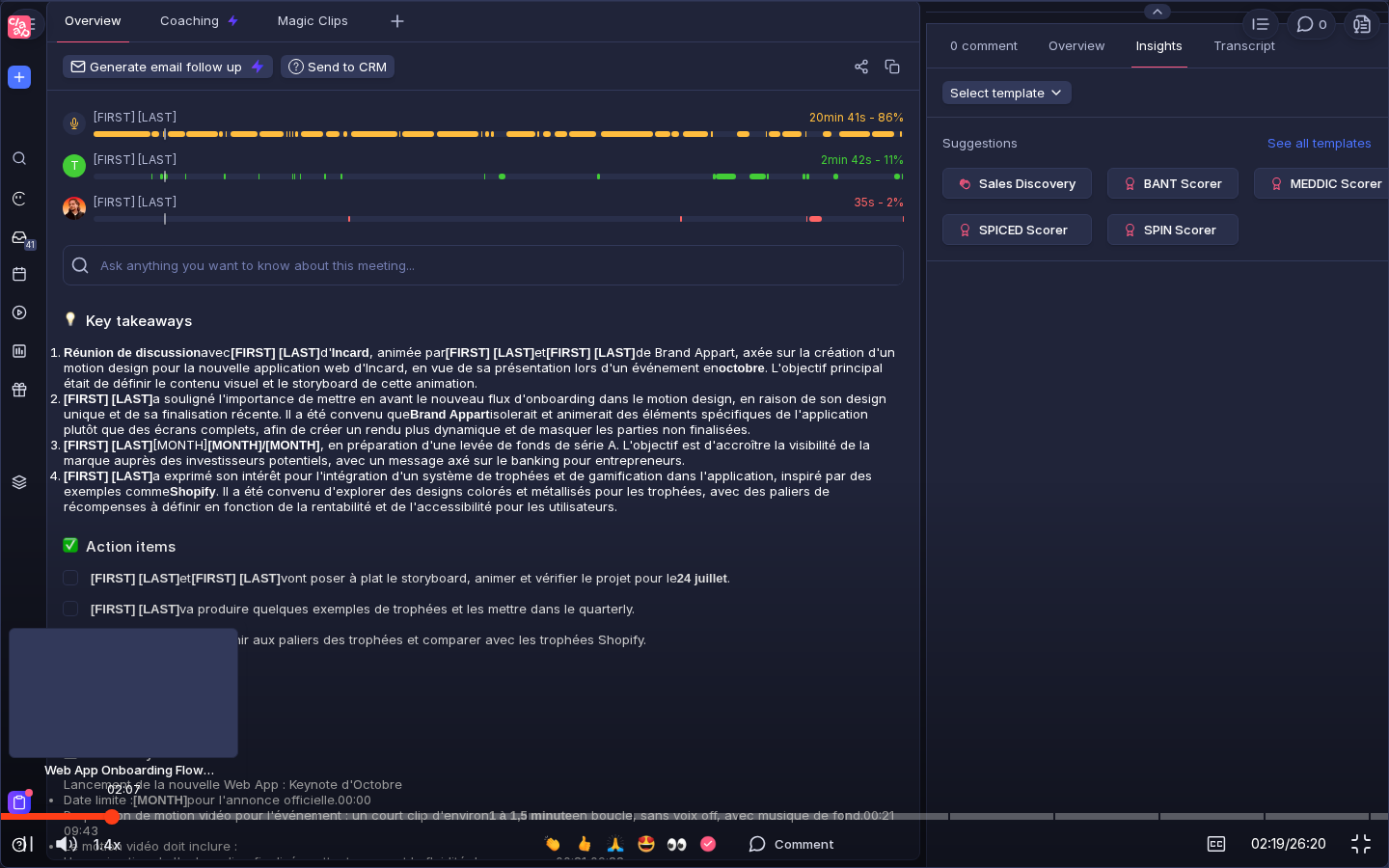 click at bounding box center [694, 816] 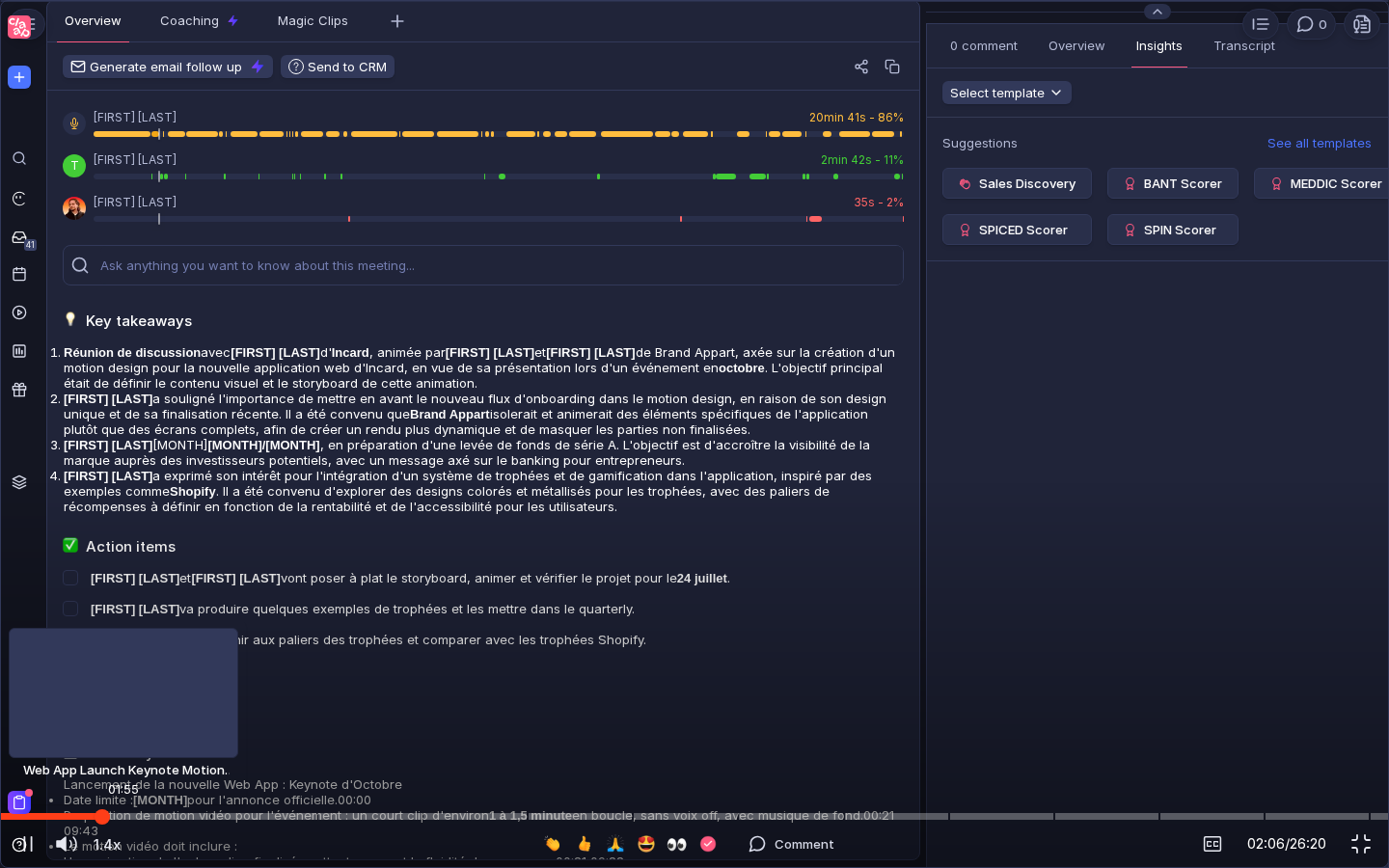 click at bounding box center [694, 816] 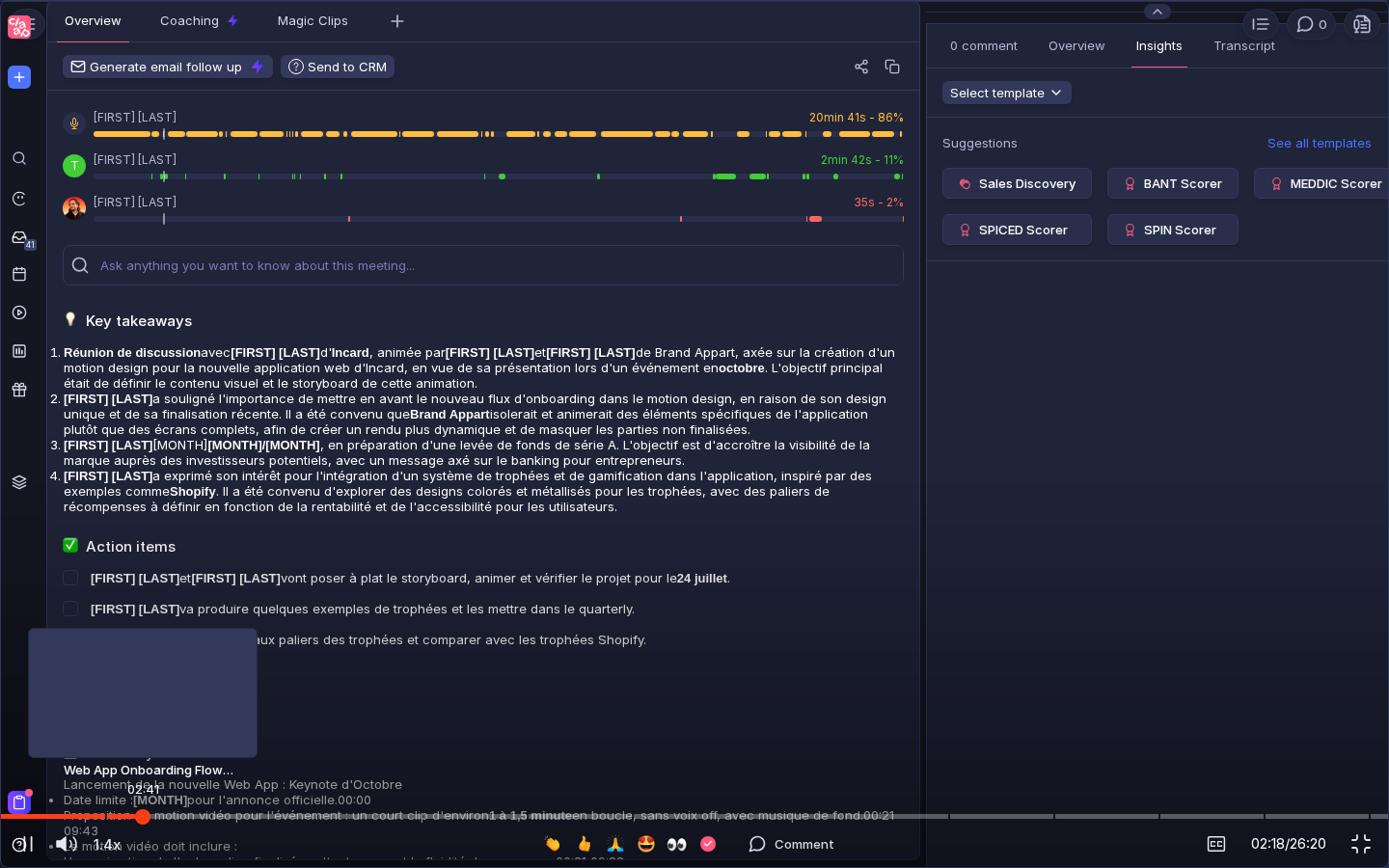 click at bounding box center (694, 816) 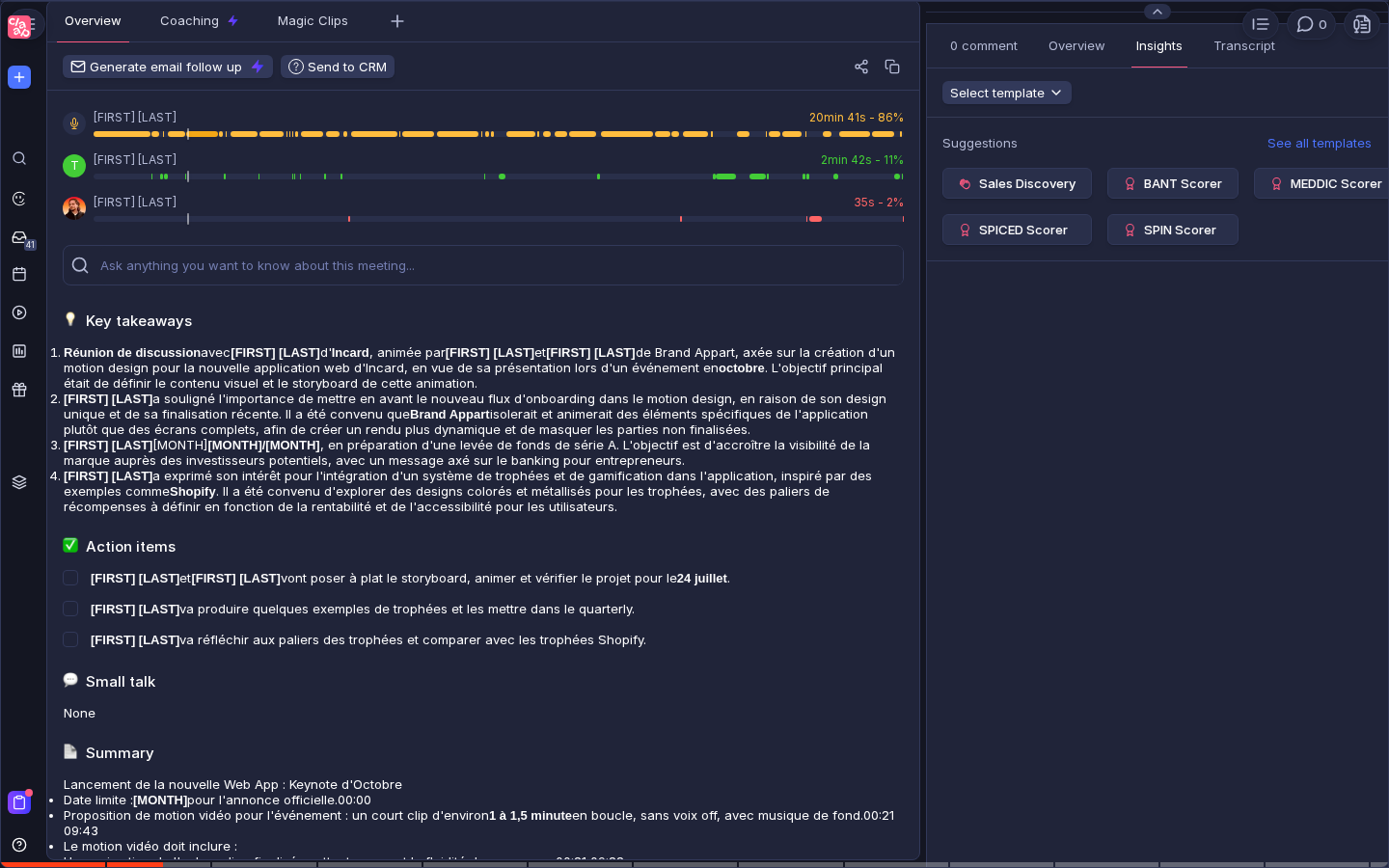 click at bounding box center [694, 44] 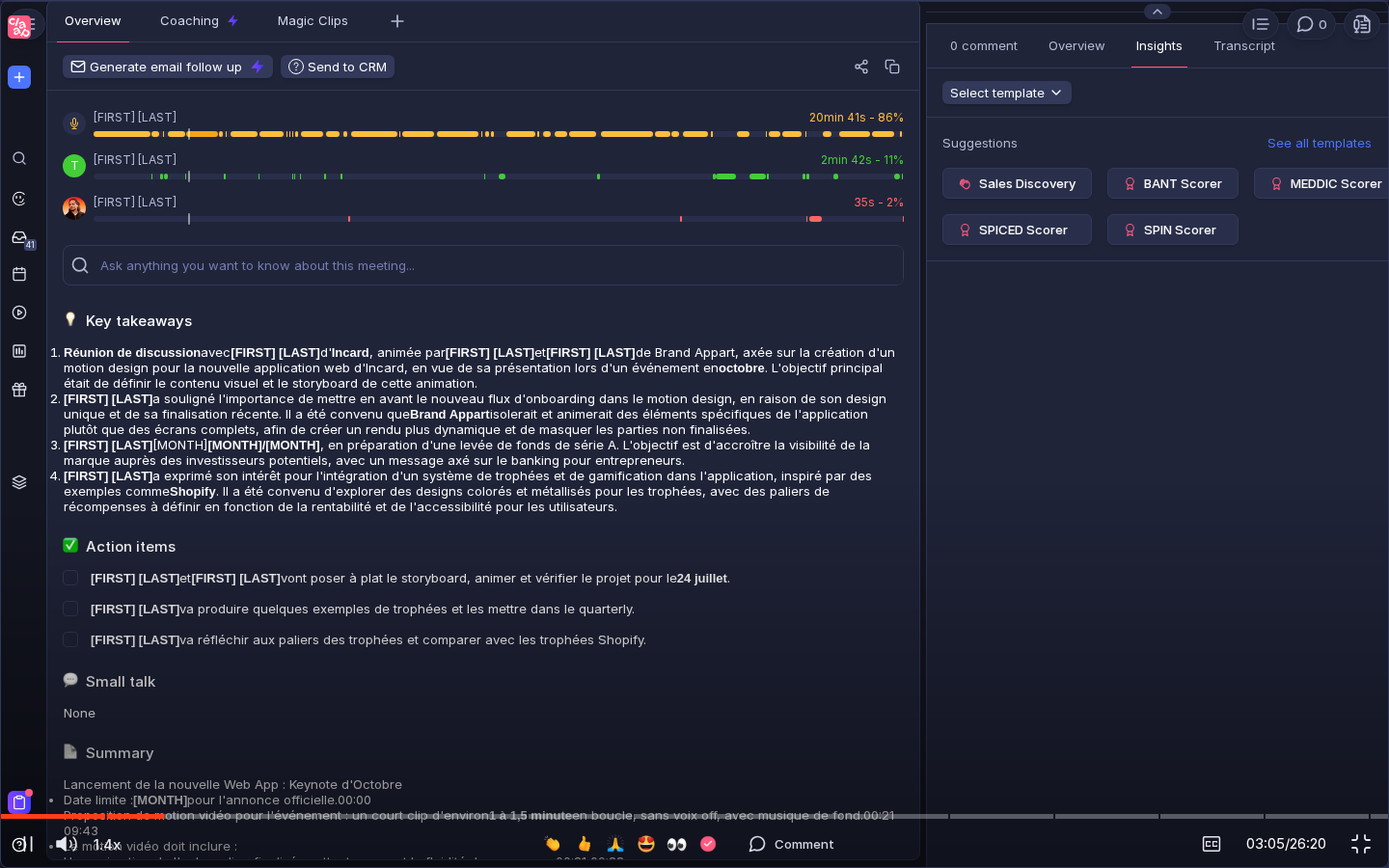click at bounding box center [694, 44] 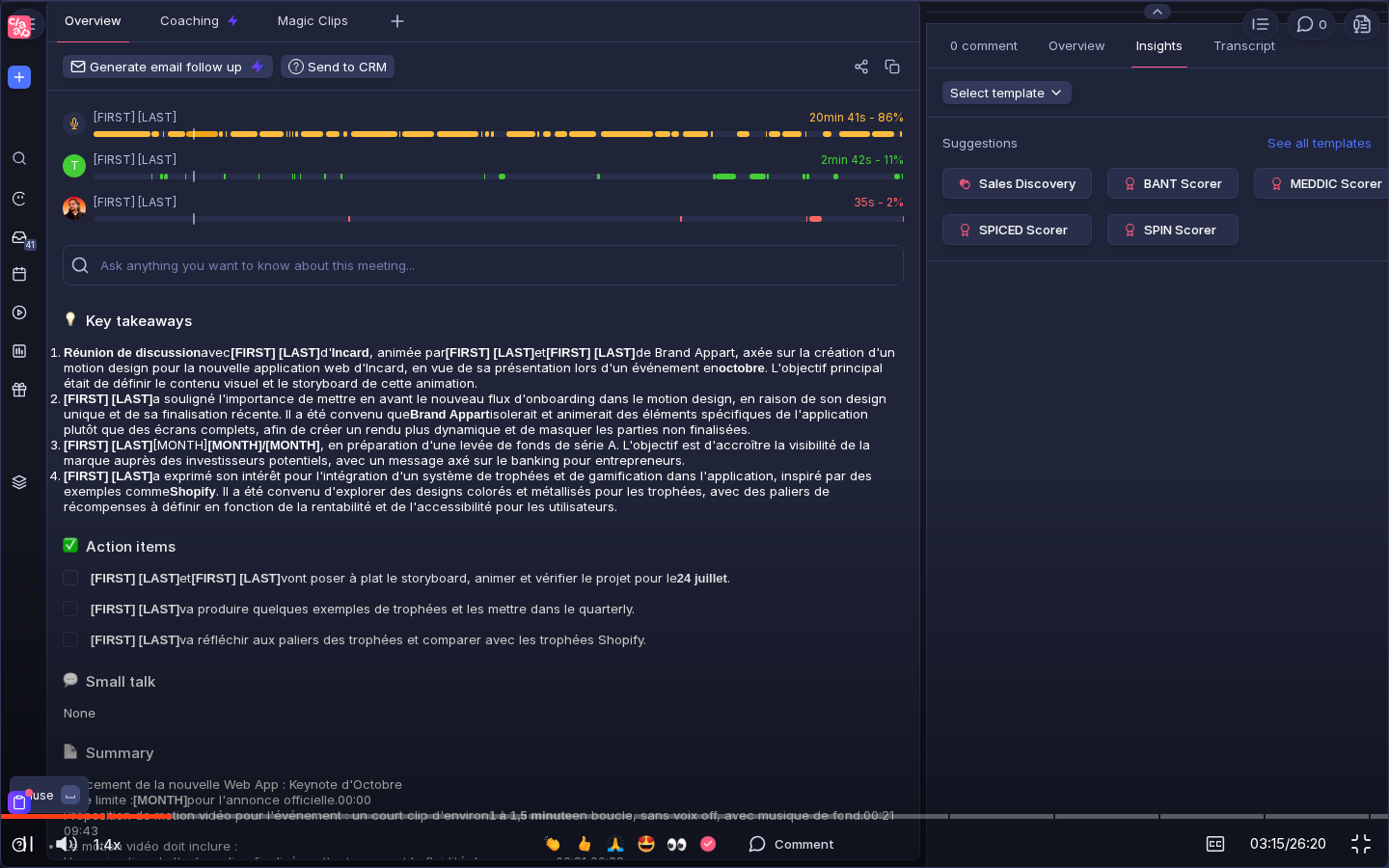 click at bounding box center [28, 844] 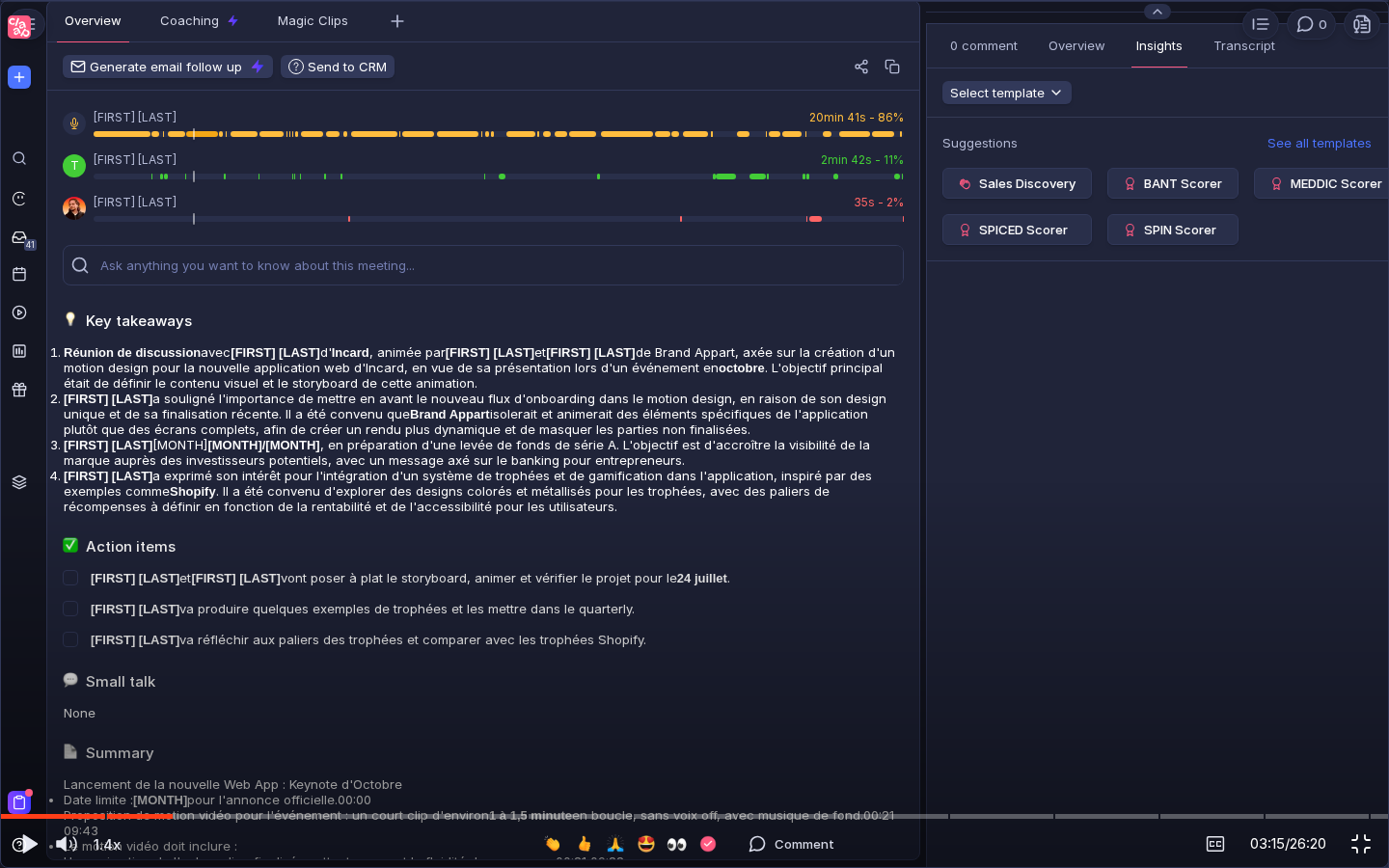 click at bounding box center [1361, 844] 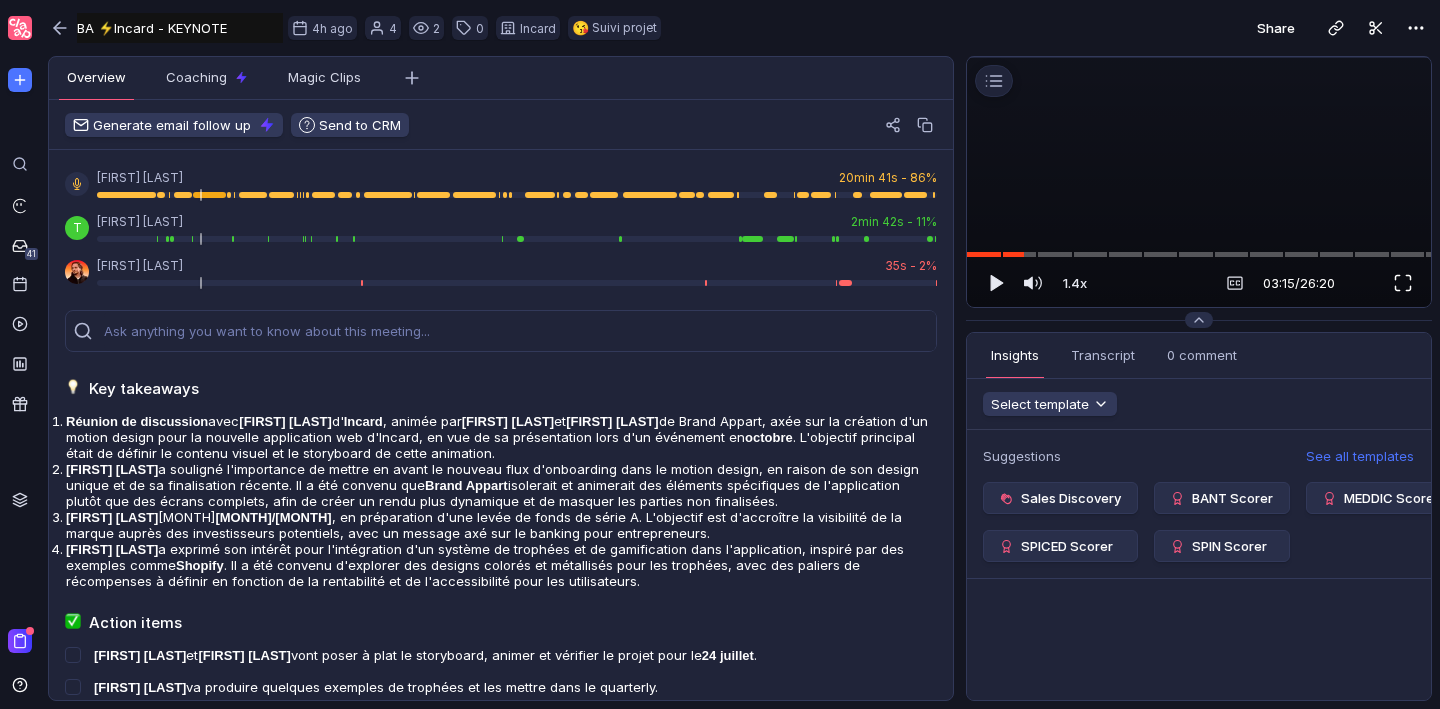 click at bounding box center [1403, 283] 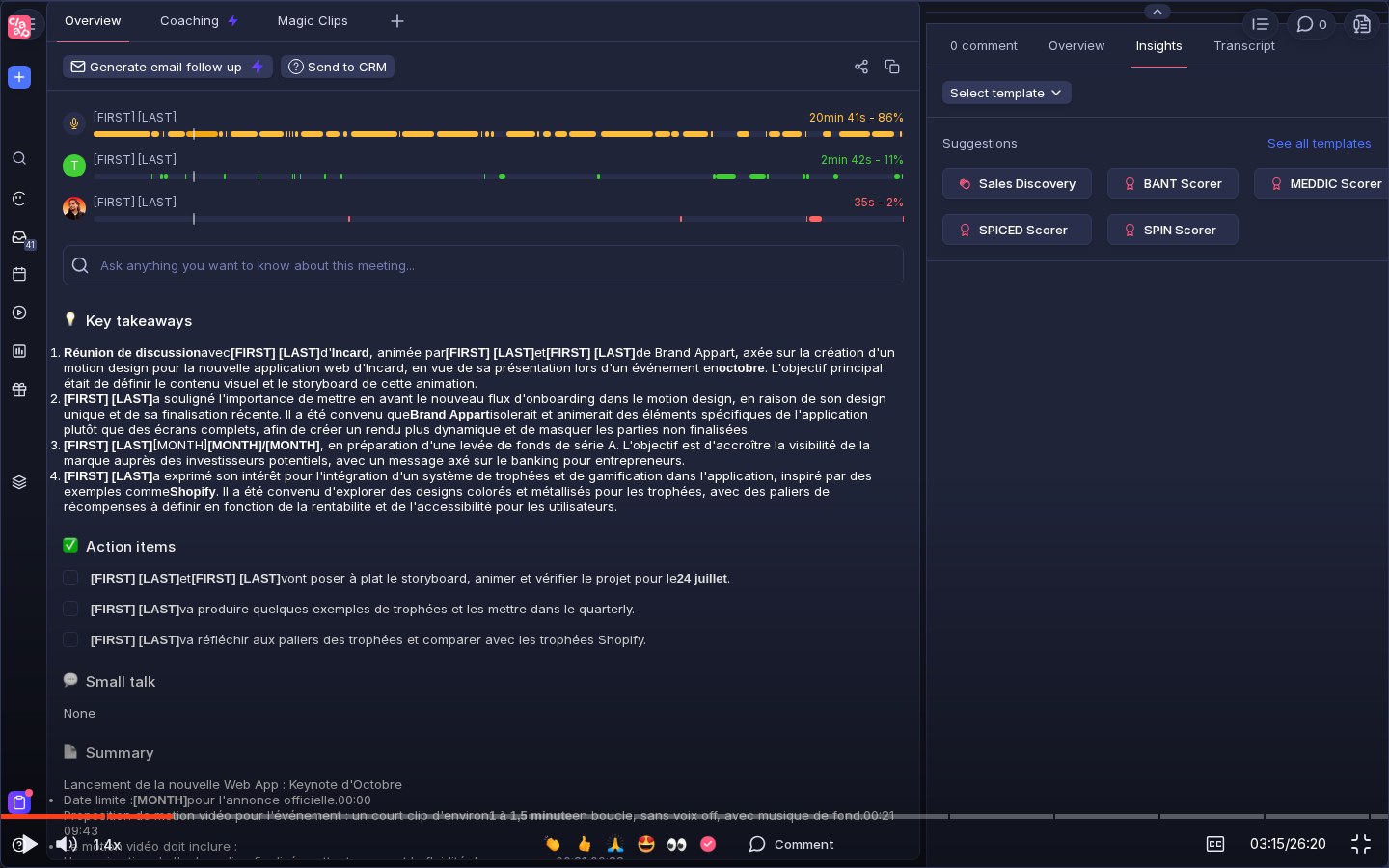 click at bounding box center (694, 44) 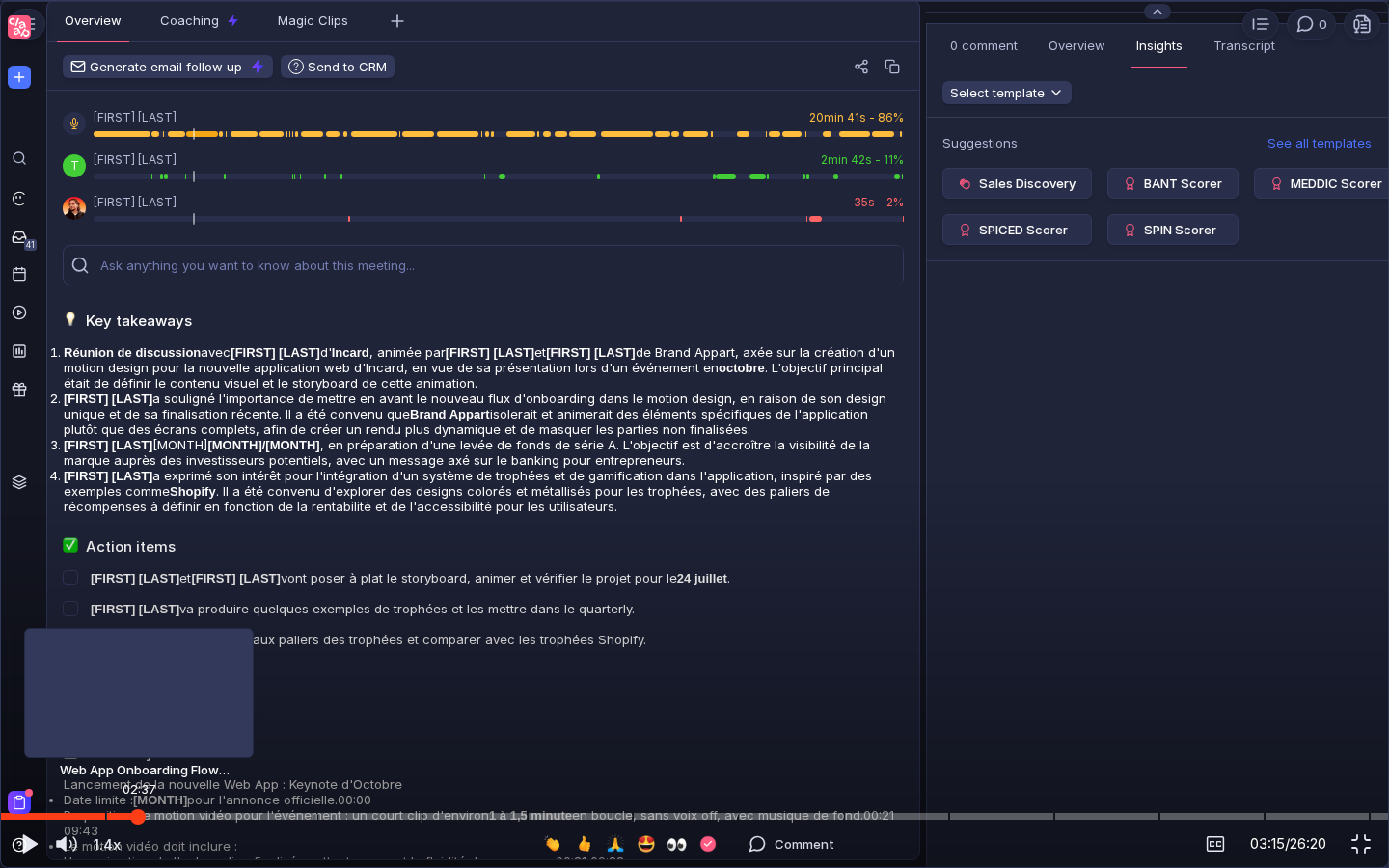 click at bounding box center (694, 816) 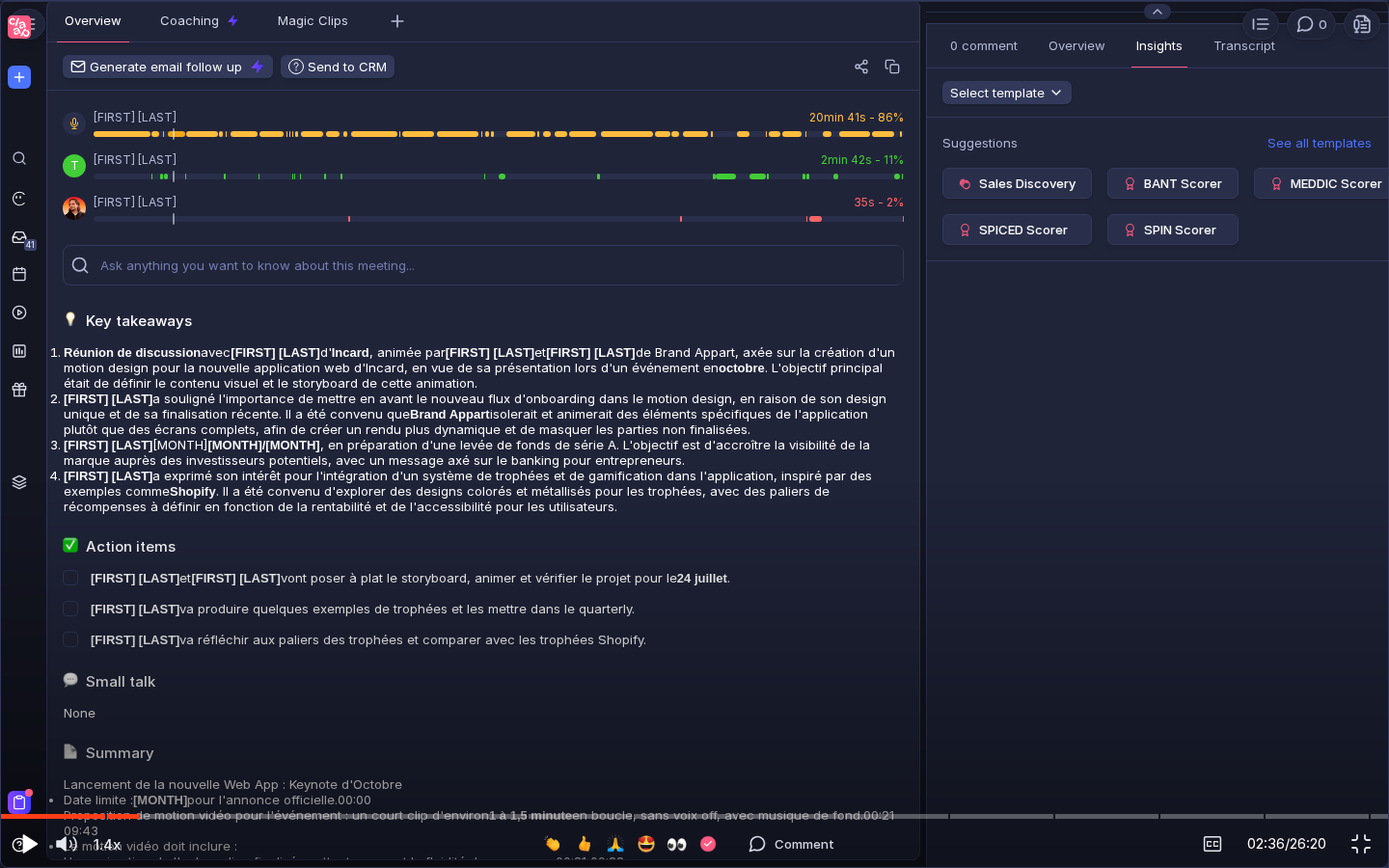 click at bounding box center (30, 844) 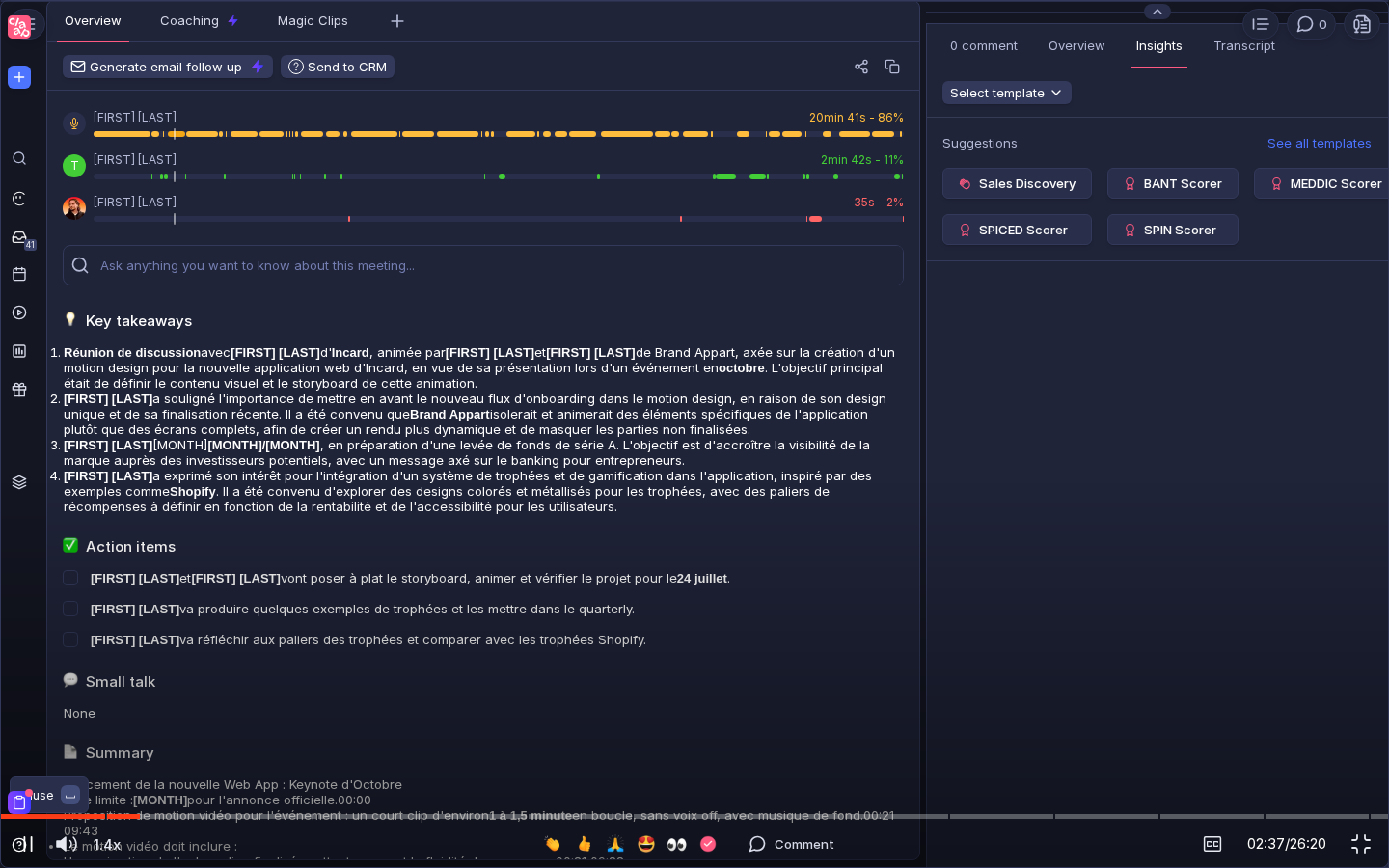 click at bounding box center [28, 844] 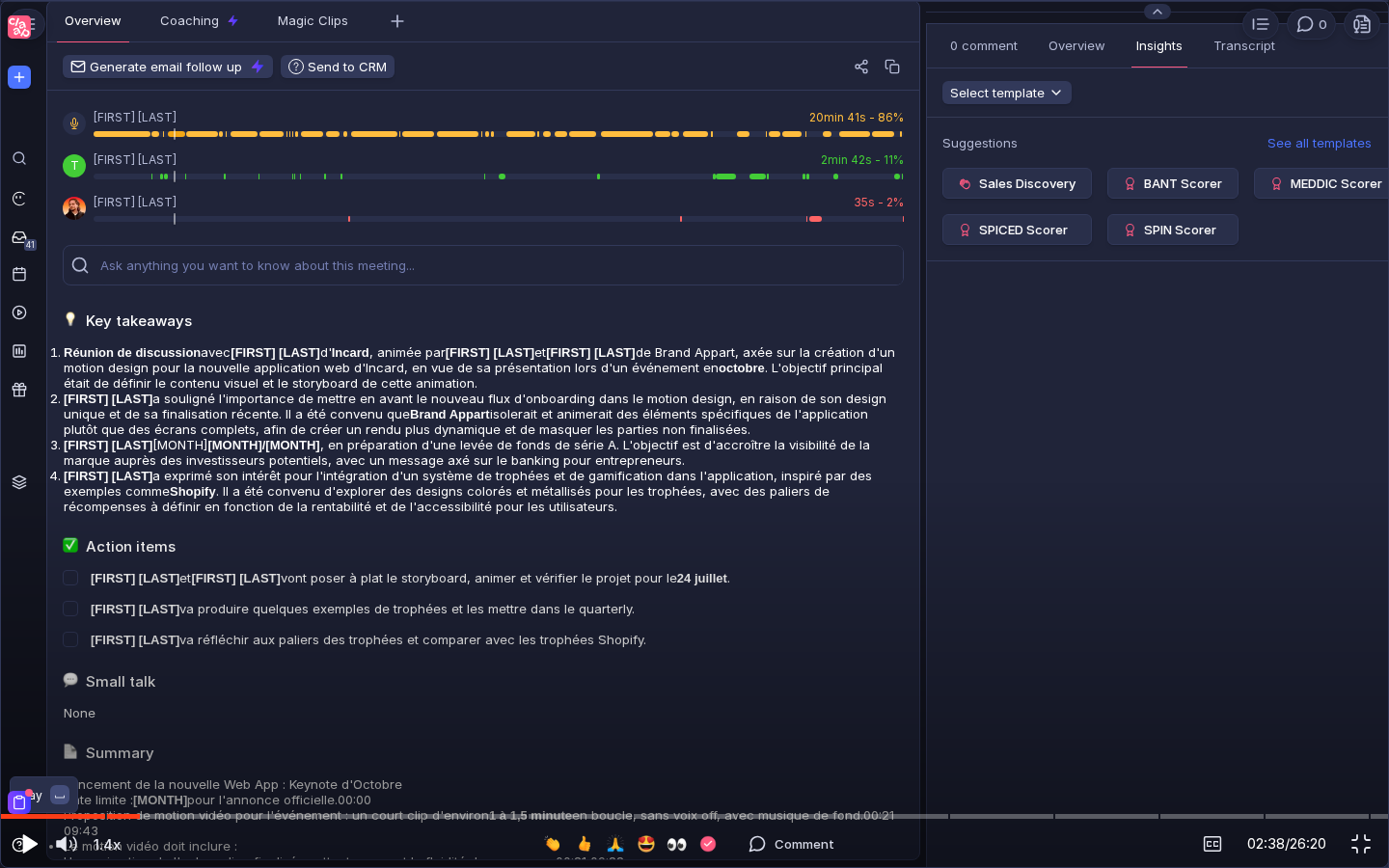 click at bounding box center [30, 844] 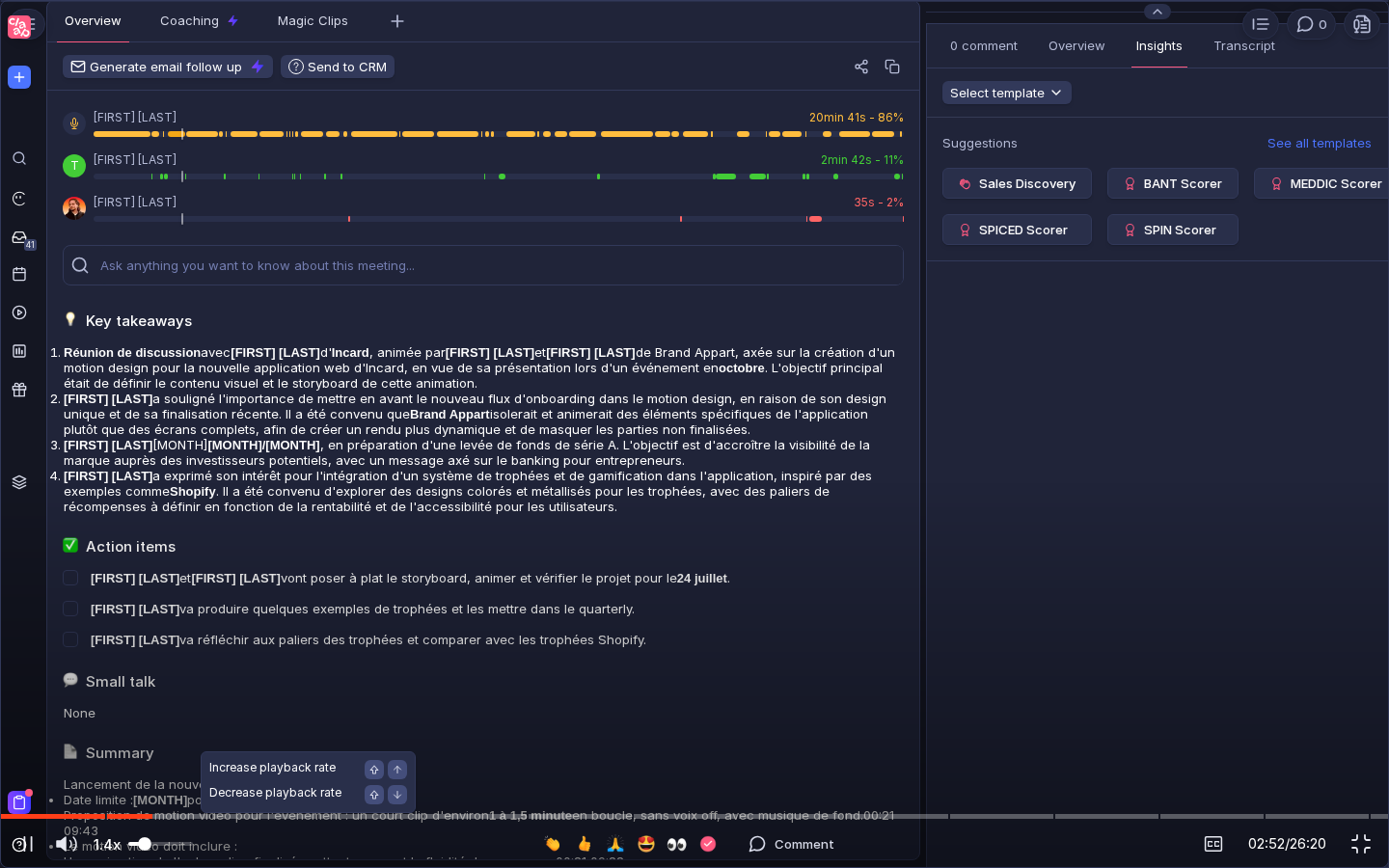 click at bounding box center [160, 844] 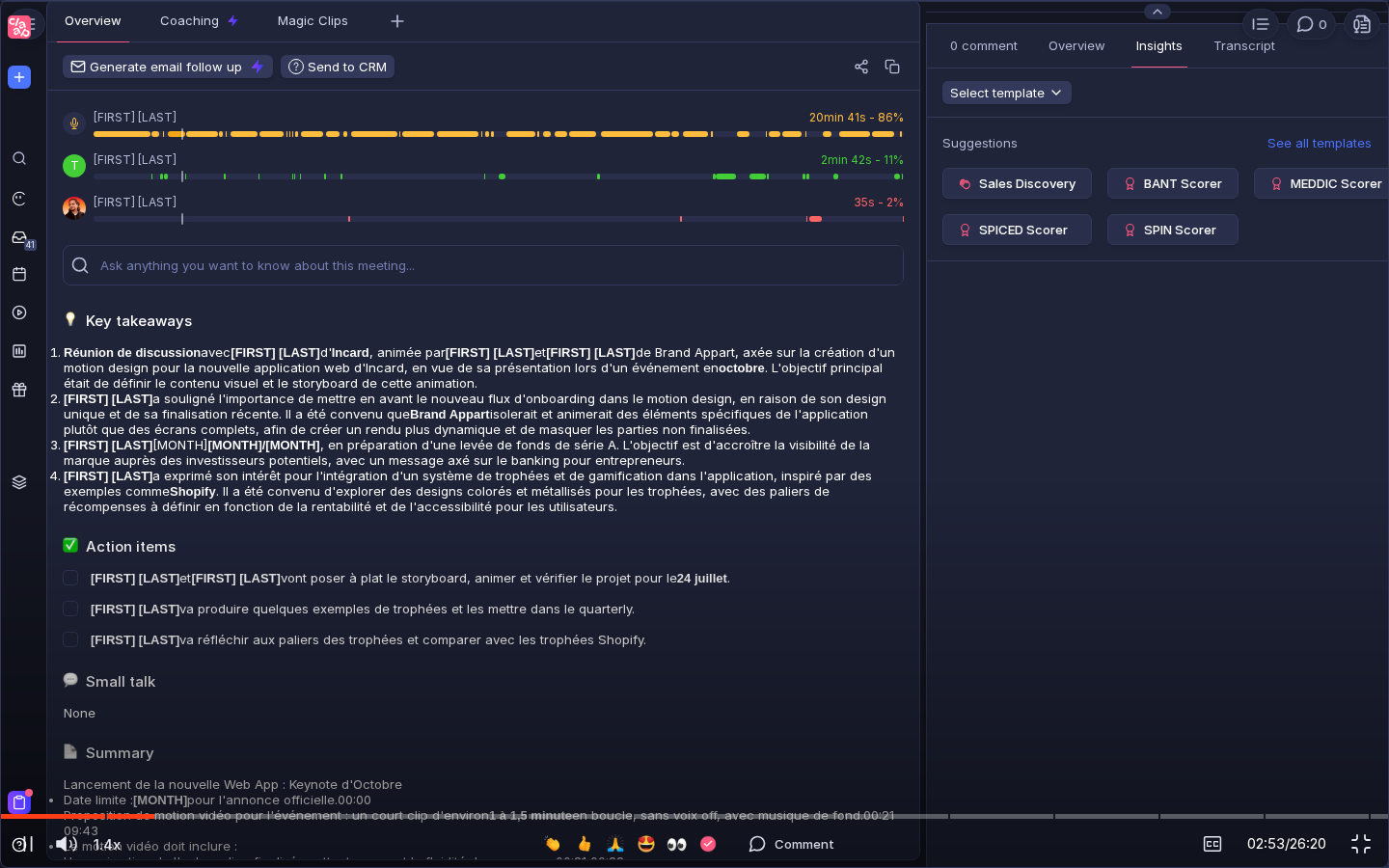 click at bounding box center (694, 44) 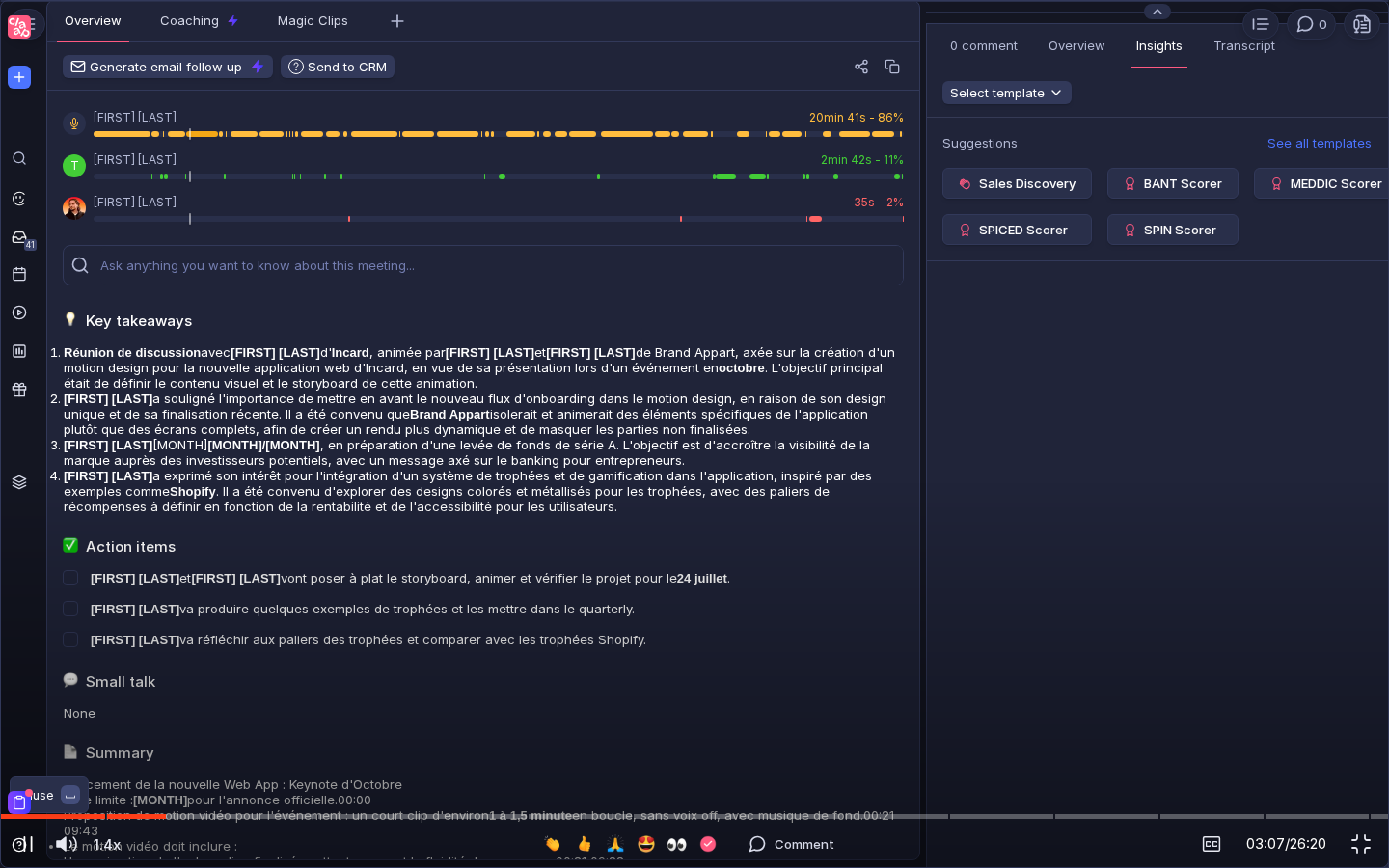 click at bounding box center (28, 844) 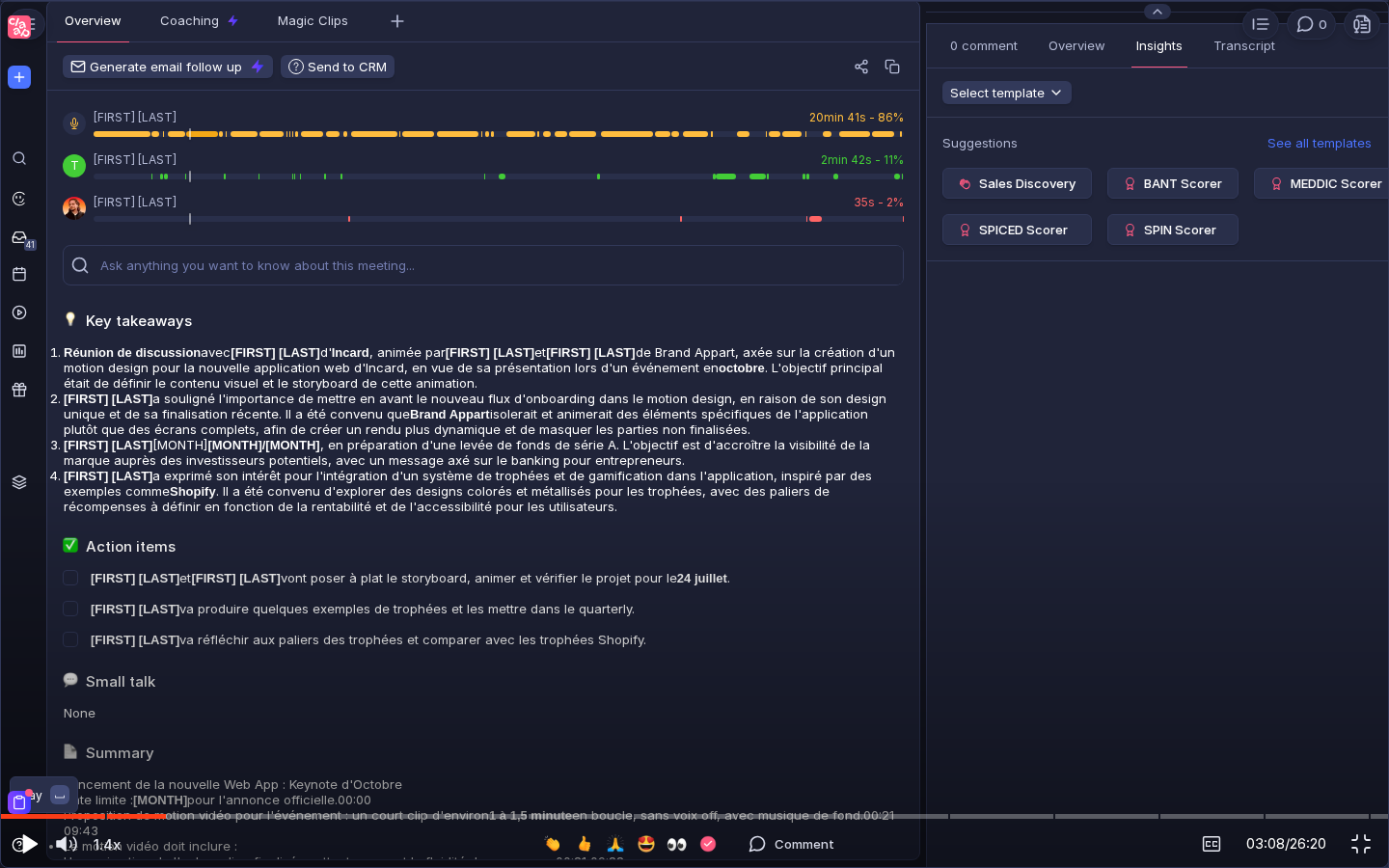 click at bounding box center (30, 844) 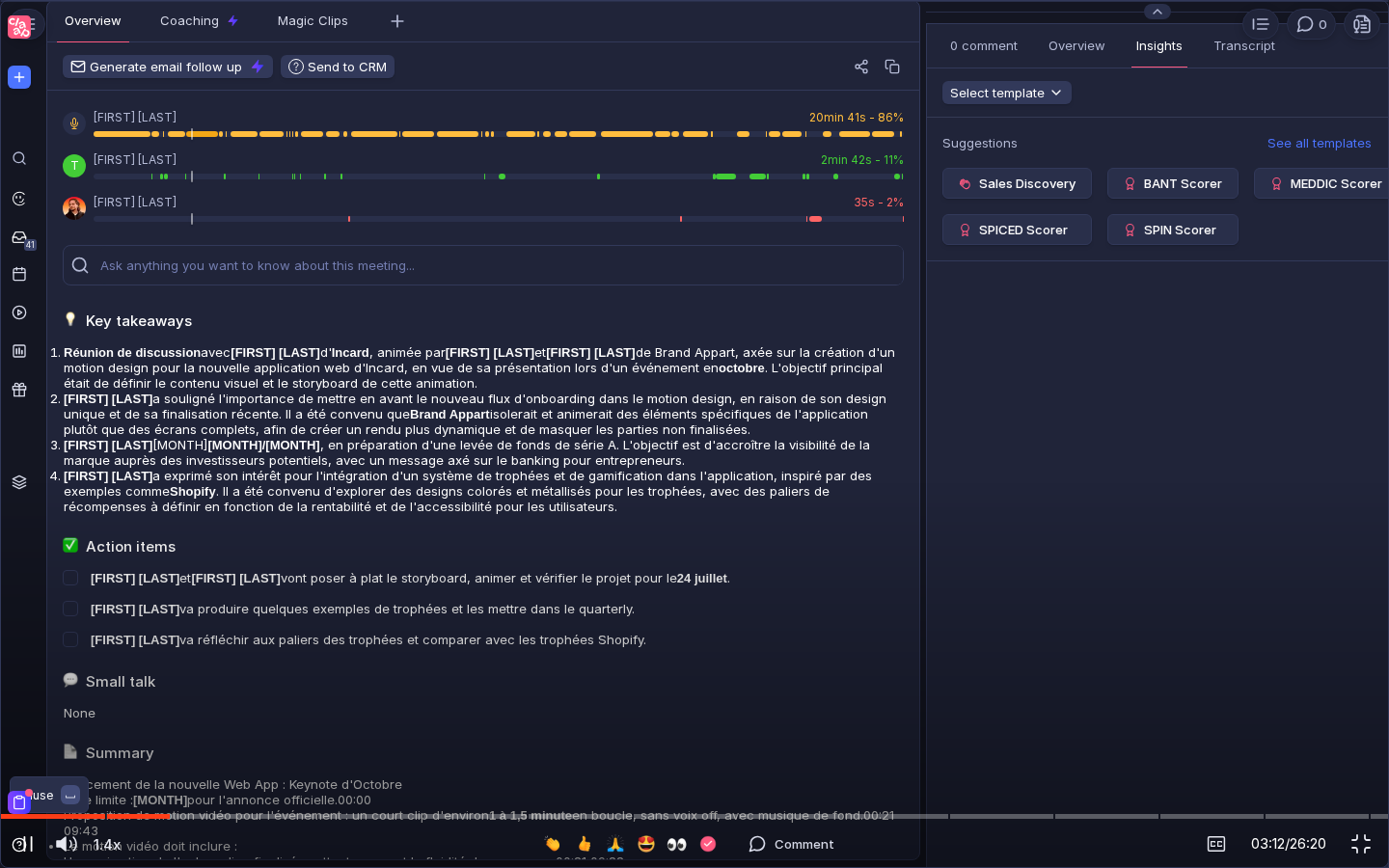 click at bounding box center [28, 844] 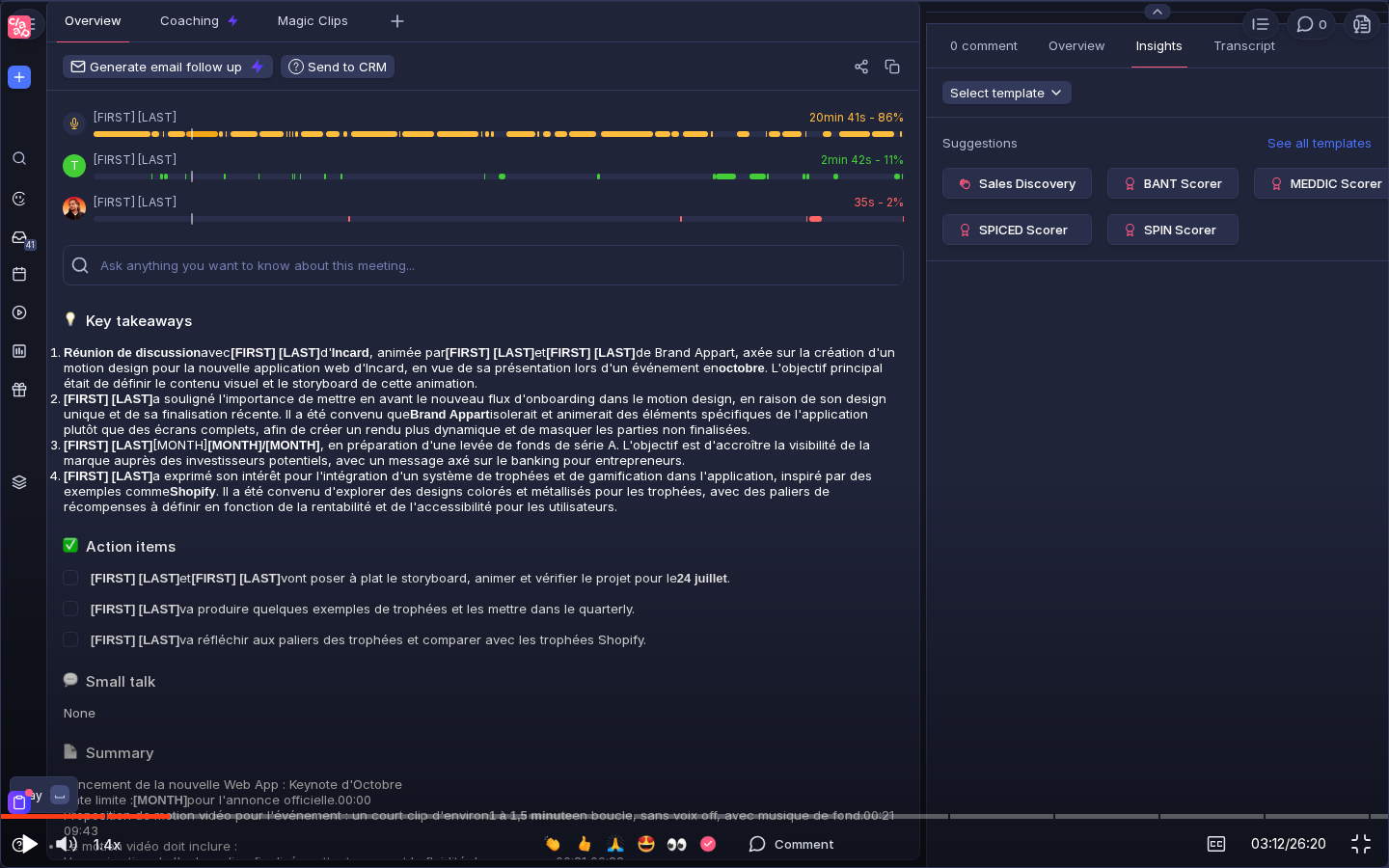 click at bounding box center [30, 844] 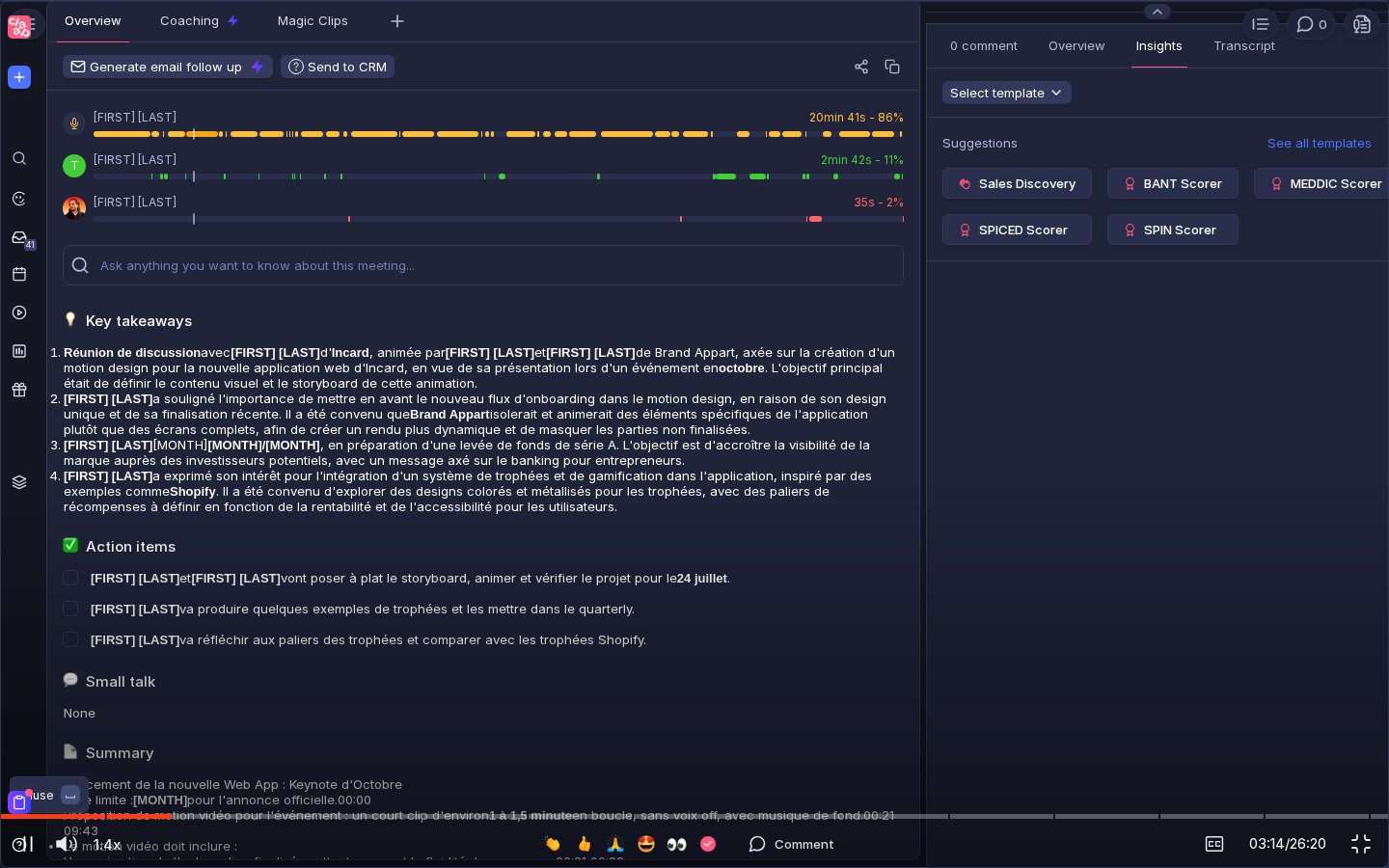 click at bounding box center (28, 844) 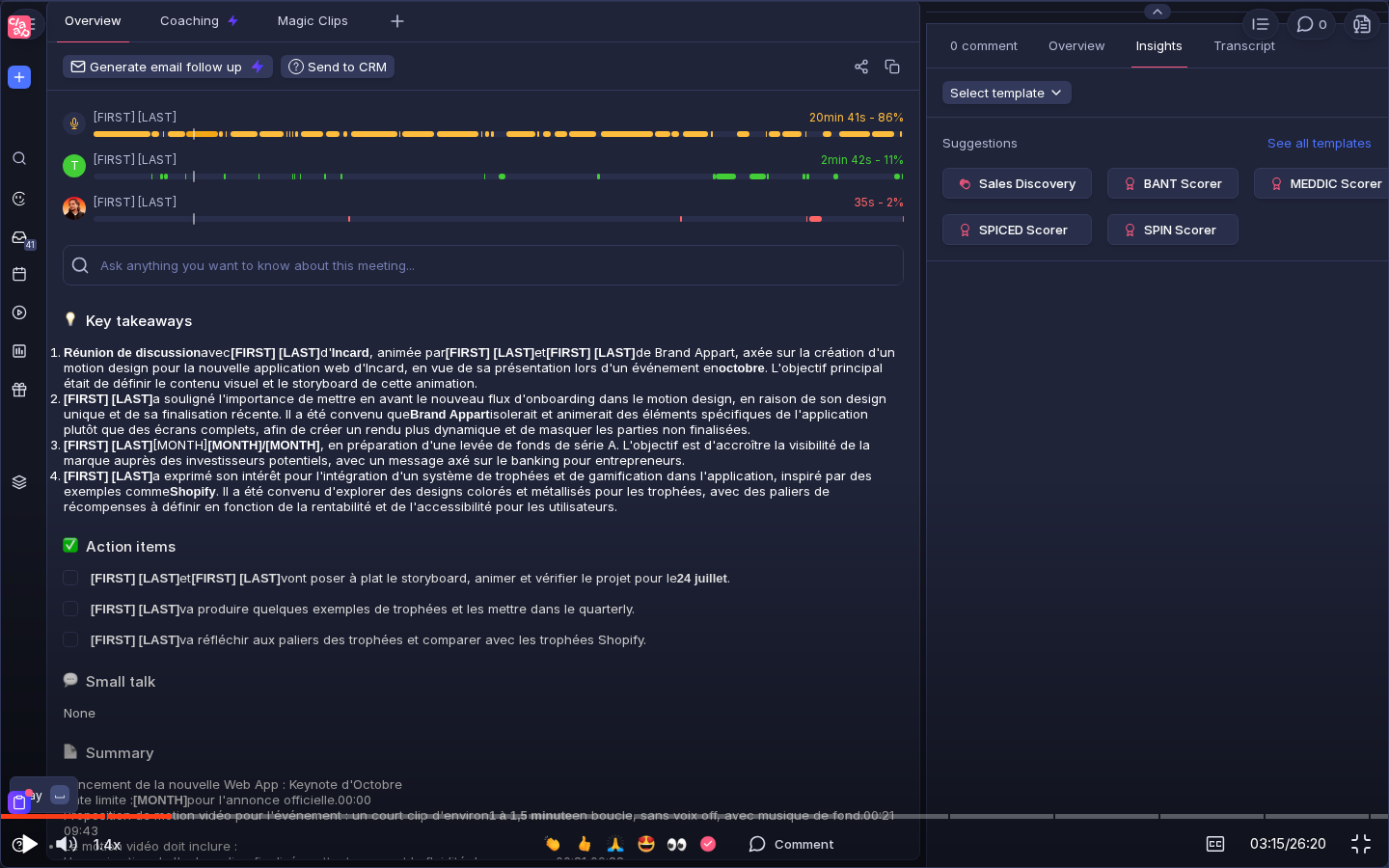 click at bounding box center (30, 844) 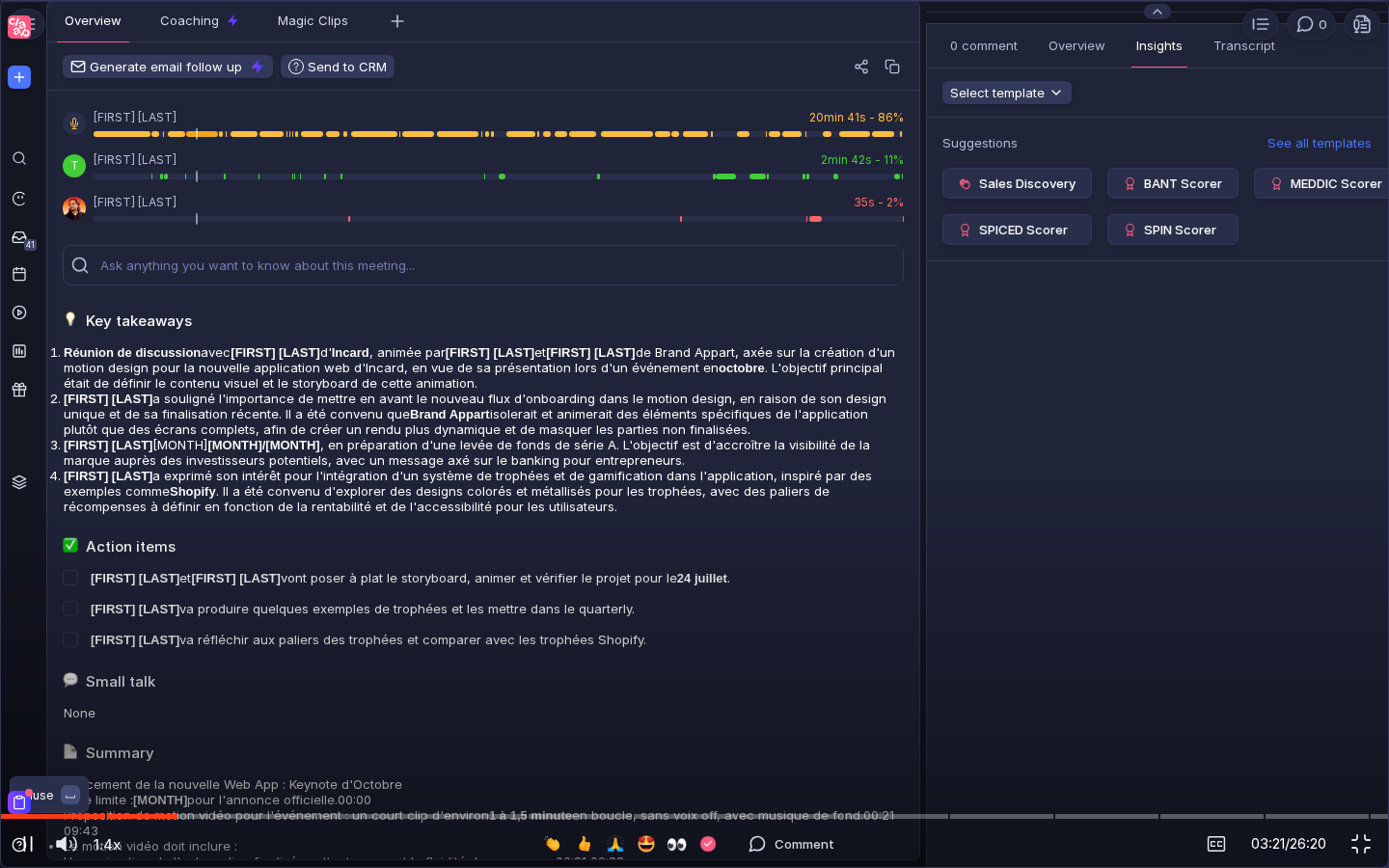 click at bounding box center [28, 844] 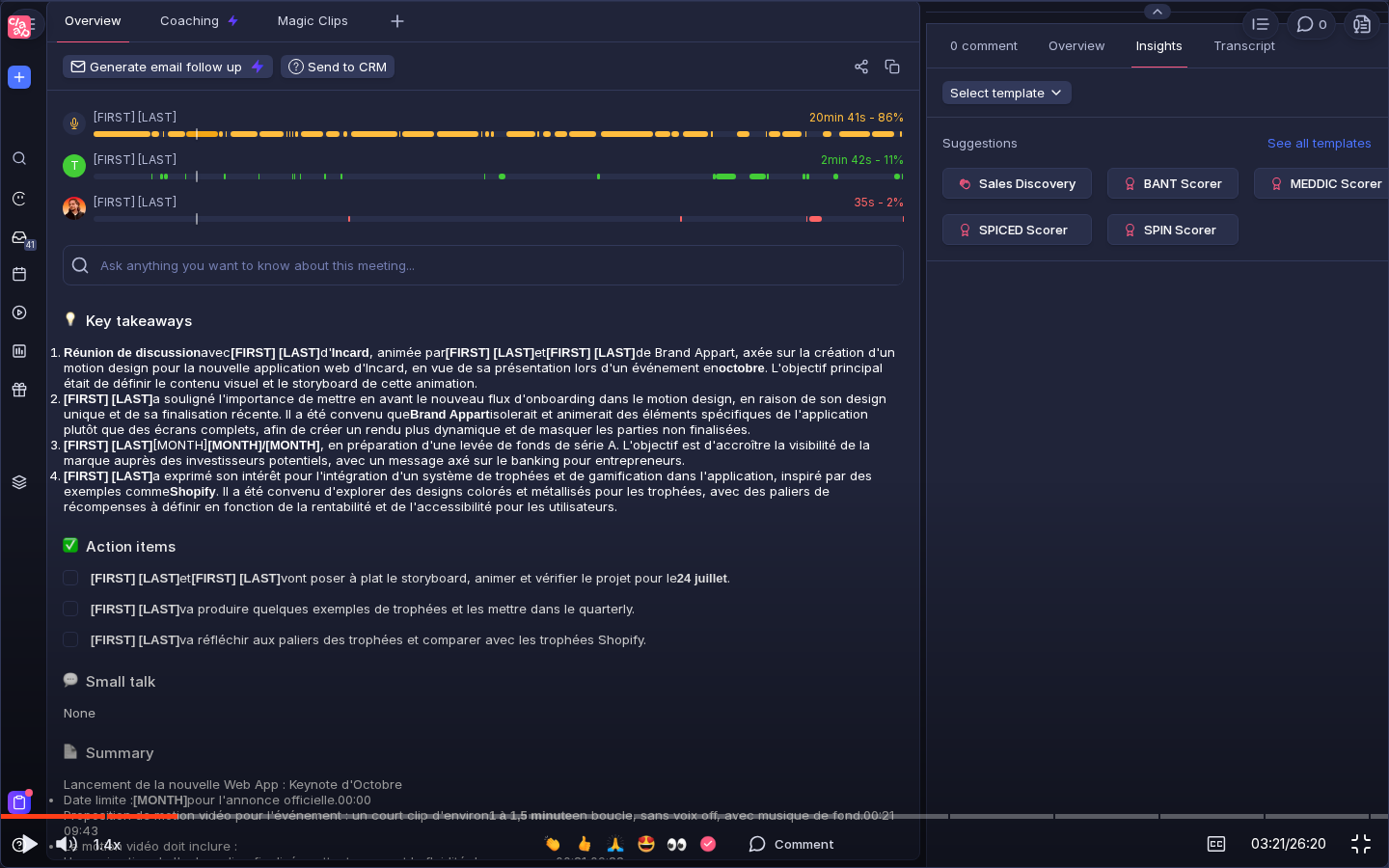 click at bounding box center [1361, 844] 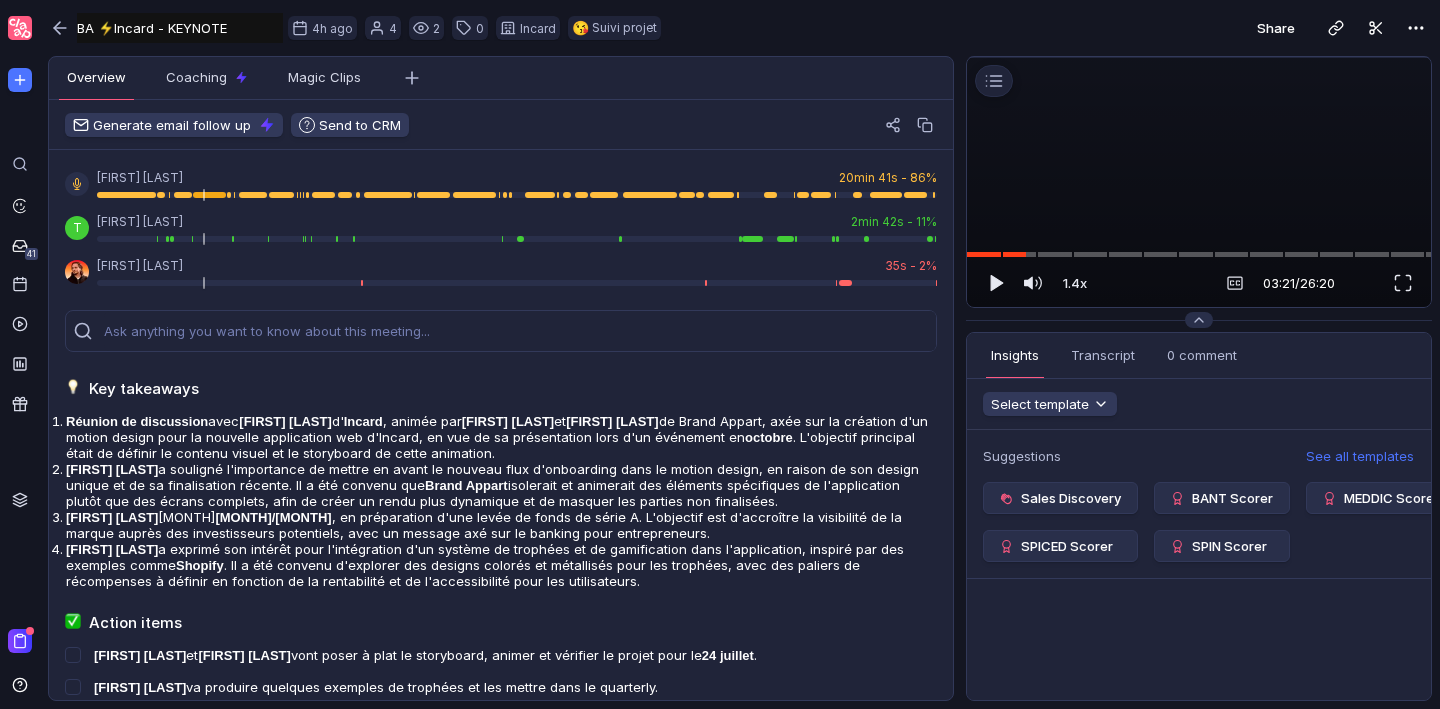 click at bounding box center (1199, 57) 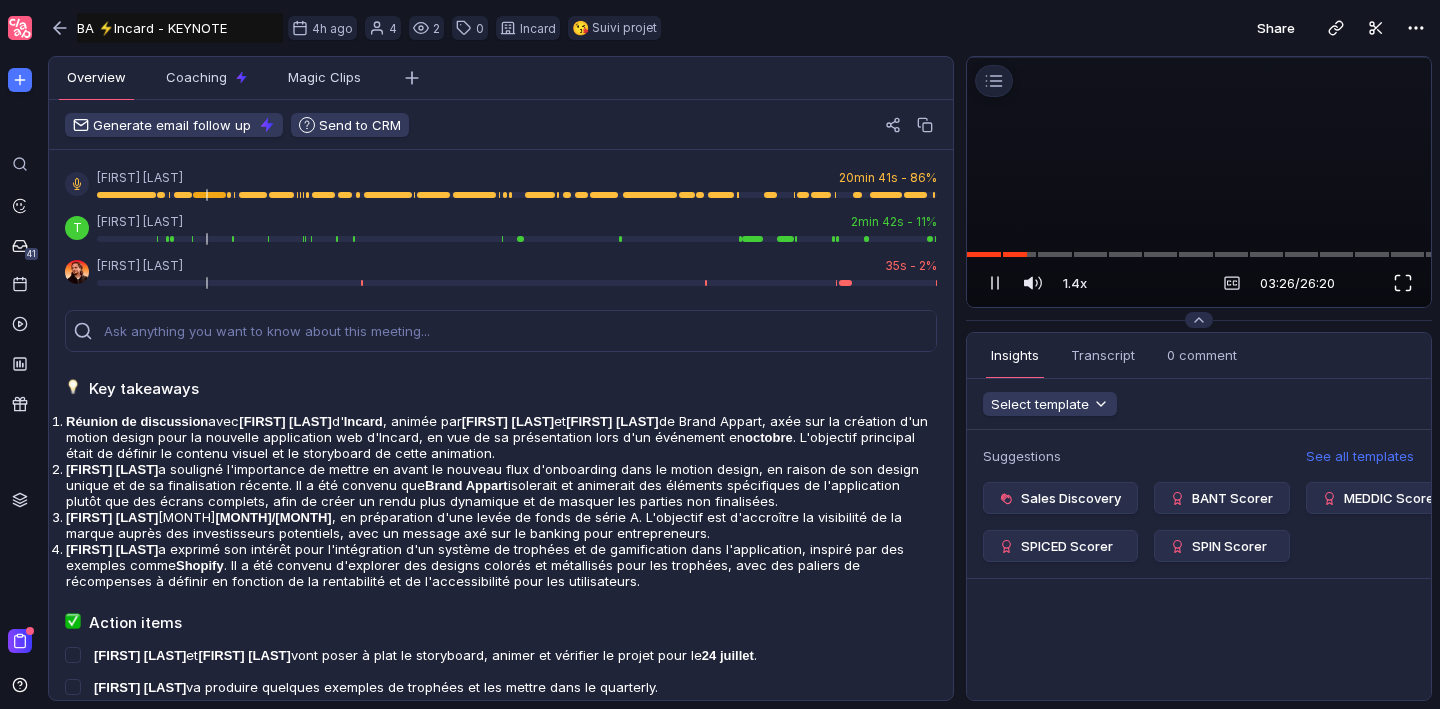 click at bounding box center (1403, 283) 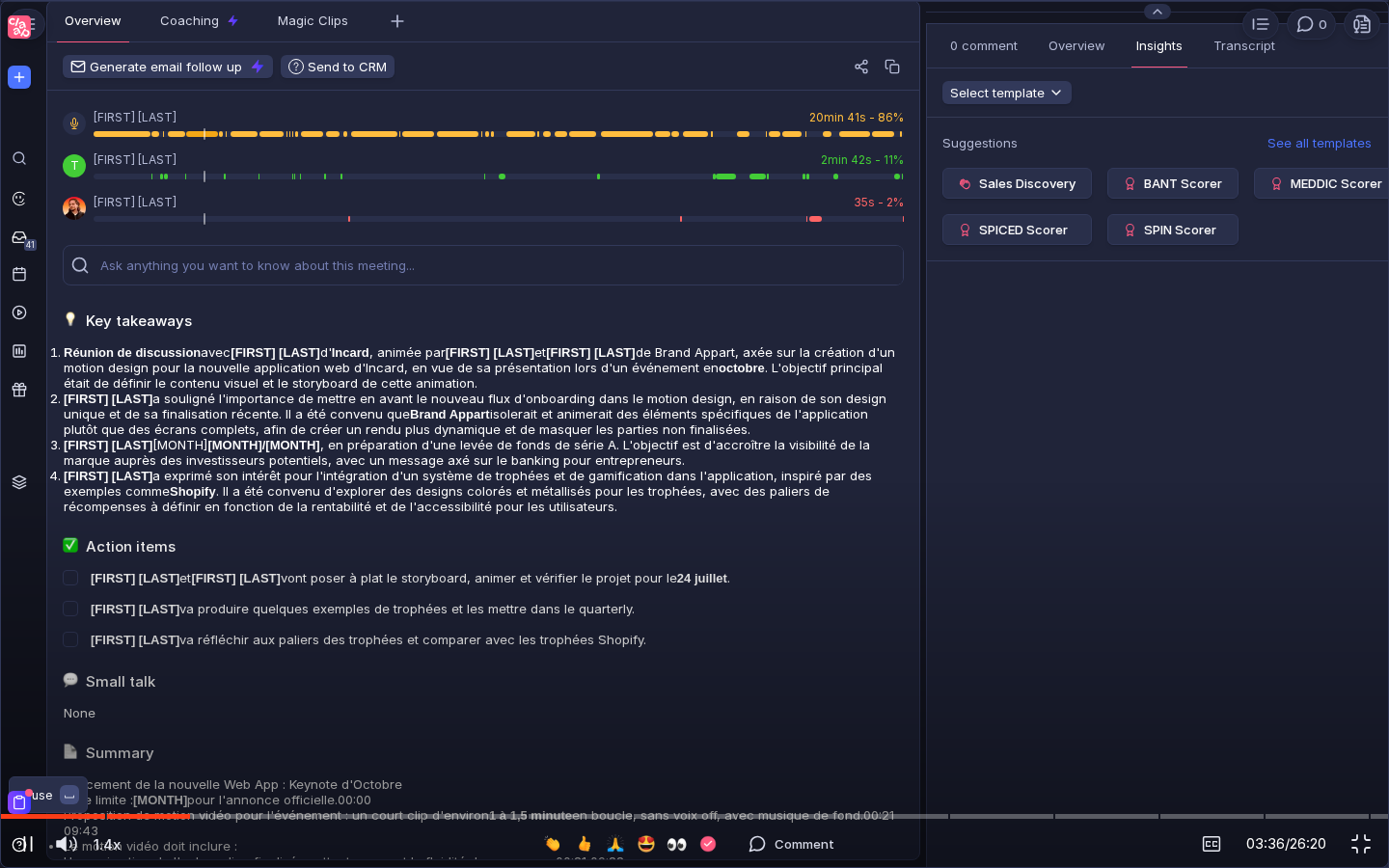 click at bounding box center [28, 844] 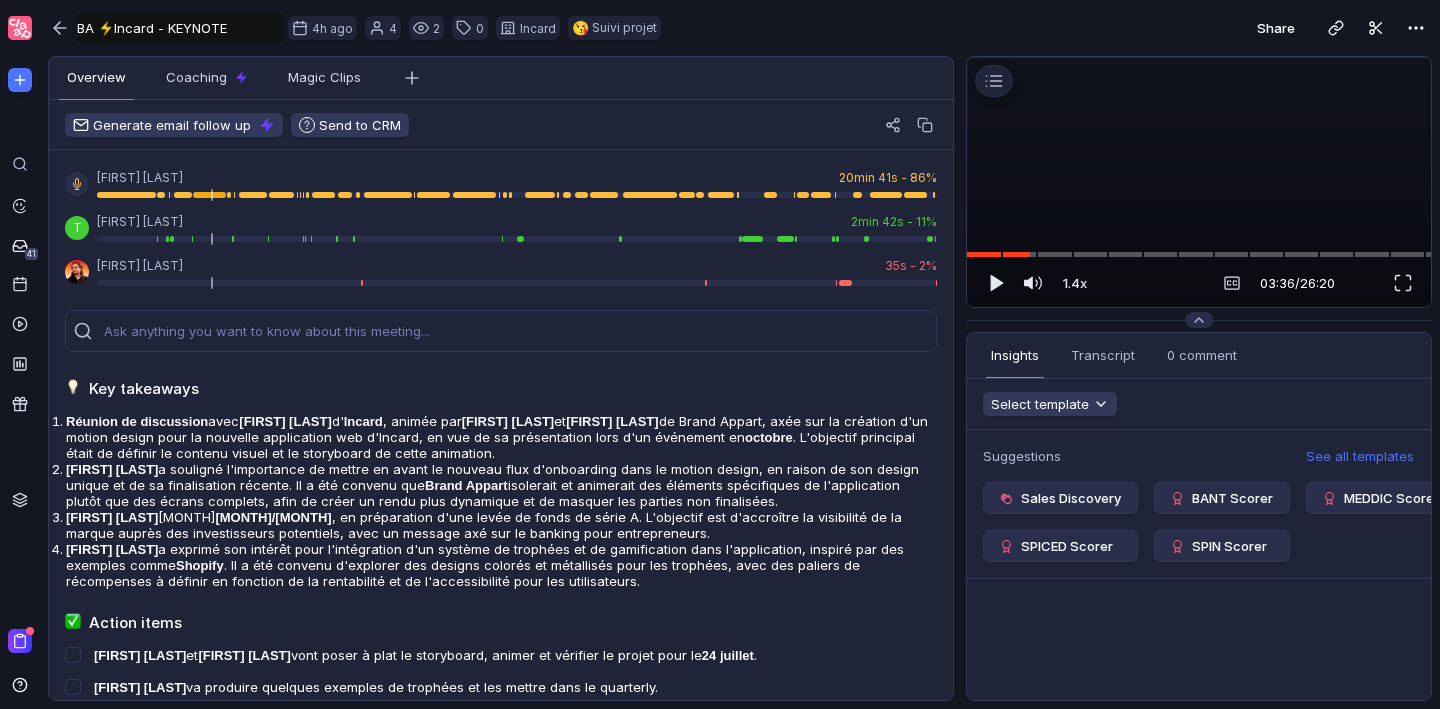 click at bounding box center [1199, 57] 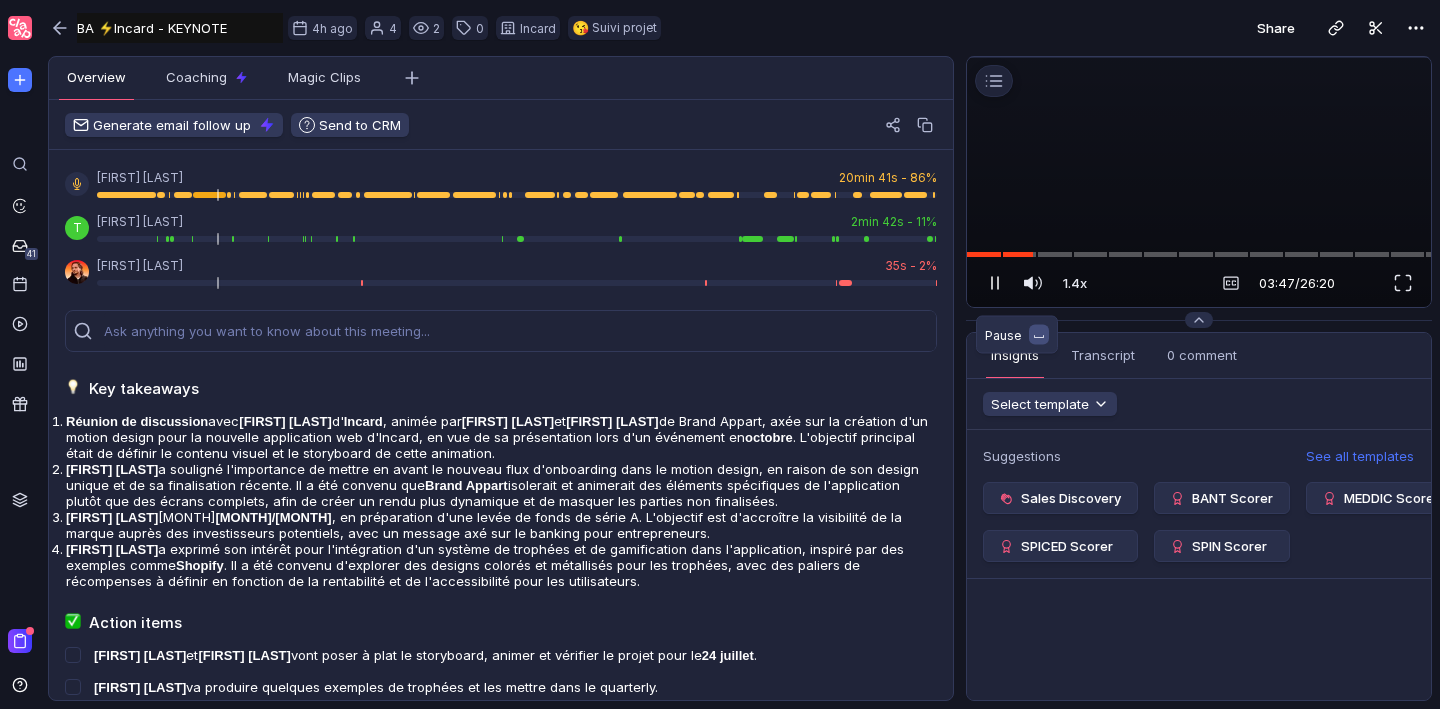 click at bounding box center (995, 283) 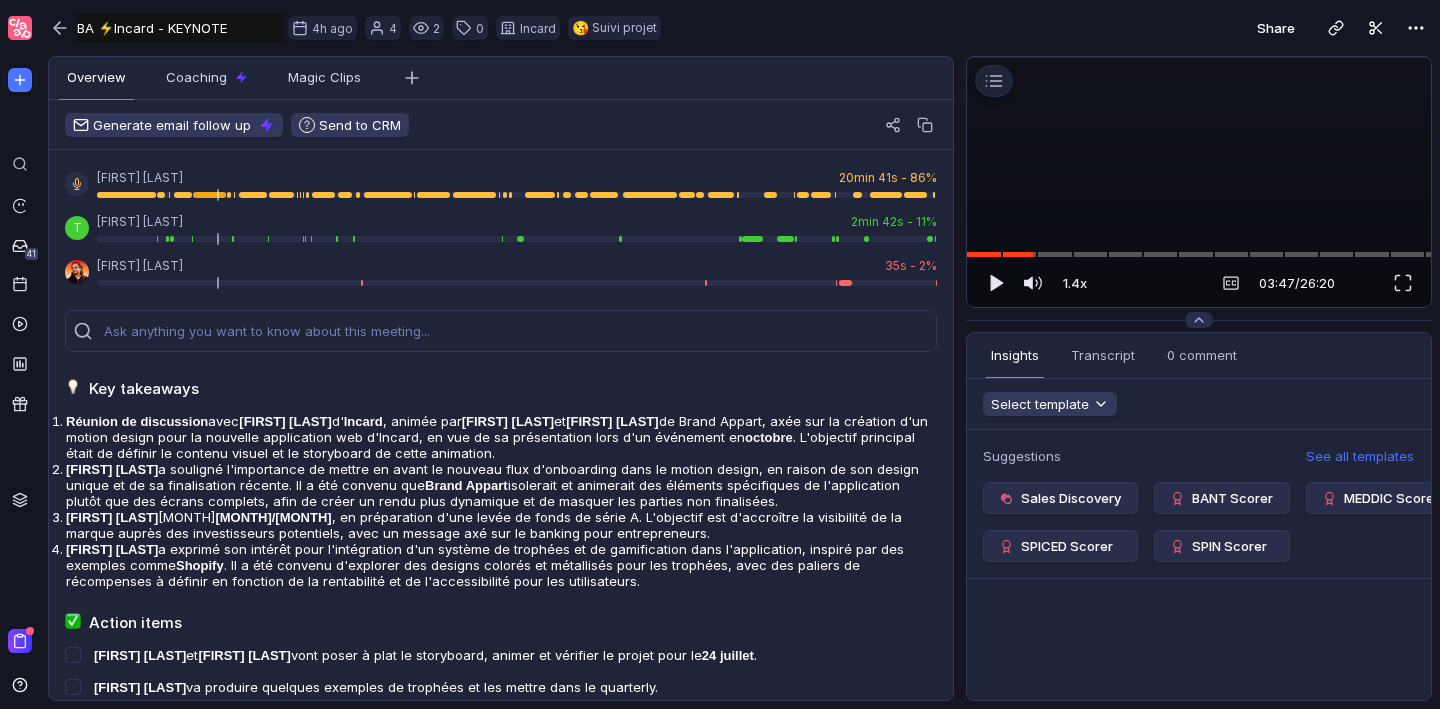 click at bounding box center [1199, 57] 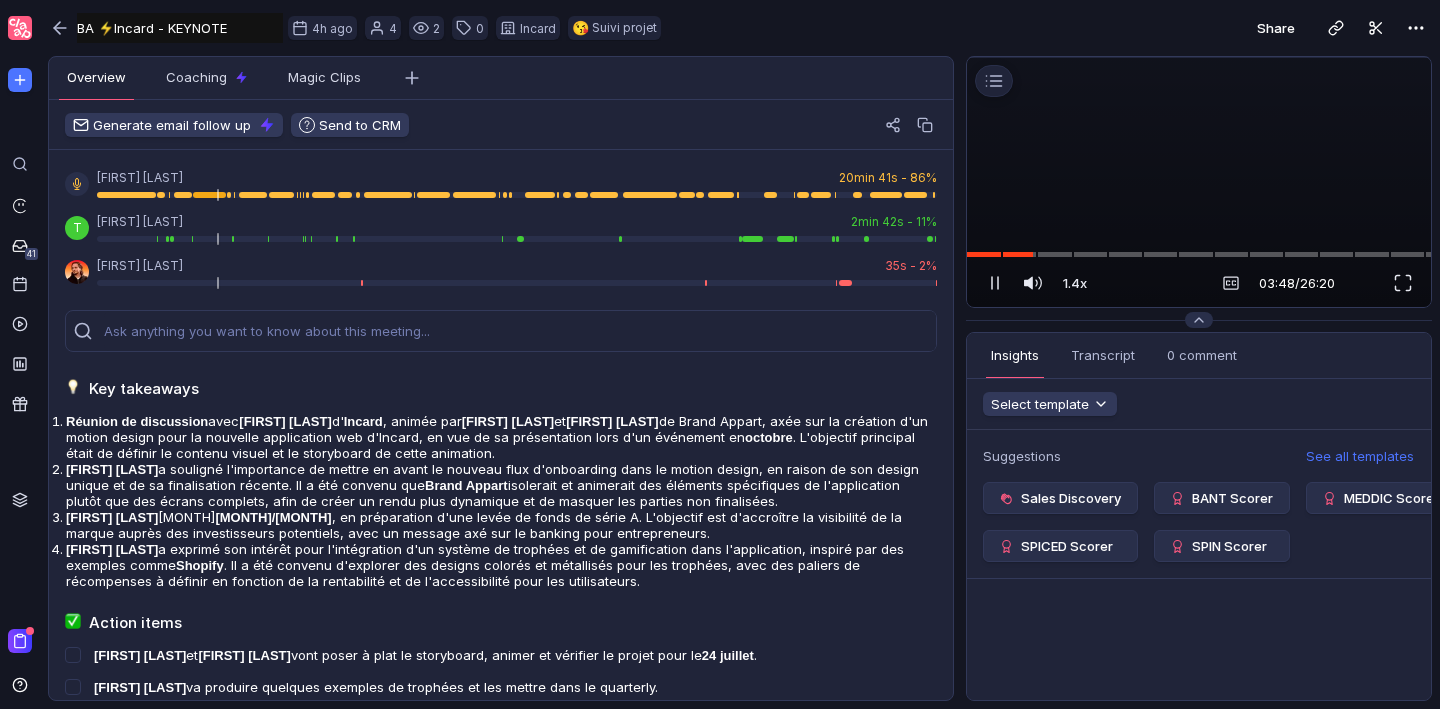 click at bounding box center (1199, 57) 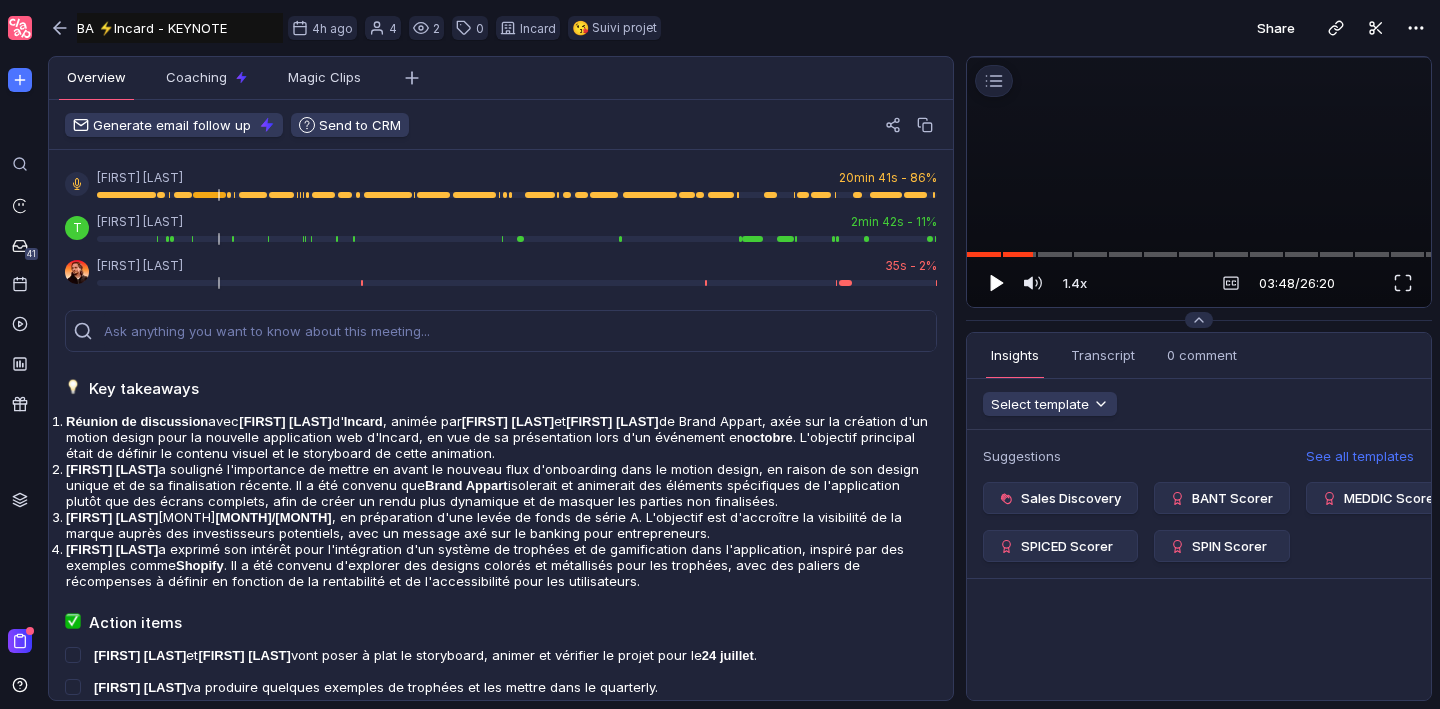 click at bounding box center (995, 283) 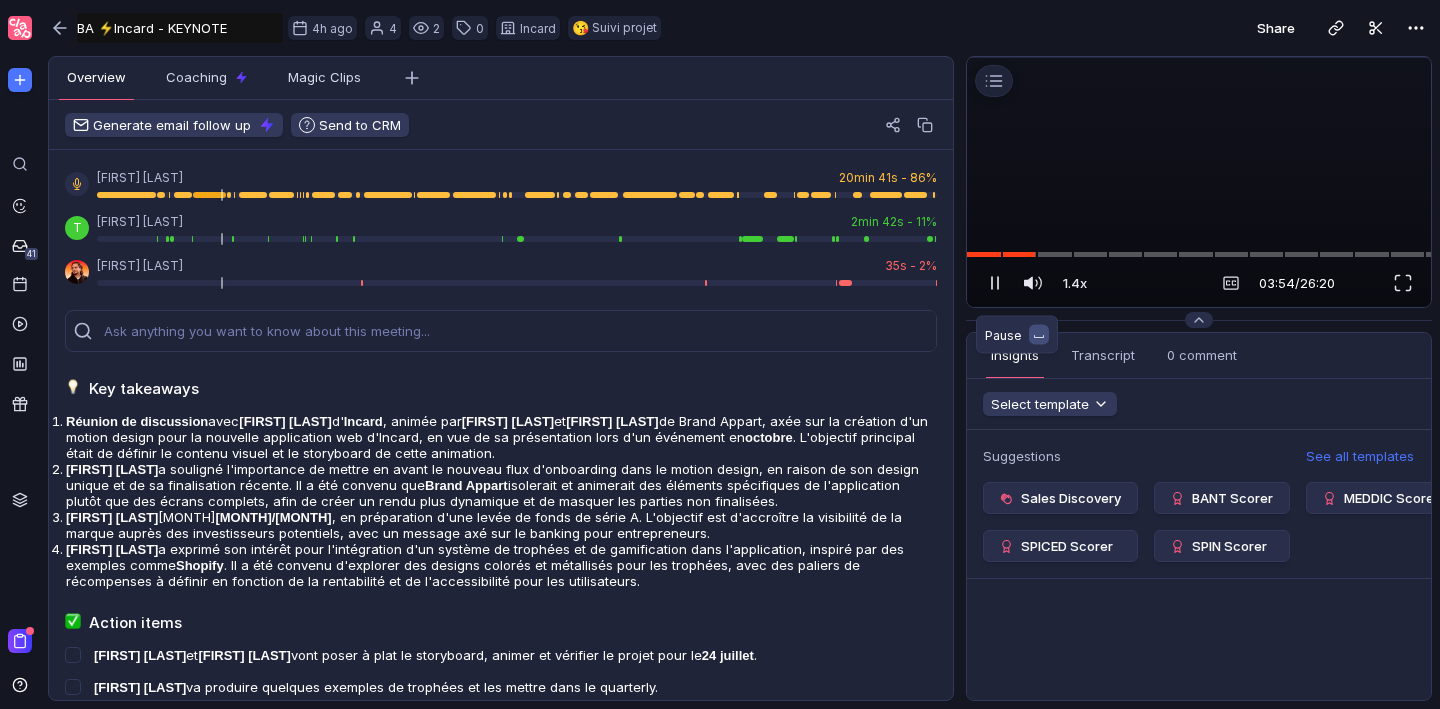 click at bounding box center (995, 283) 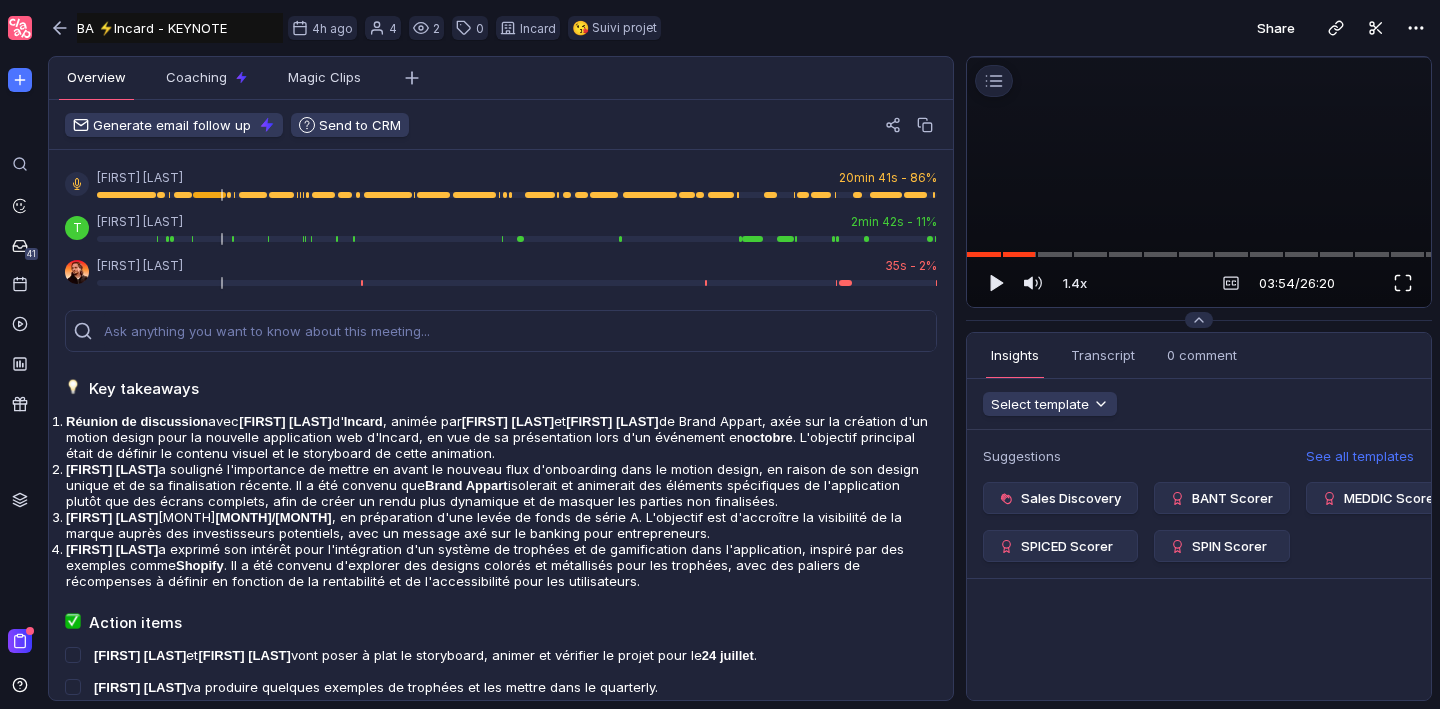 click at bounding box center (1403, 283) 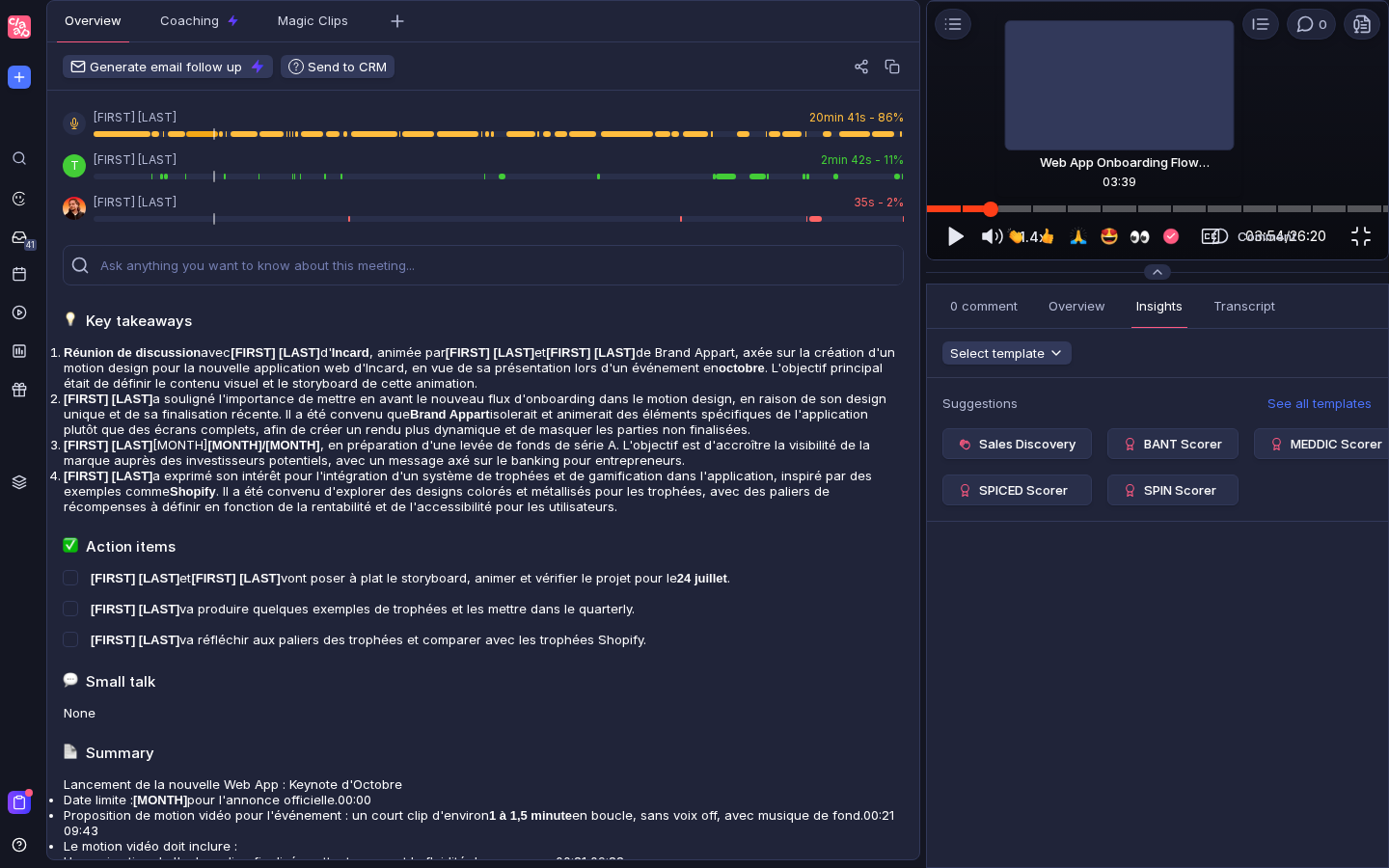 click at bounding box center (1158, 208) 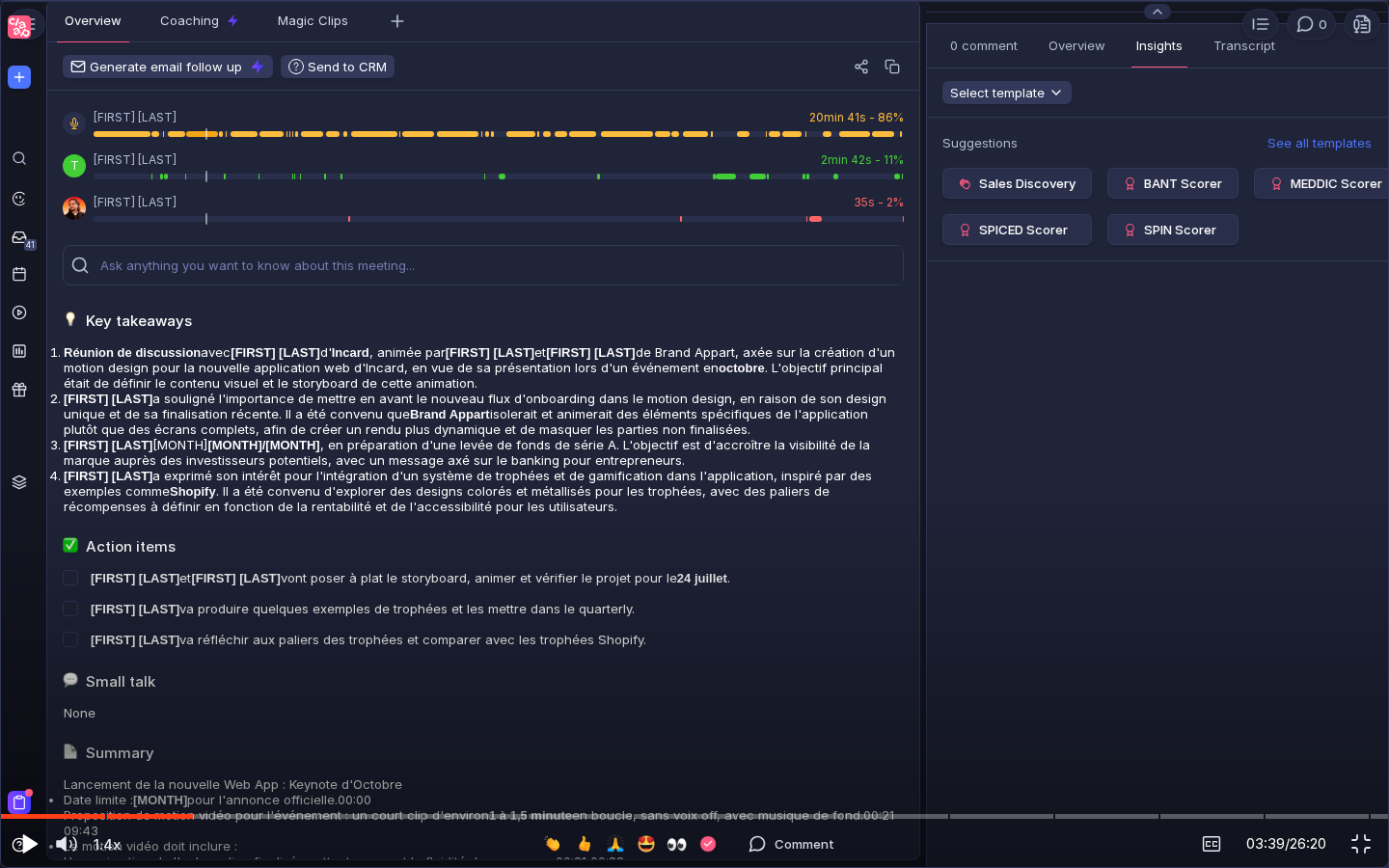click at bounding box center (30, 844) 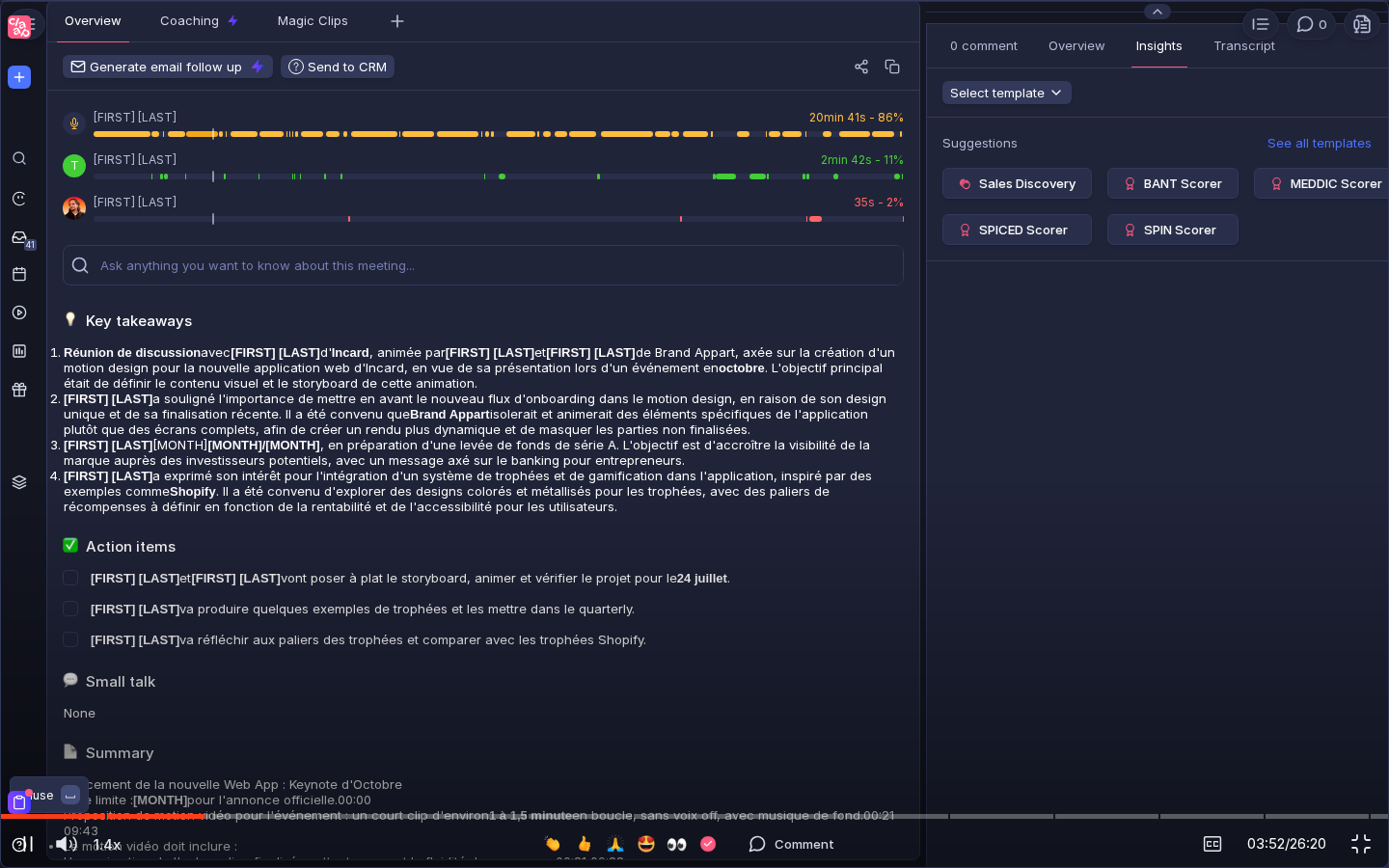 click at bounding box center [28, 844] 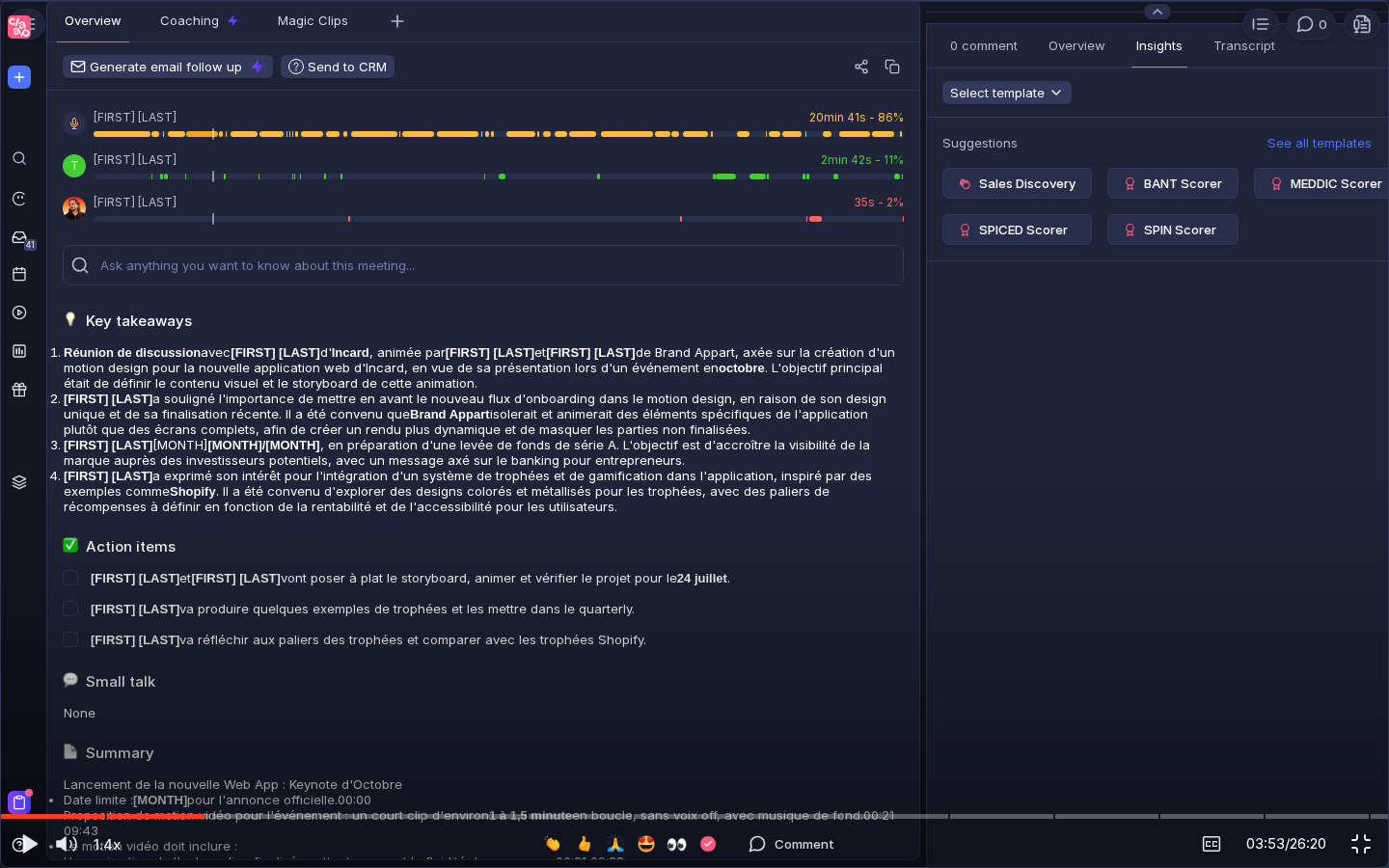 click at bounding box center (1361, 844) 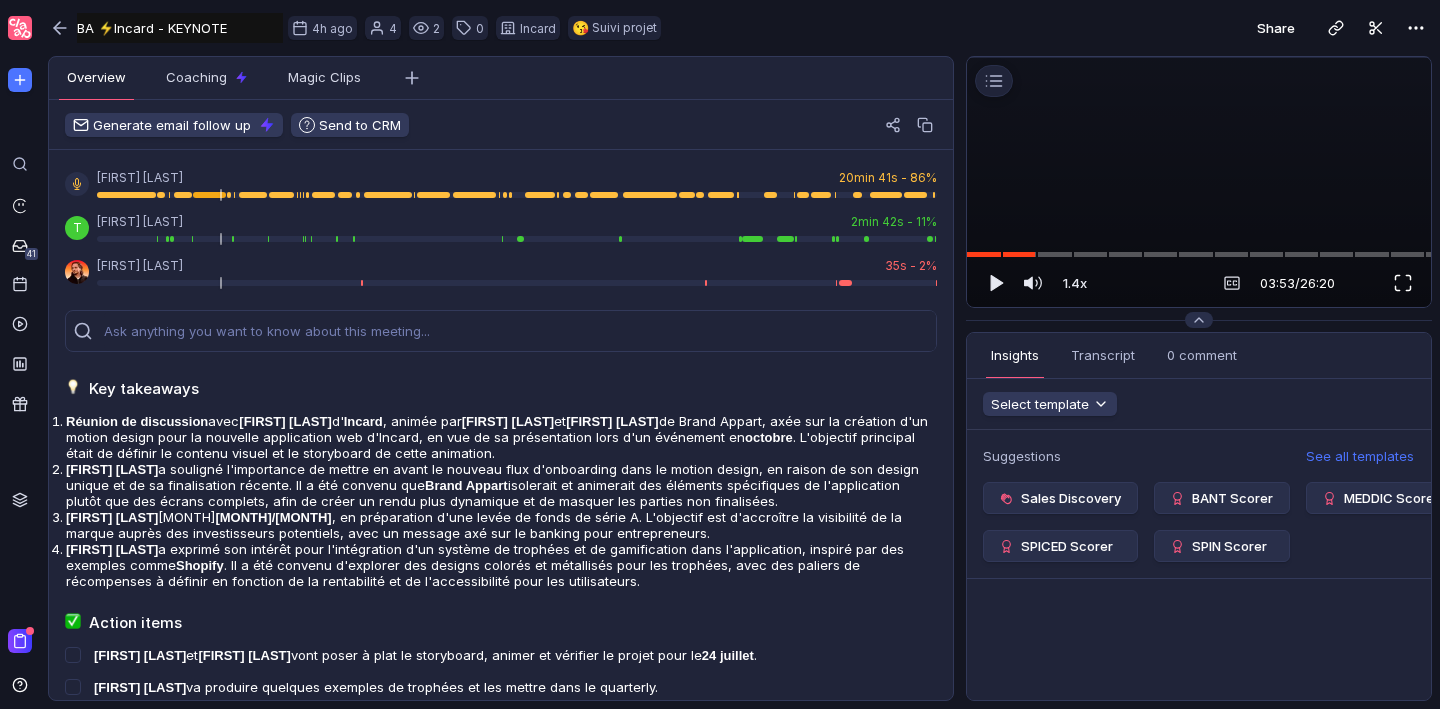click at bounding box center (1403, 283) 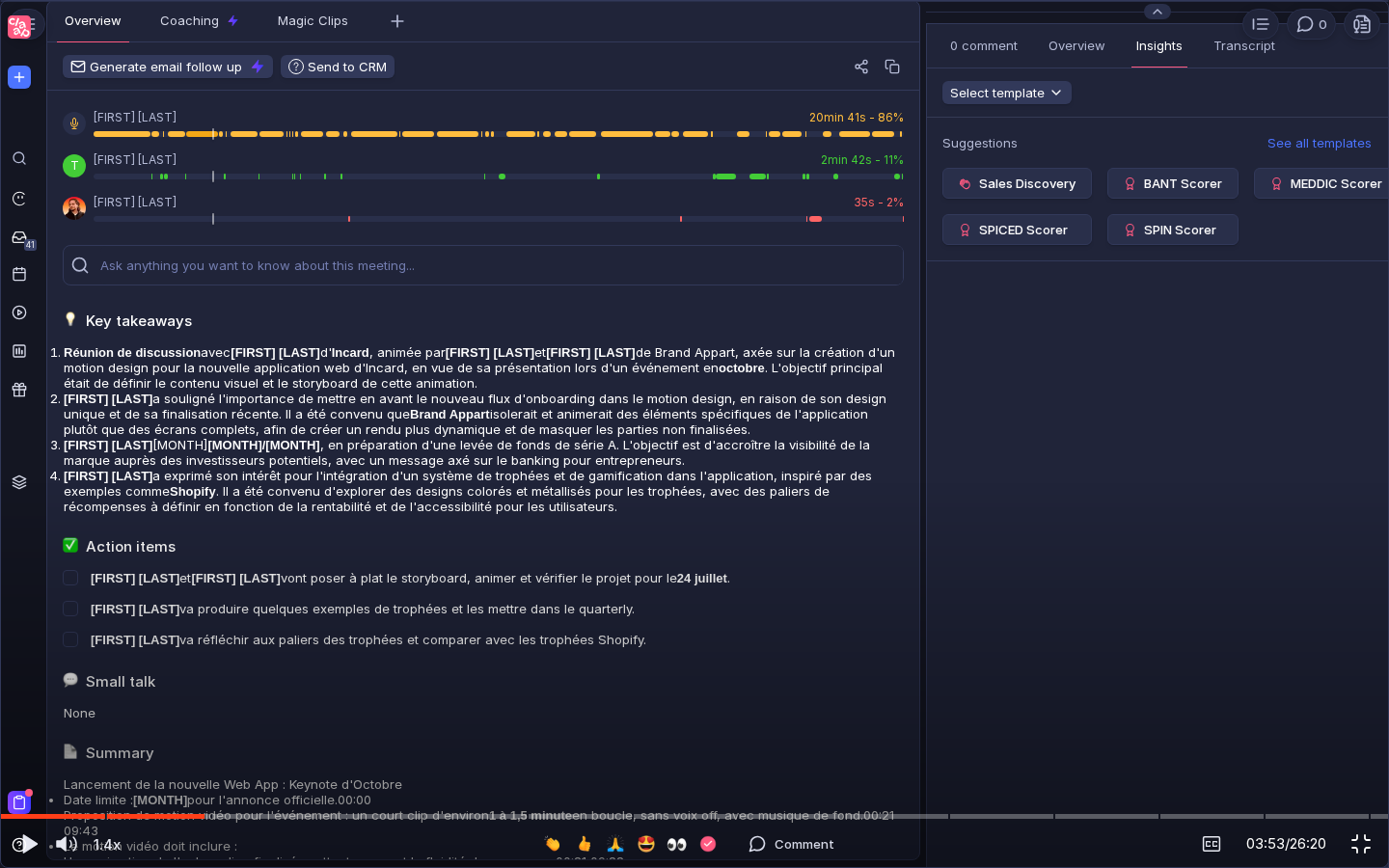 click at bounding box center [1361, 844] 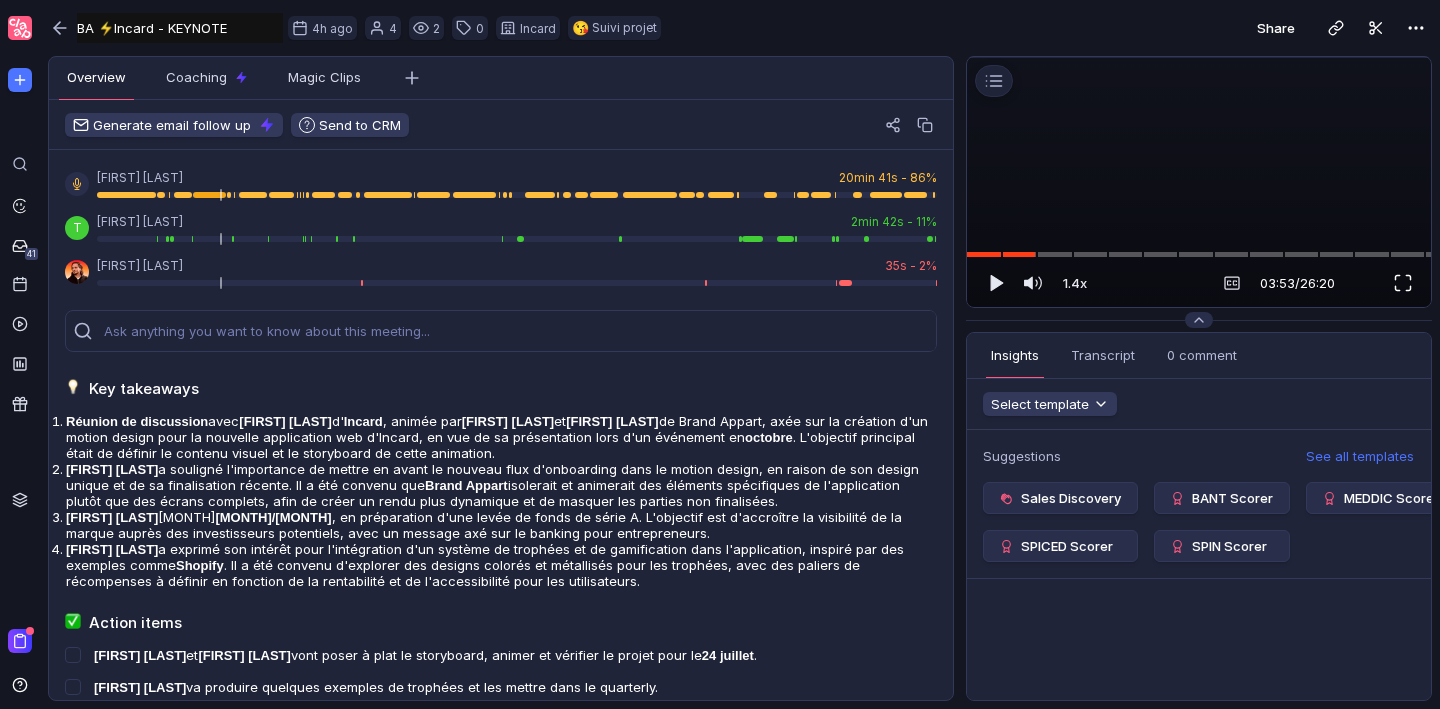 click at bounding box center [1403, 283] 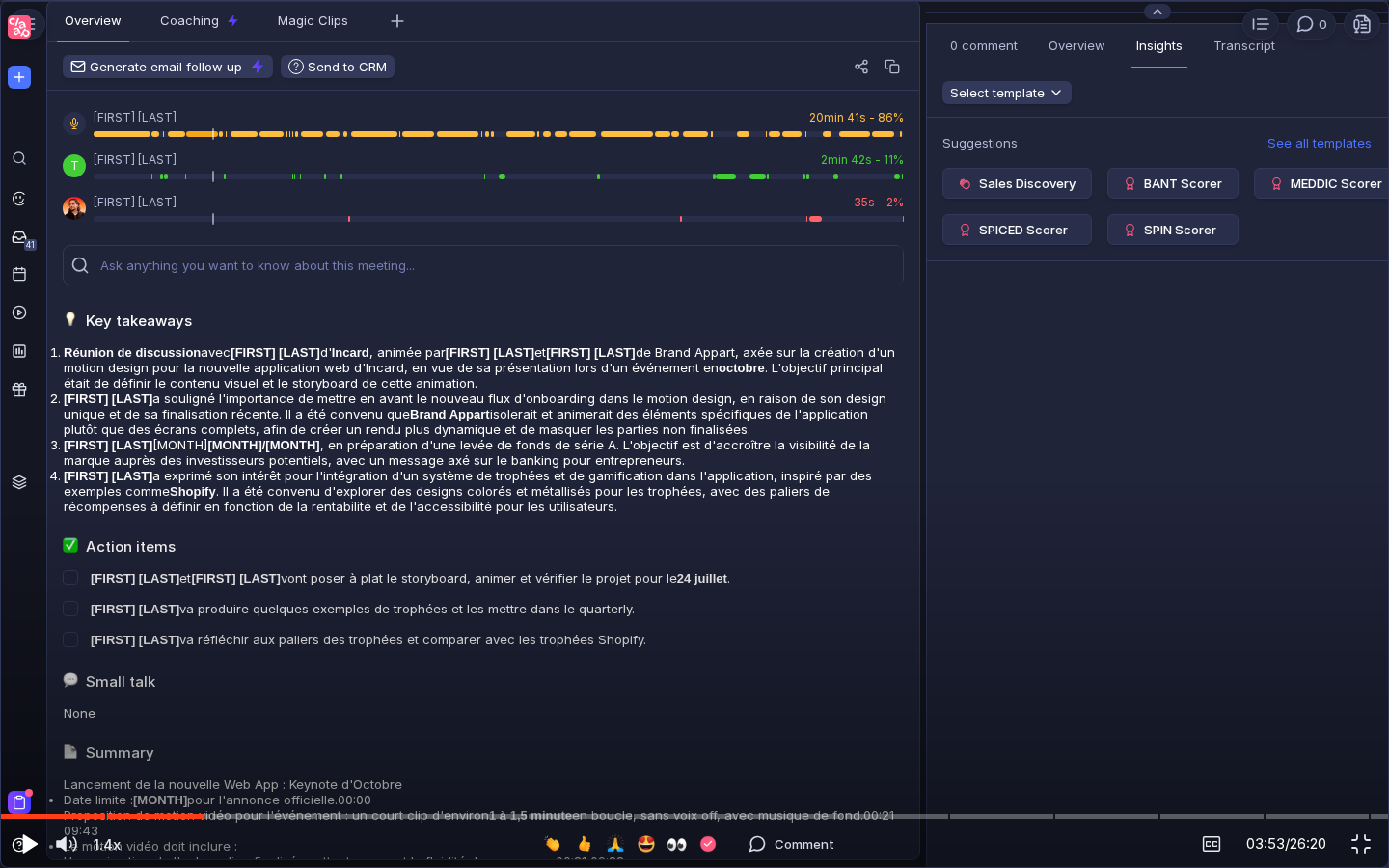 click at bounding box center [30, 844] 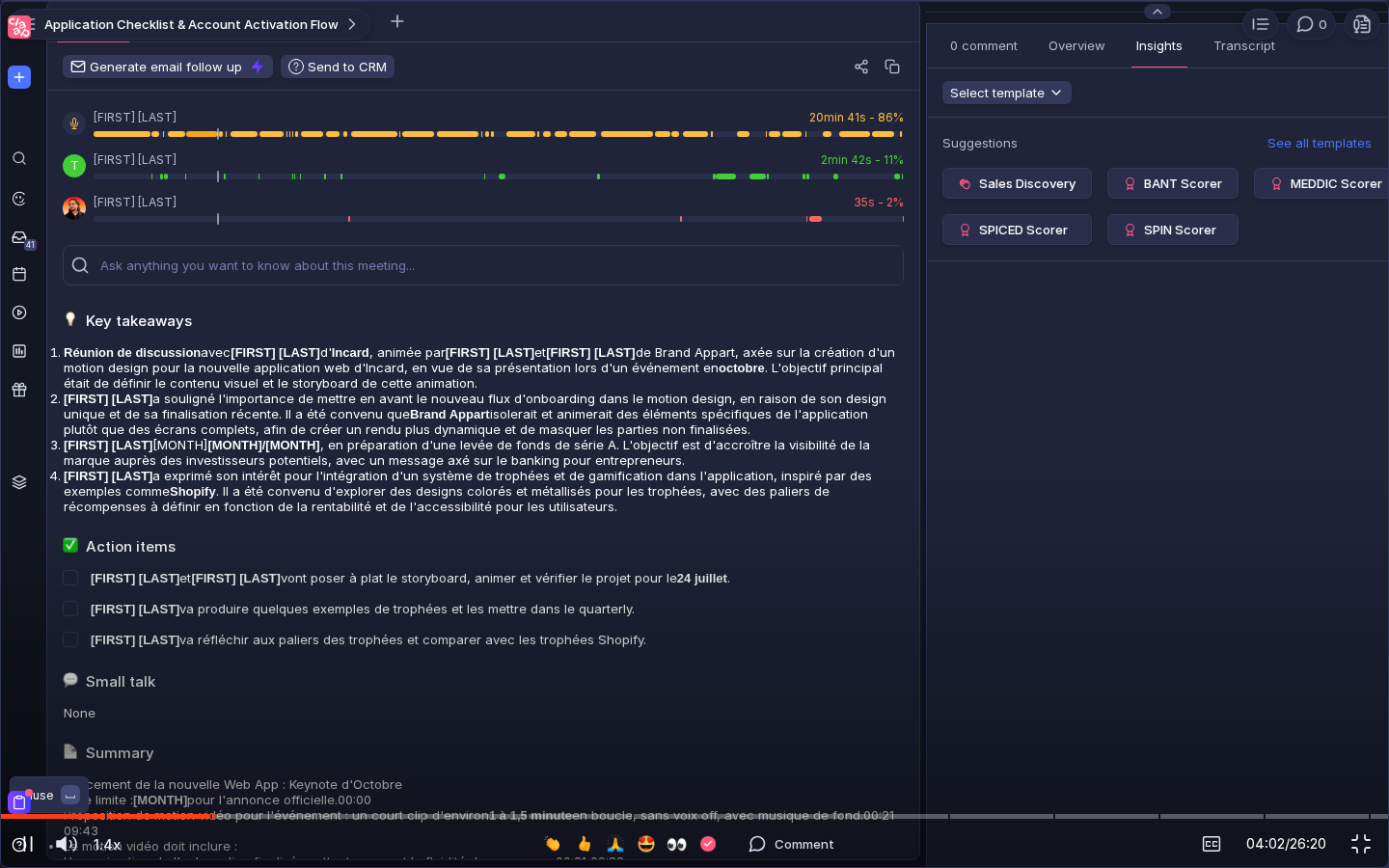 click at bounding box center (32, 844) 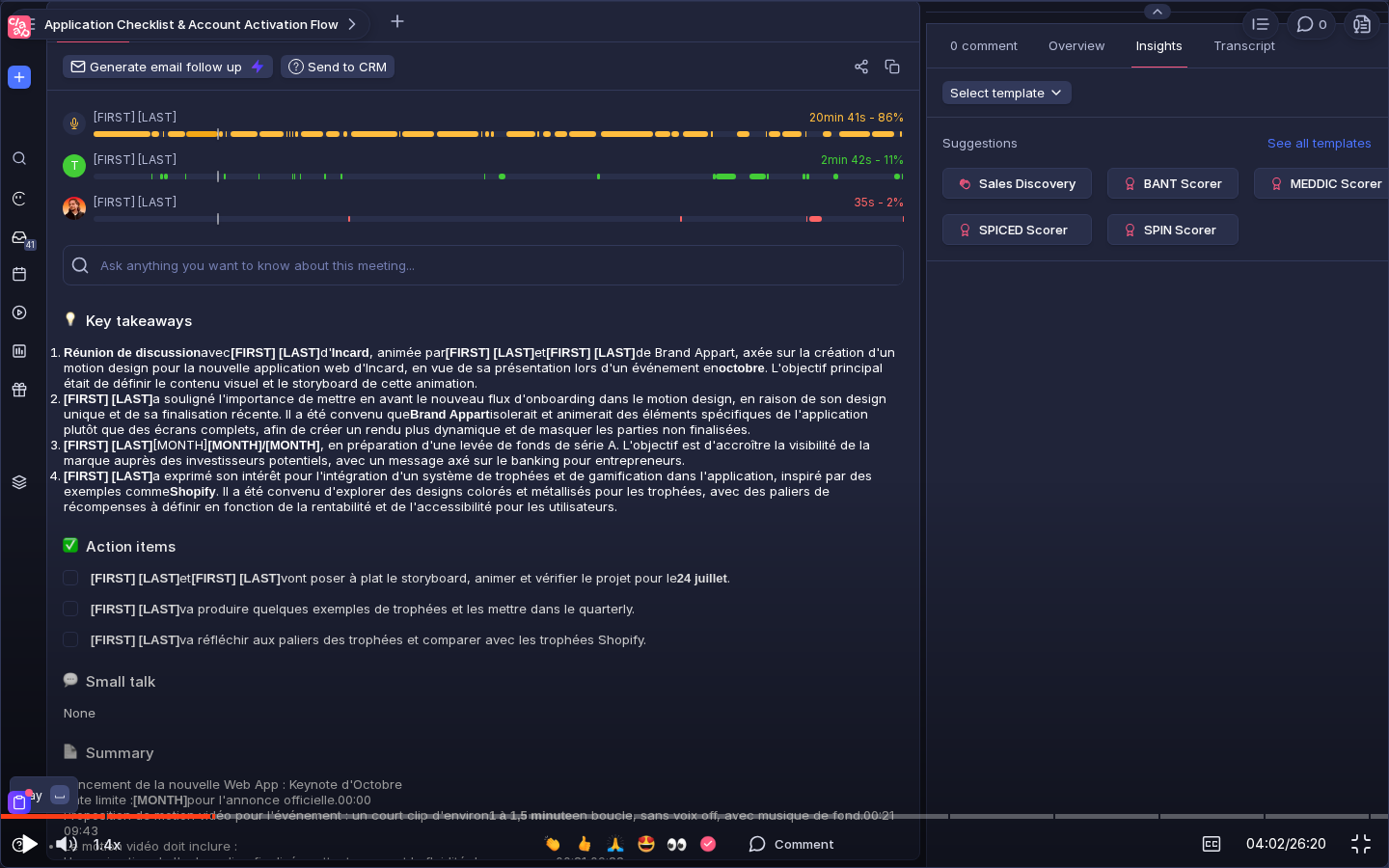 click at bounding box center (30, 844) 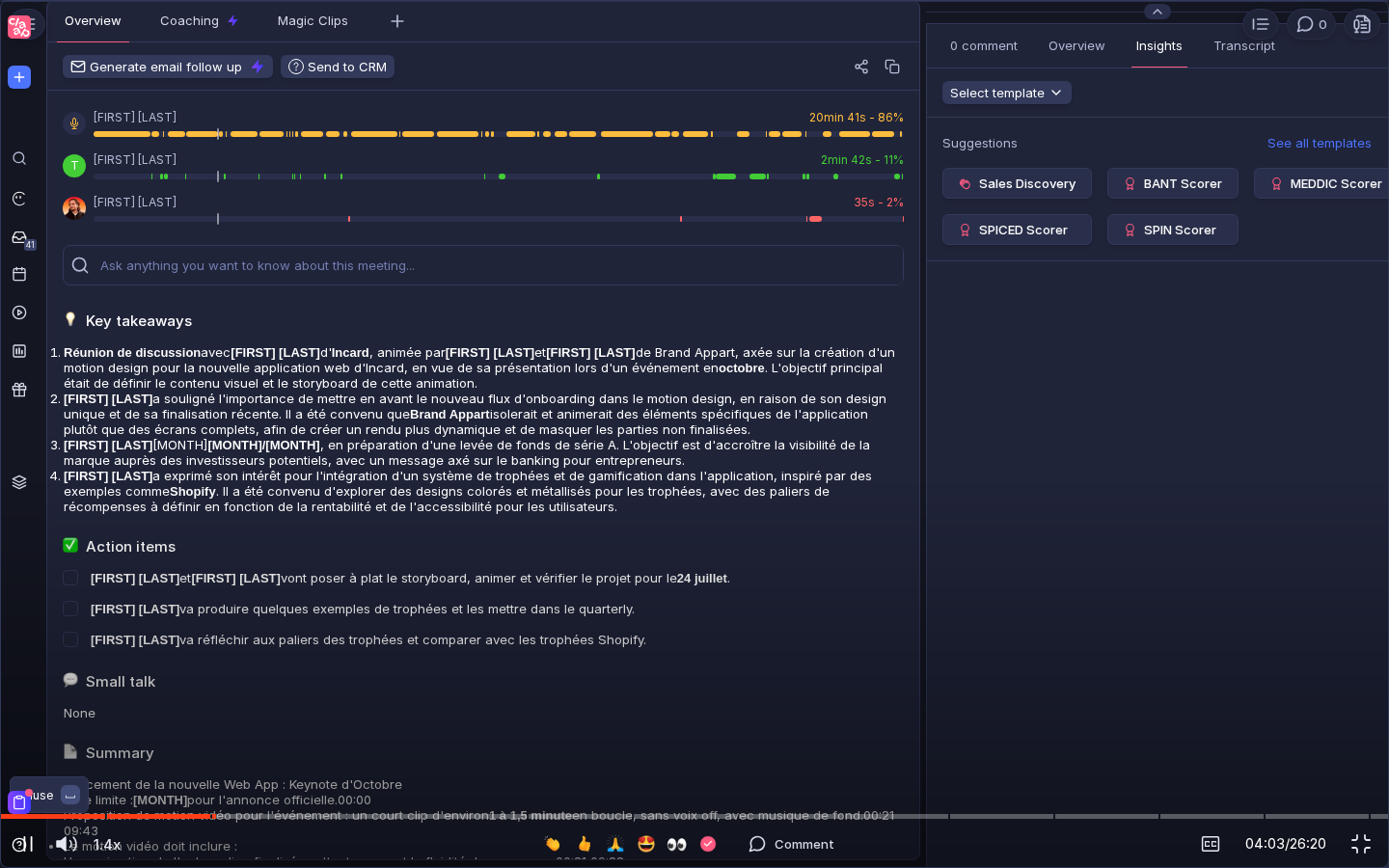 click at bounding box center (32, 844) 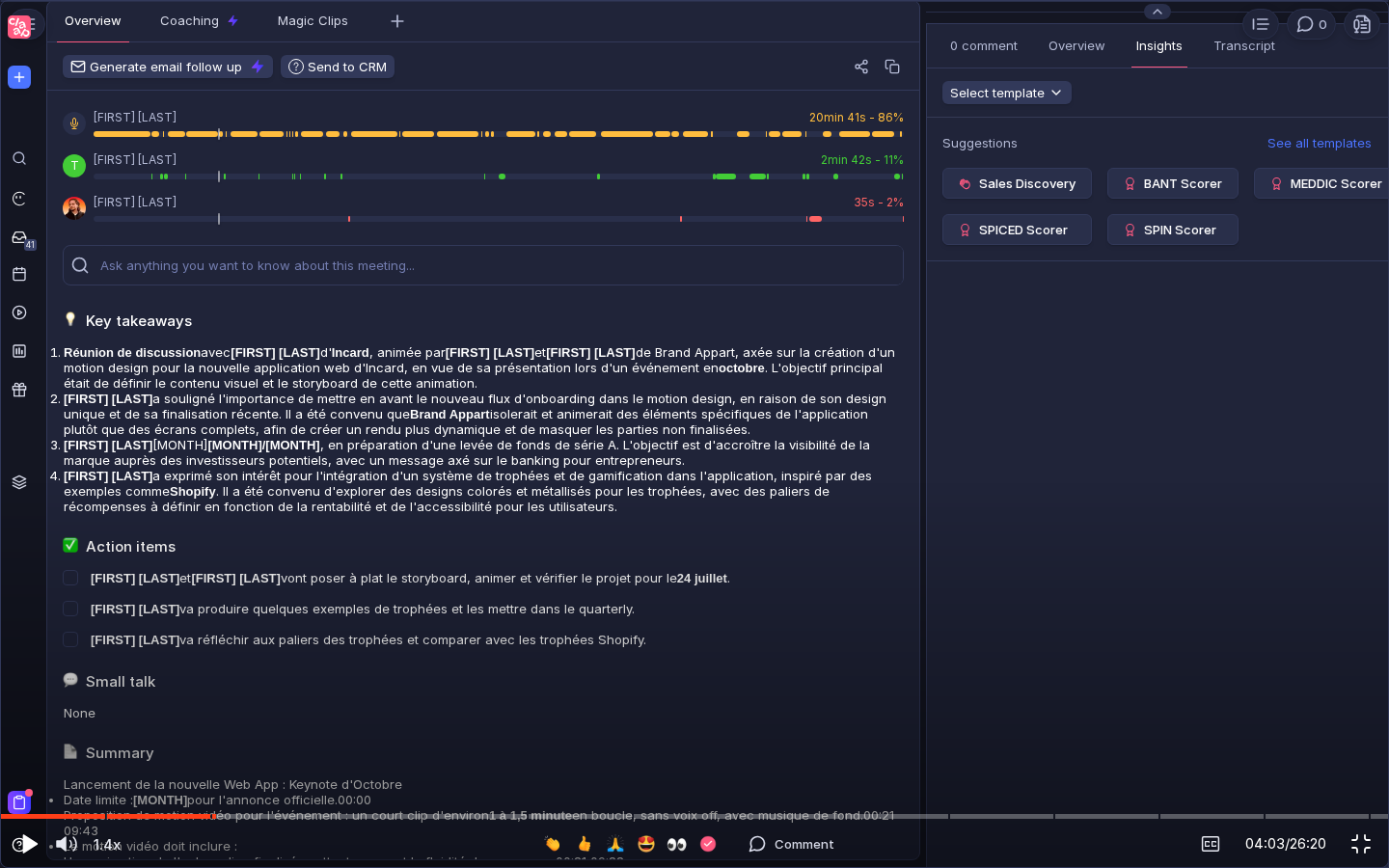 click at bounding box center (1361, 844) 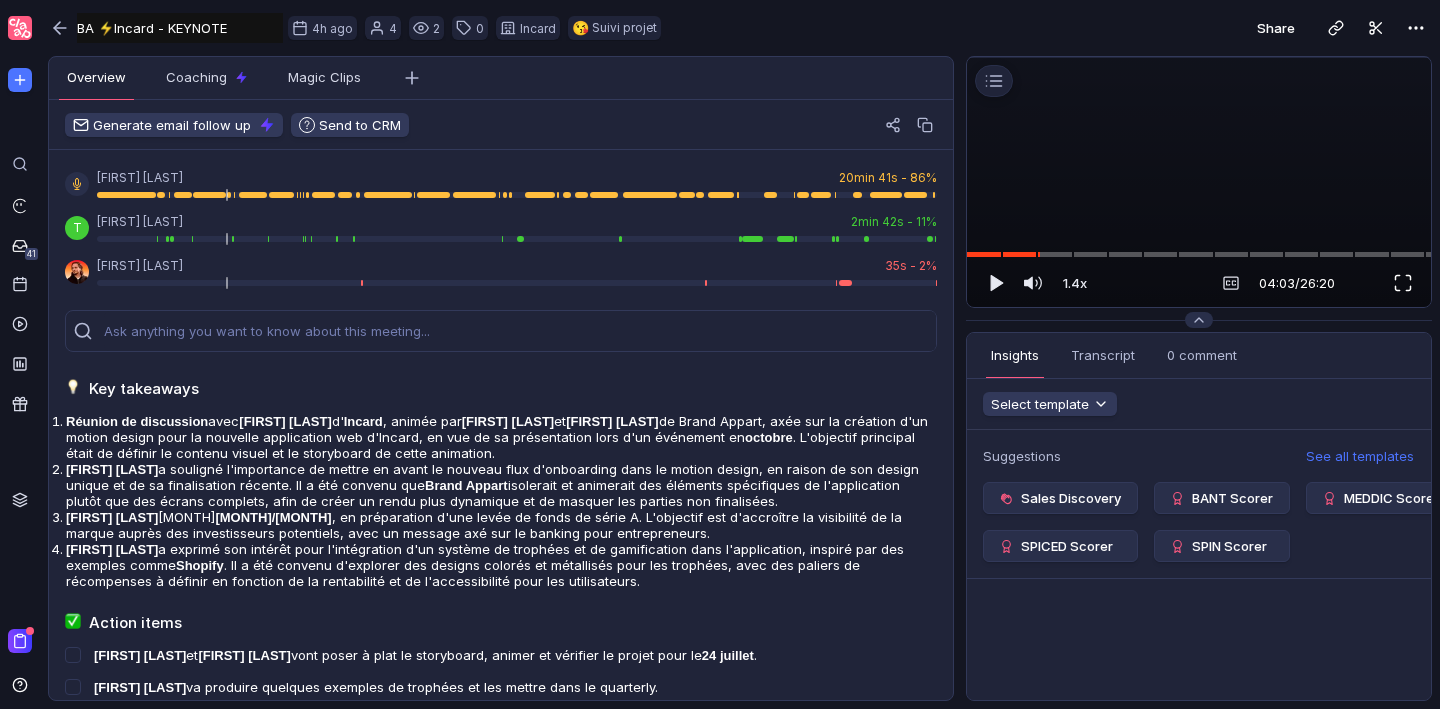 click at bounding box center (1403, 283) 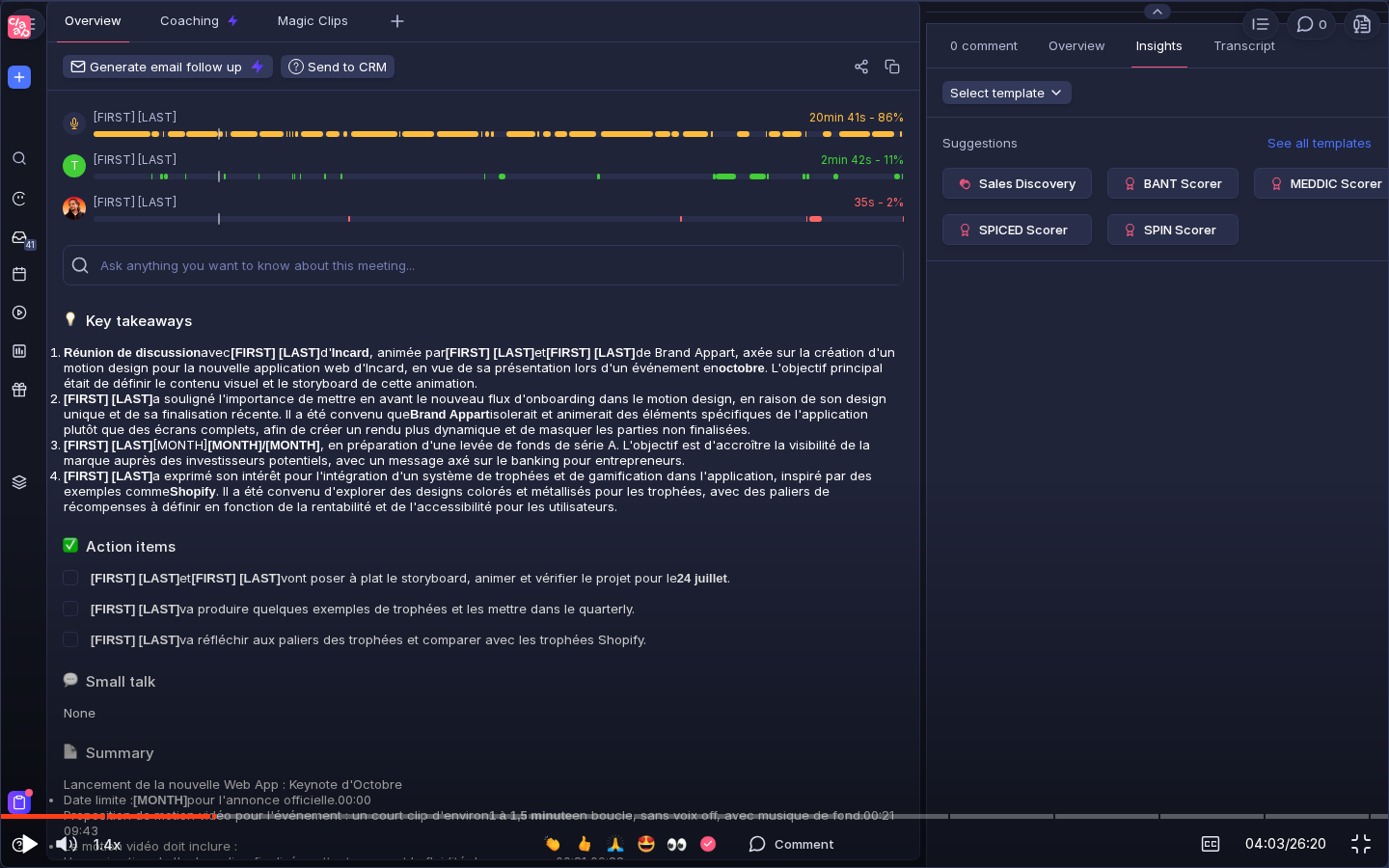 click at bounding box center [28, 844] 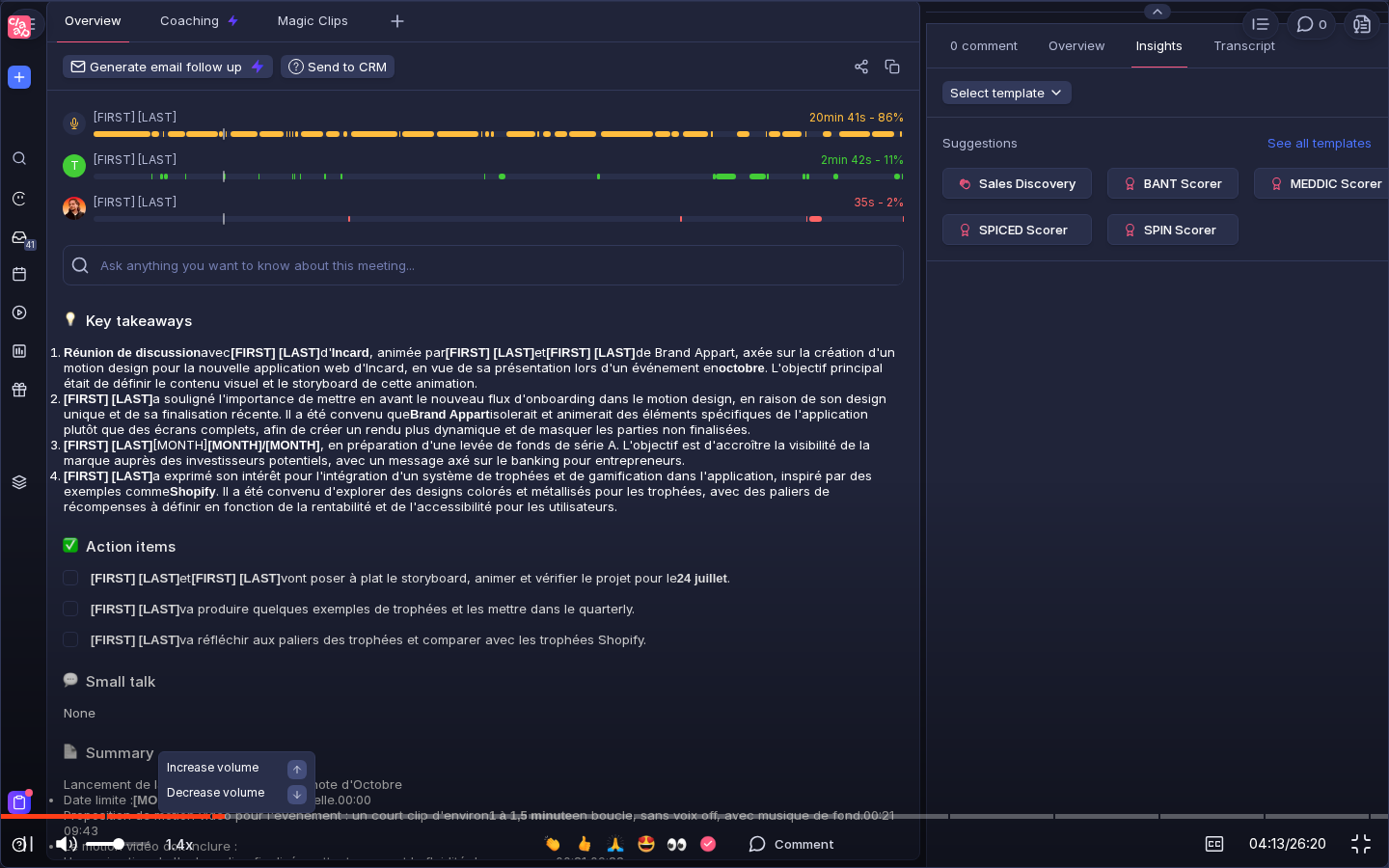 click at bounding box center [102, 844] 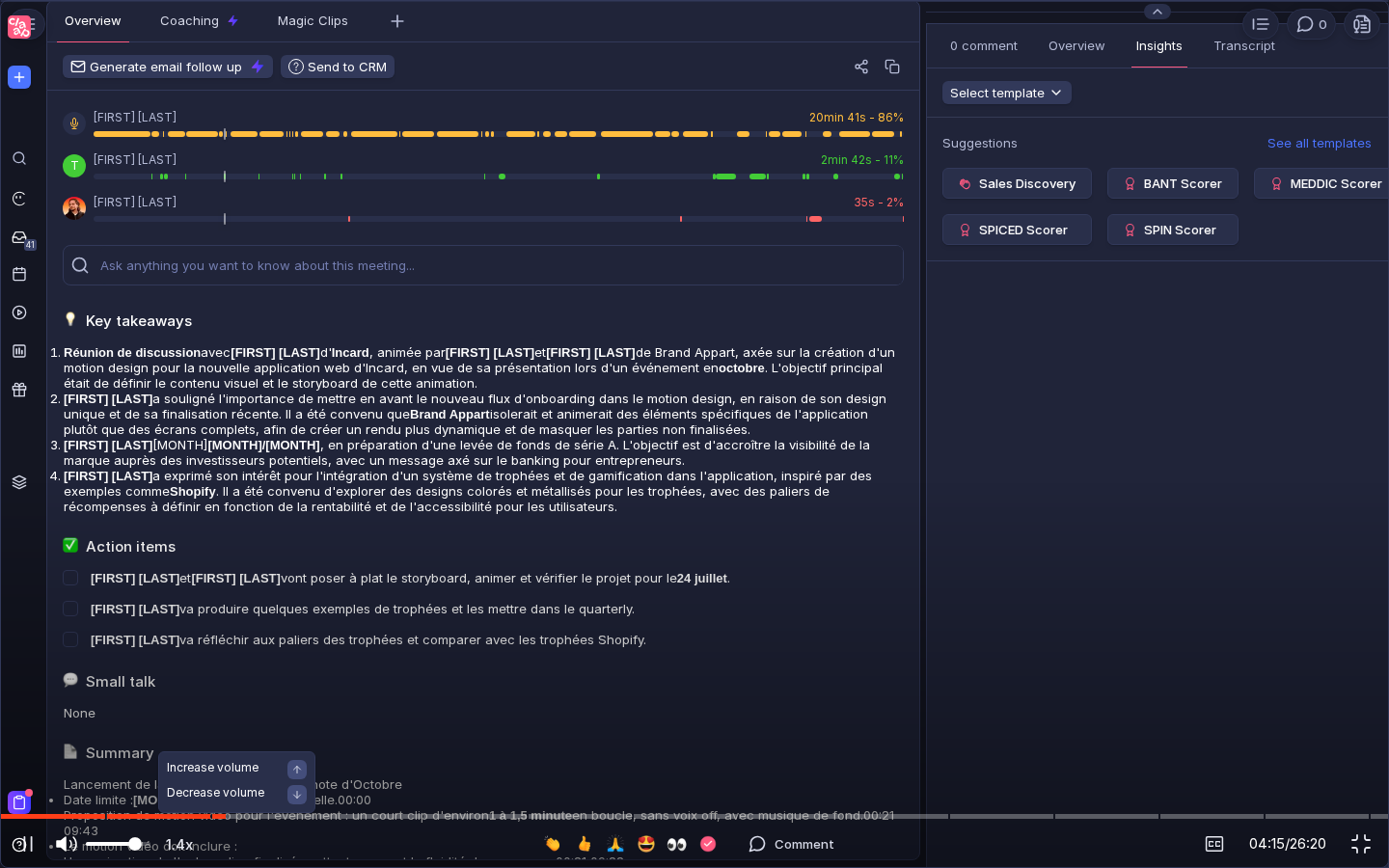 click at bounding box center (135, 844) 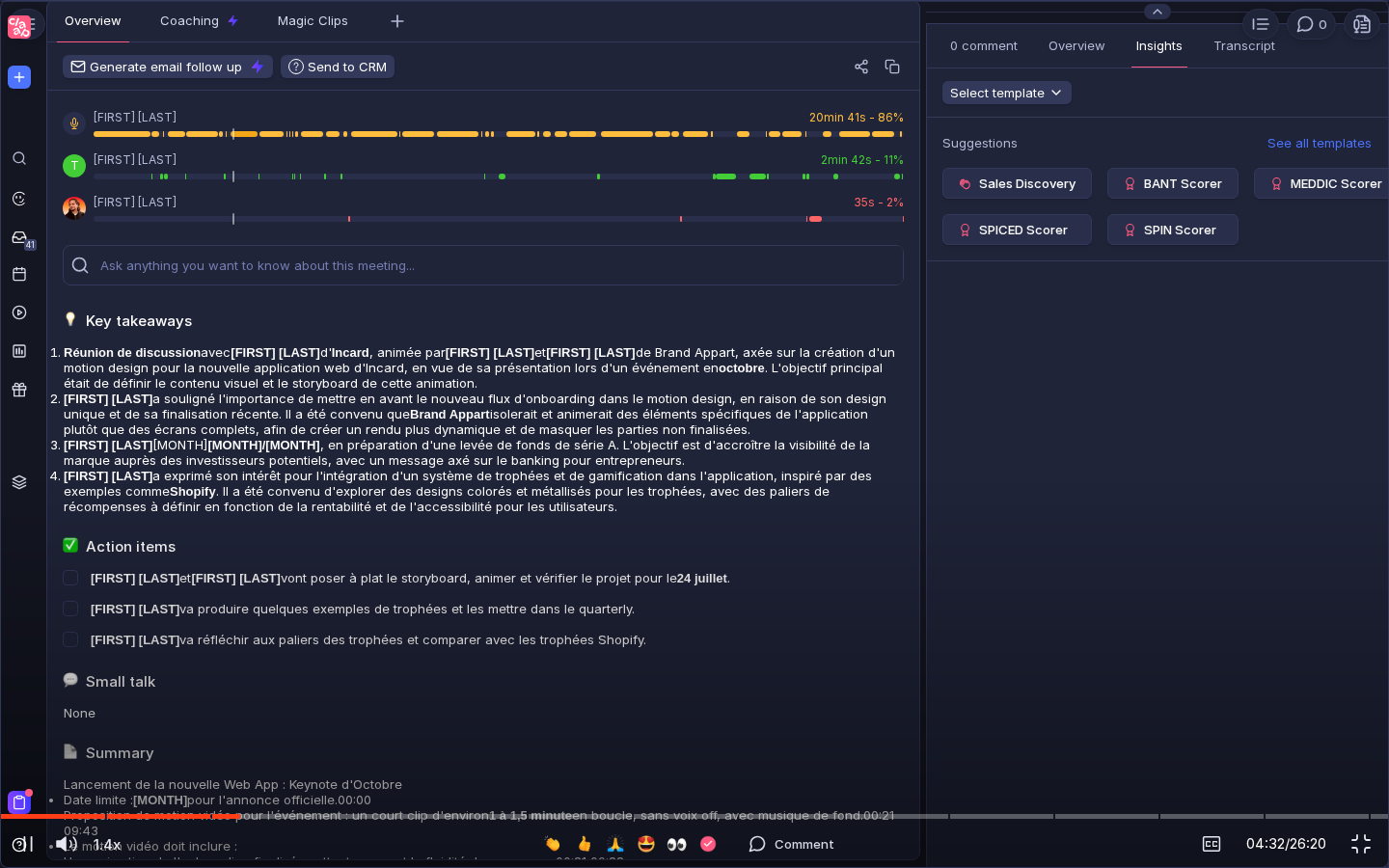 click at bounding box center (694, 44) 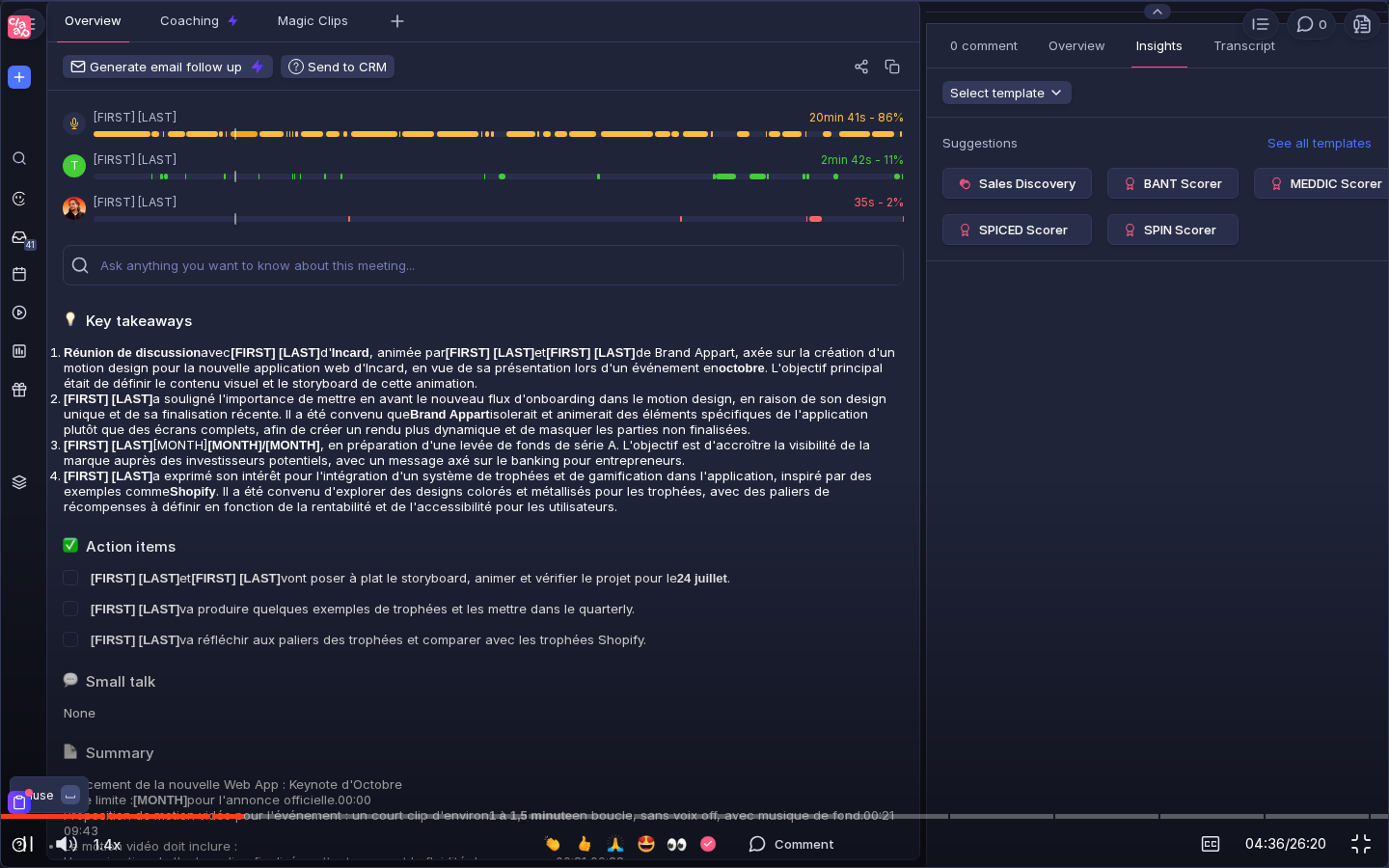 click at bounding box center (28, 844) 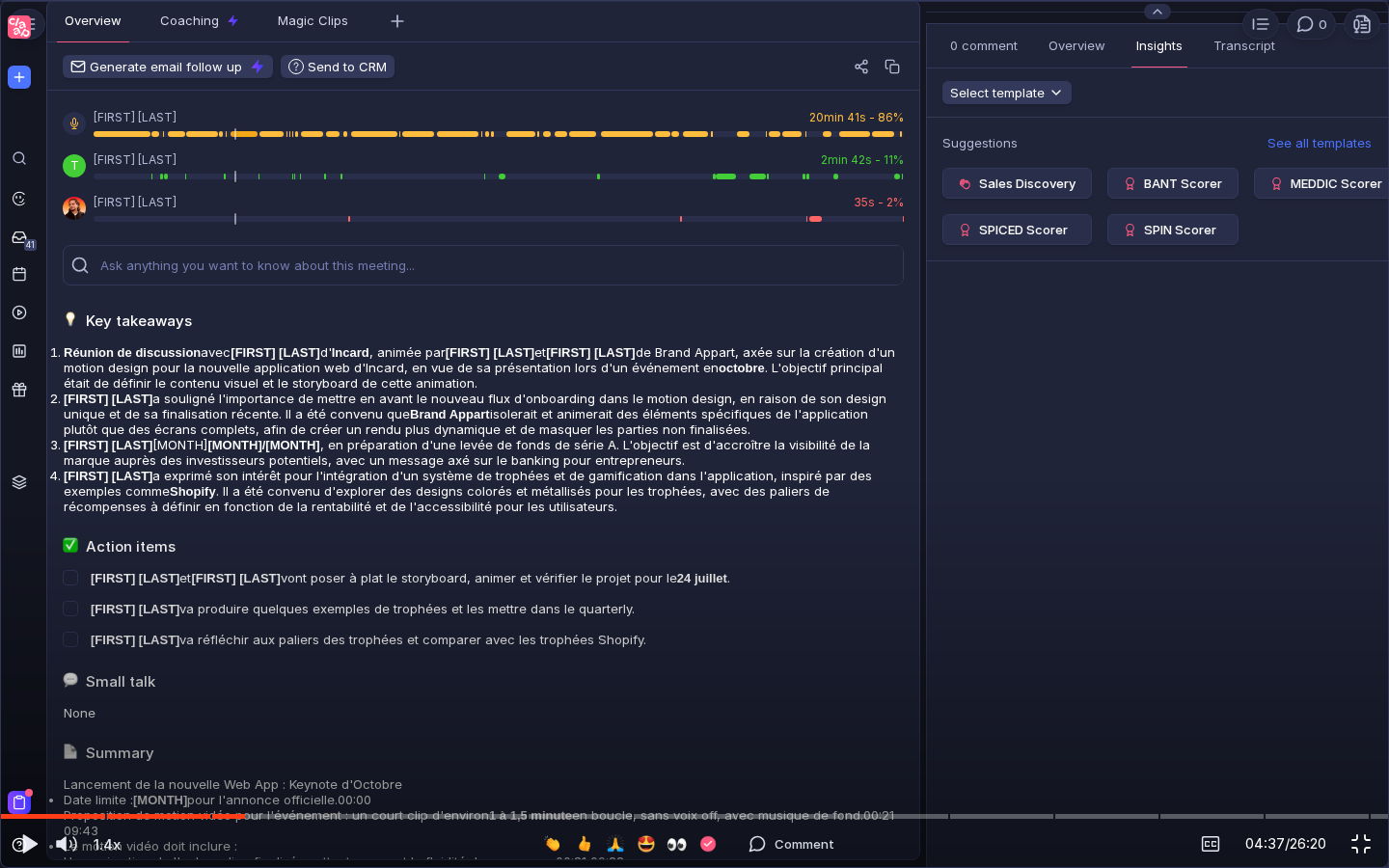 click at bounding box center (1361, 844) 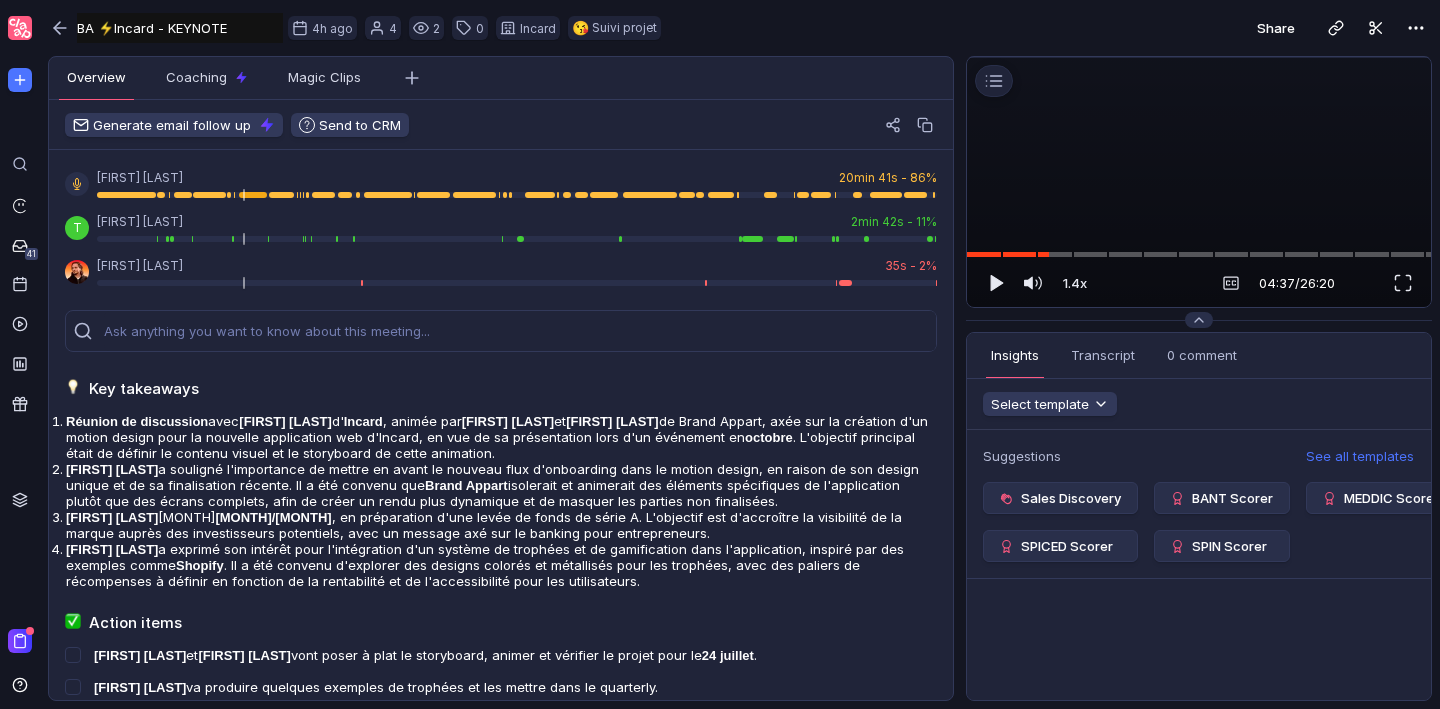 click at bounding box center [1199, 57] 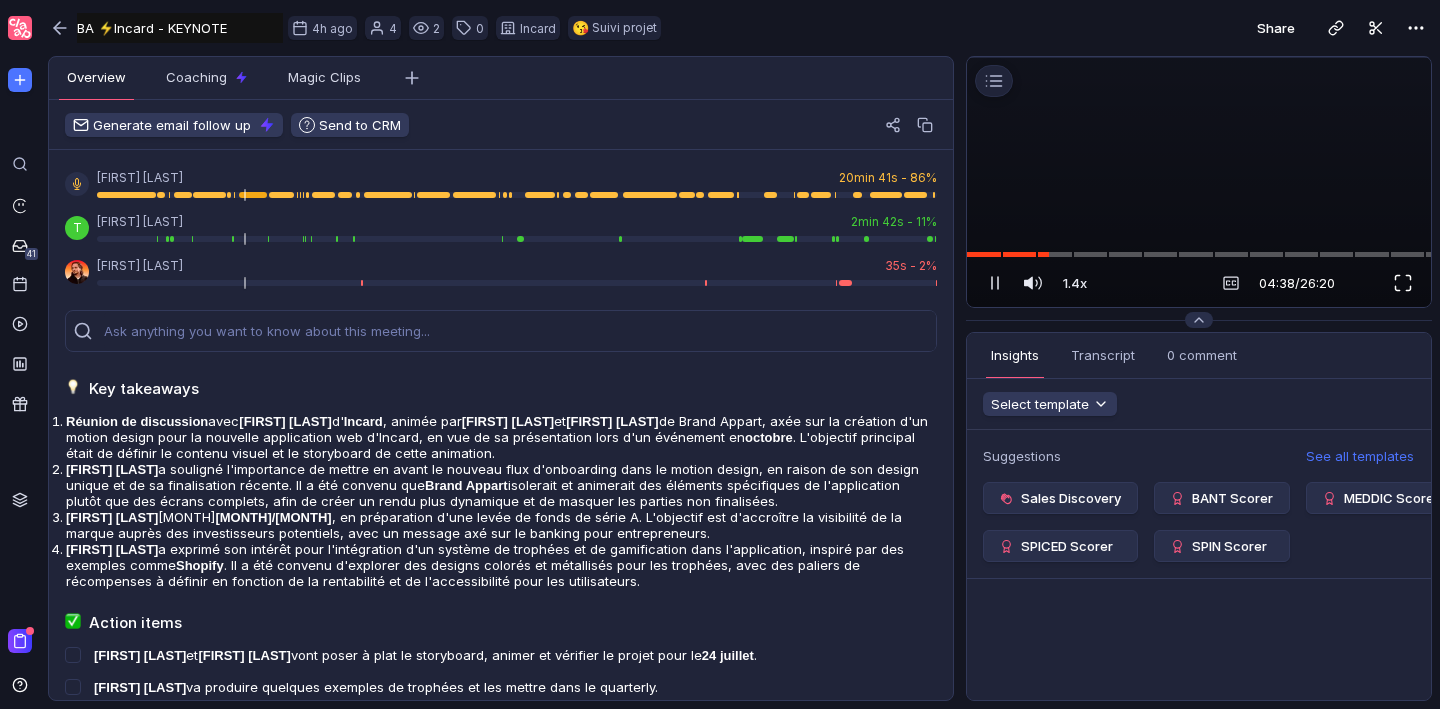 click at bounding box center [1403, 283] 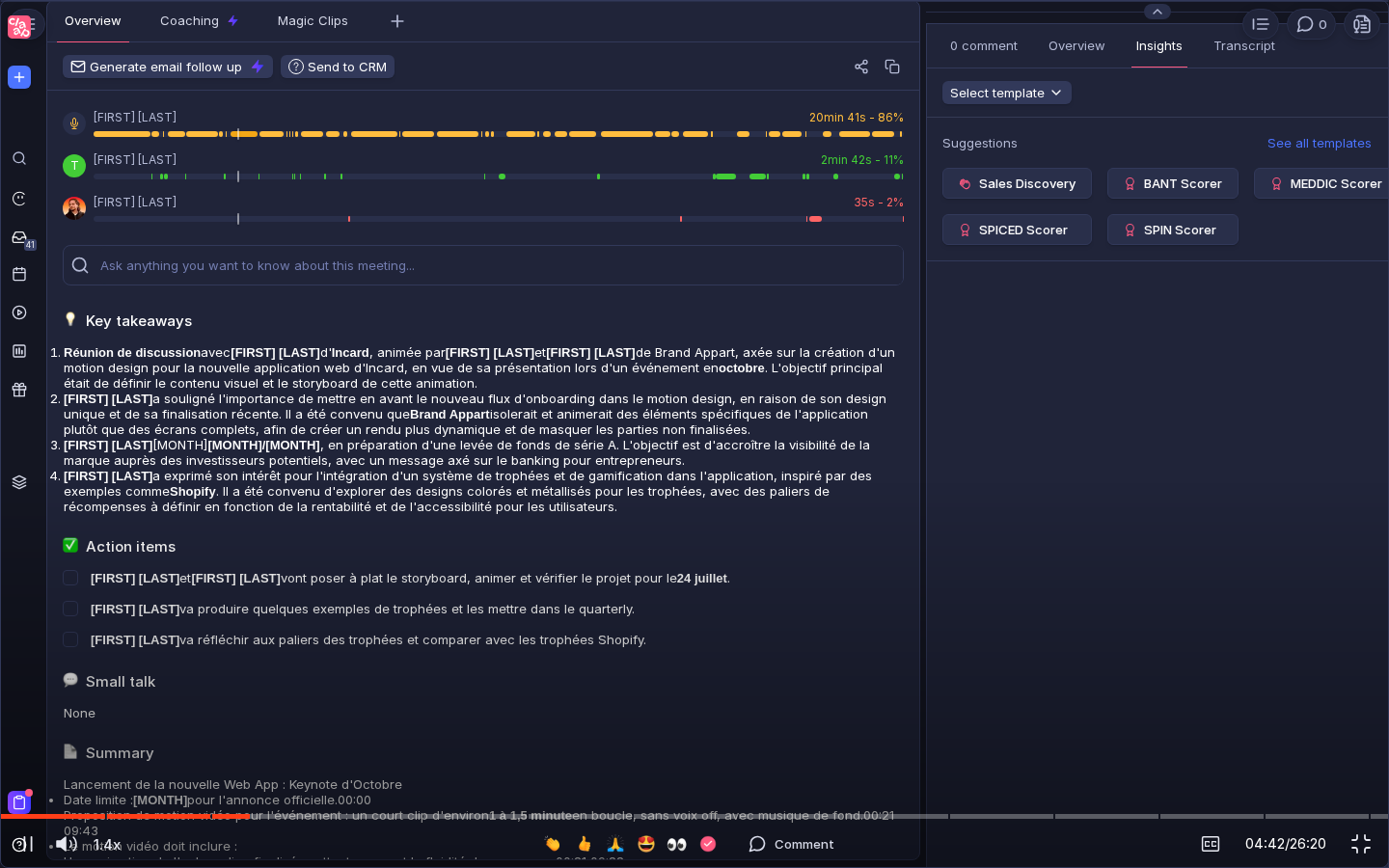 click at bounding box center [694, 44] 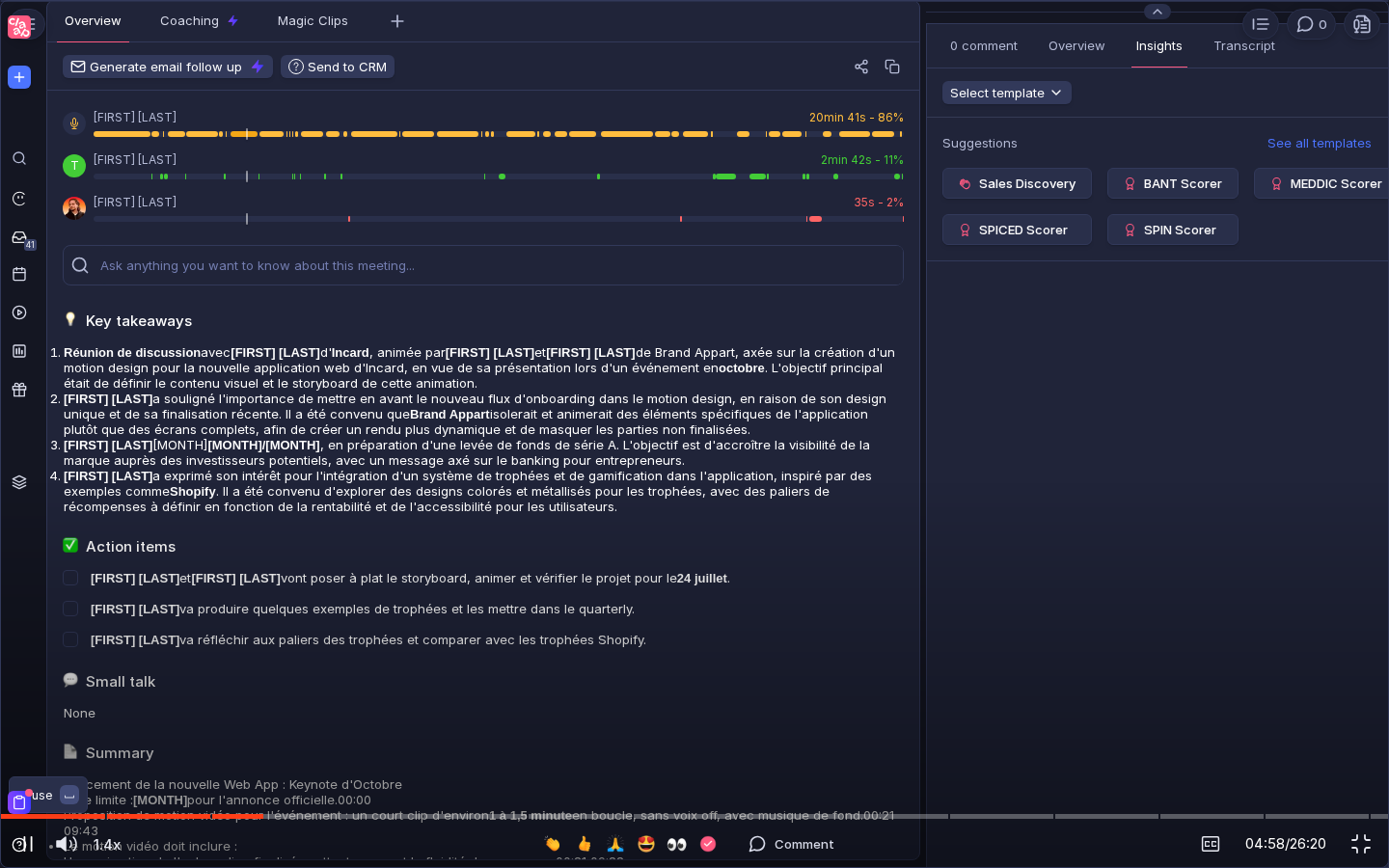 click at bounding box center [28, 844] 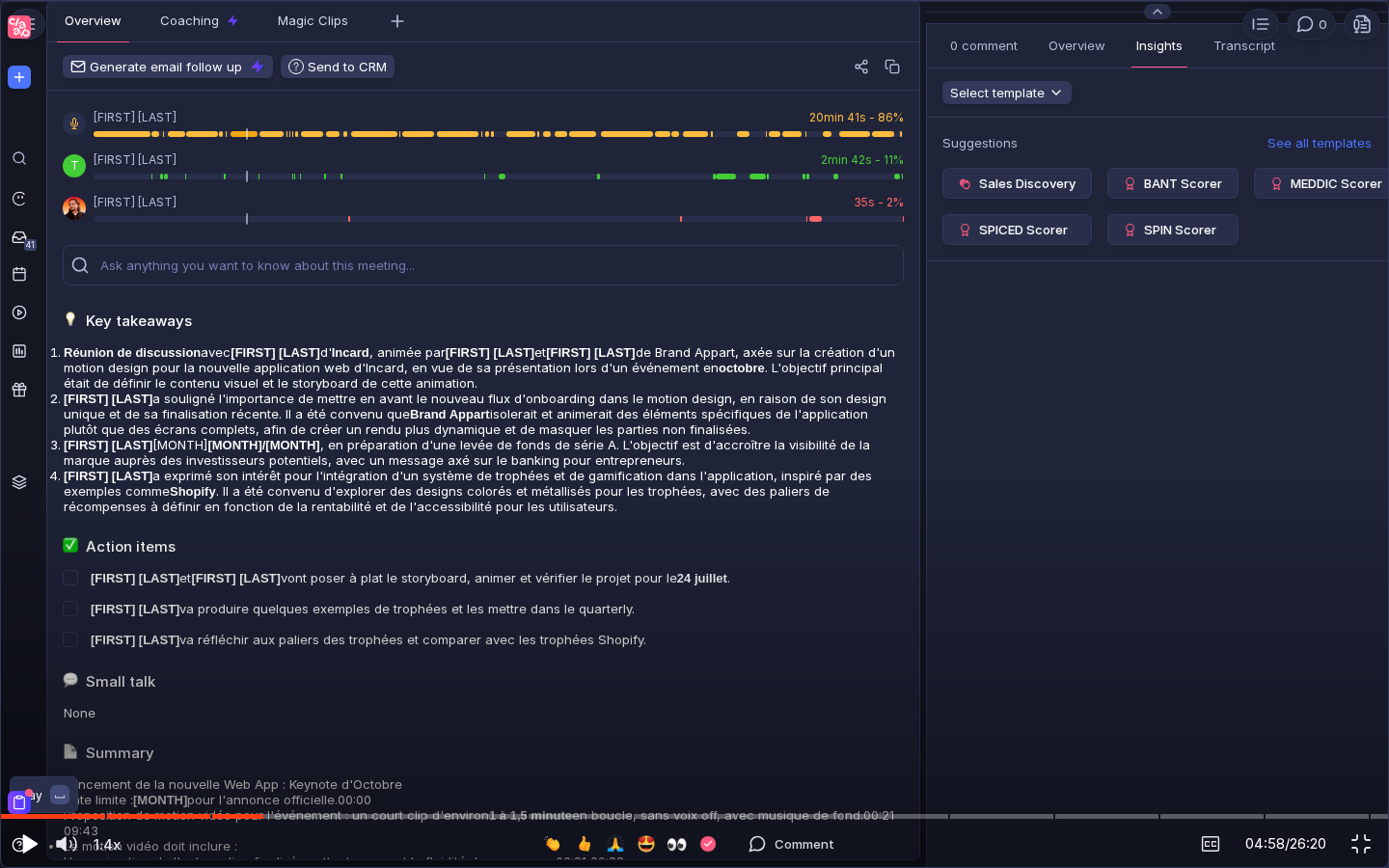 click at bounding box center (30, 844) 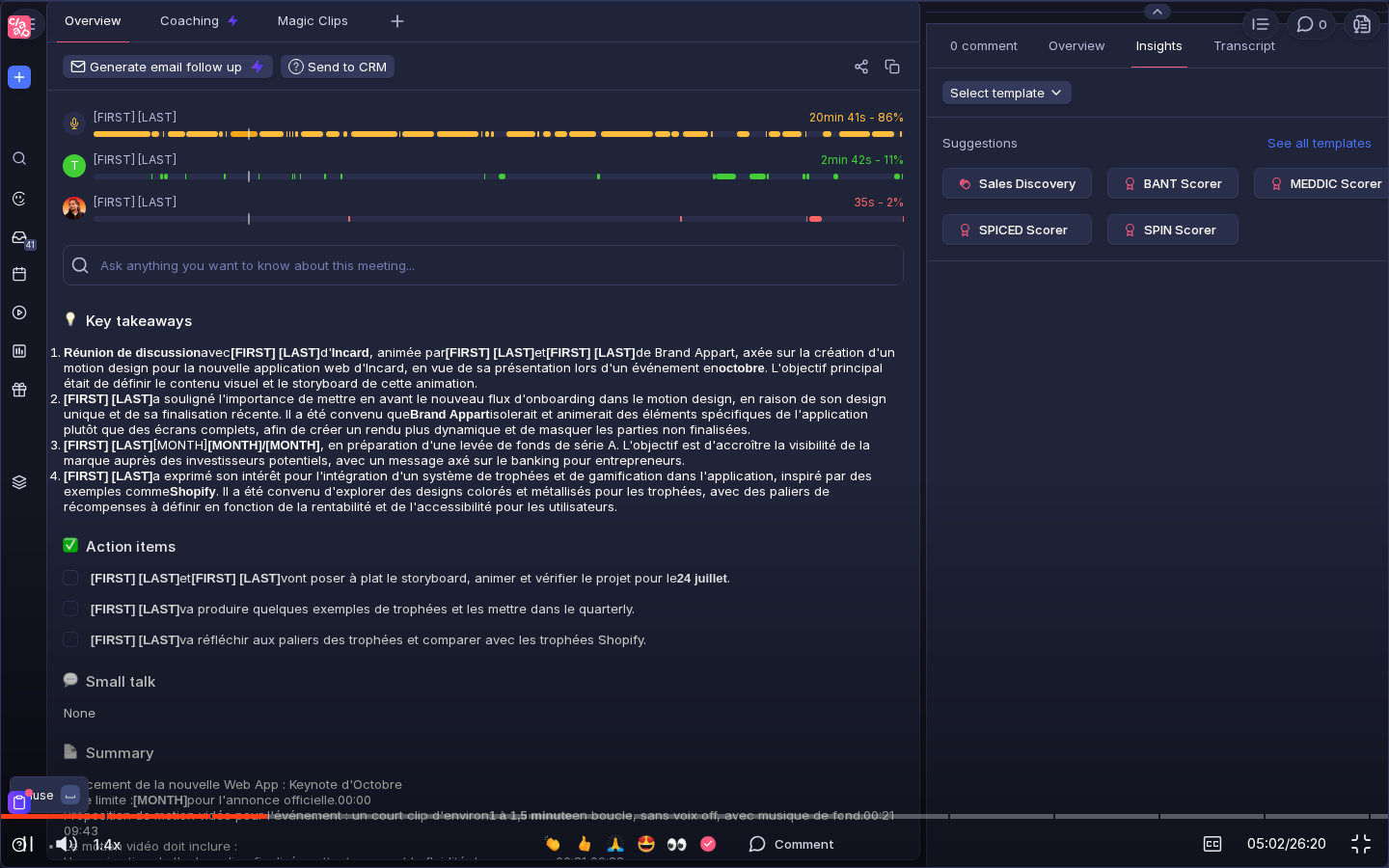 click at bounding box center [28, 844] 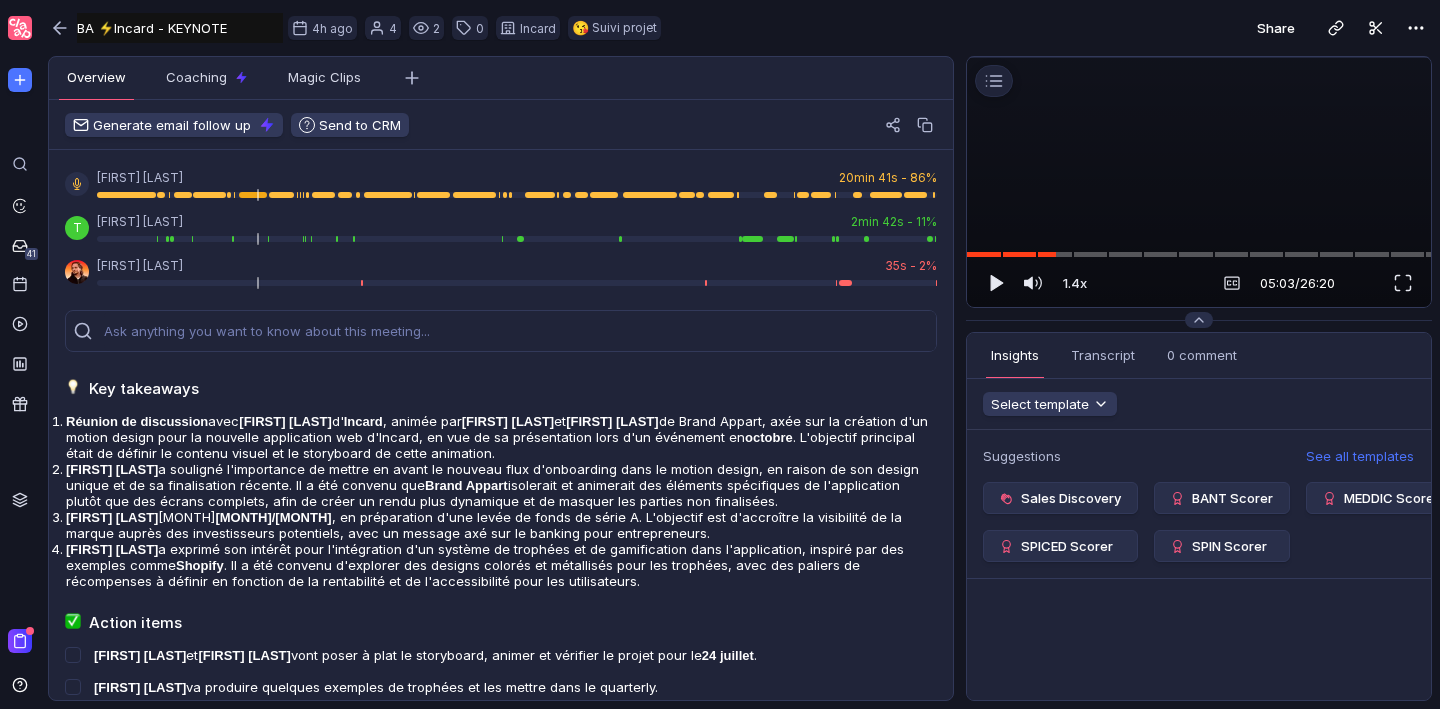 click at bounding box center [1199, 57] 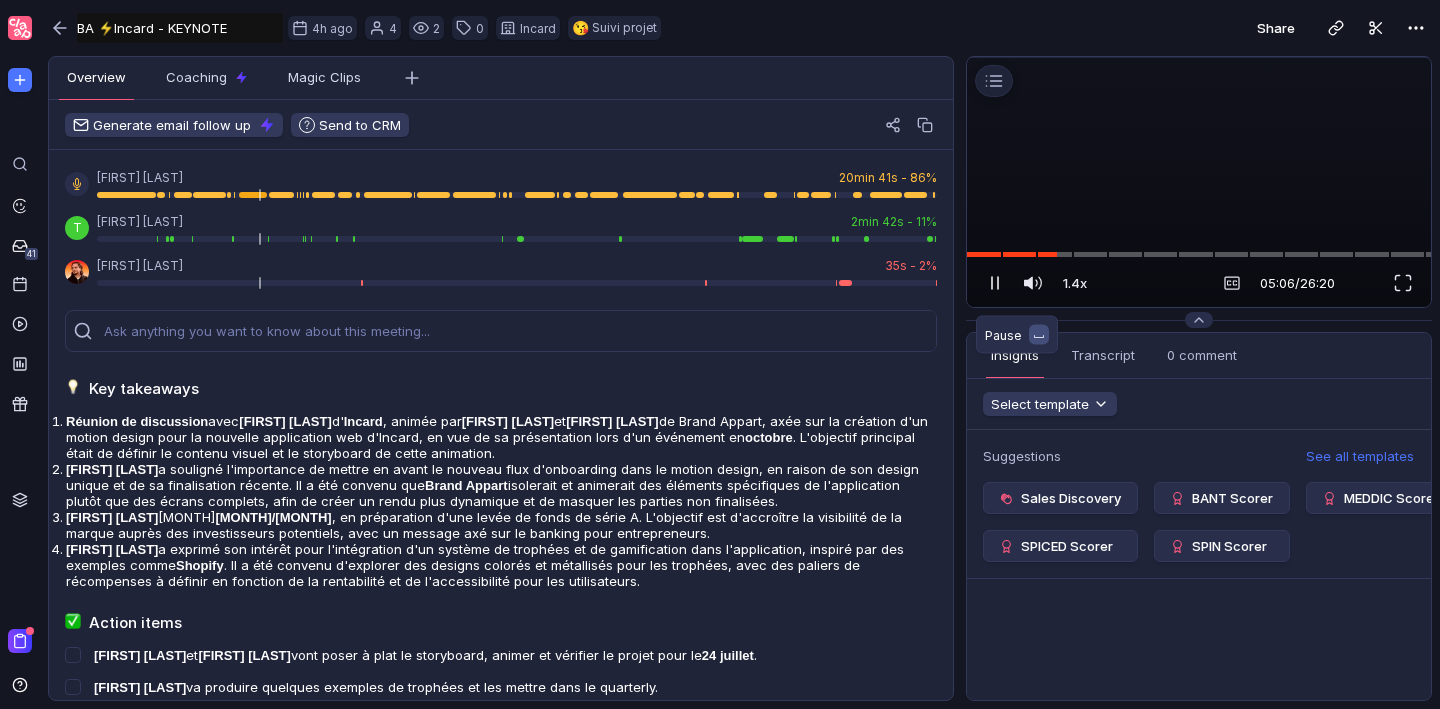 click at bounding box center [995, 283] 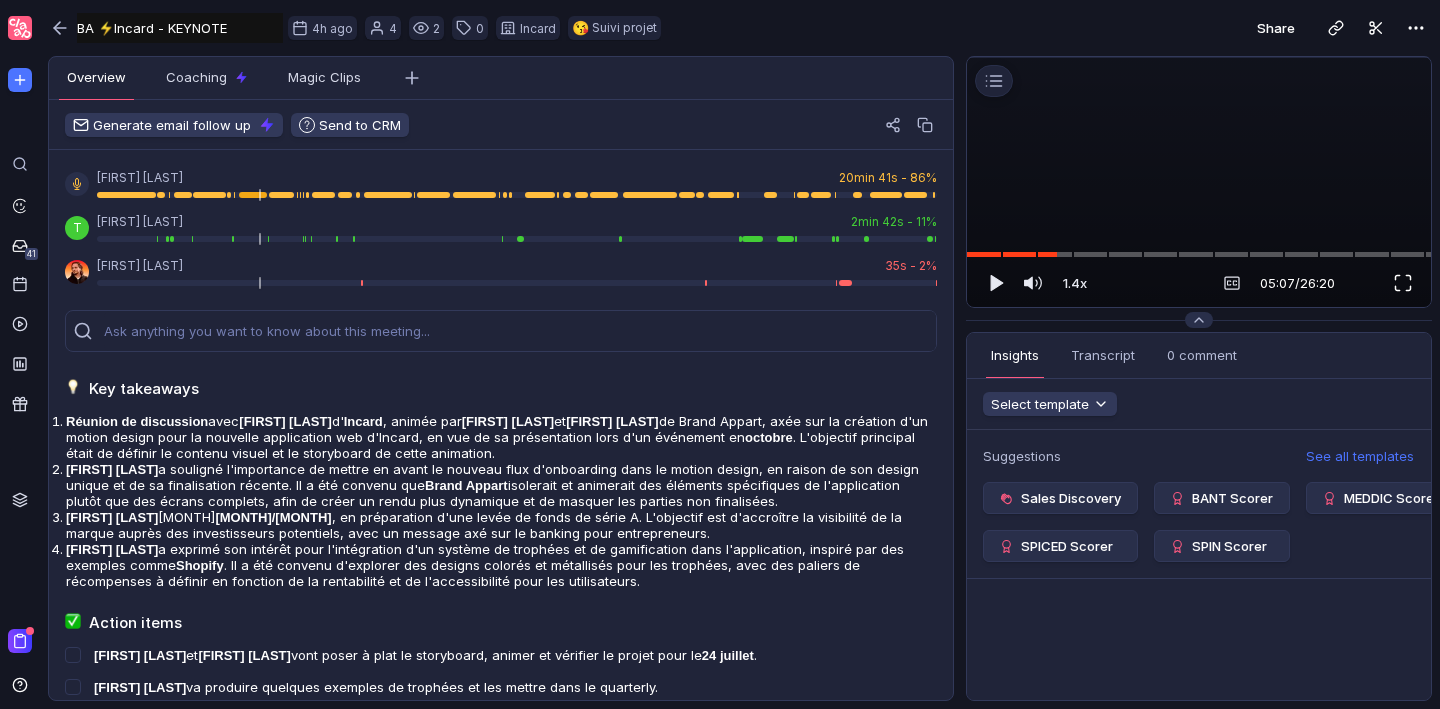 click at bounding box center (1403, 283) 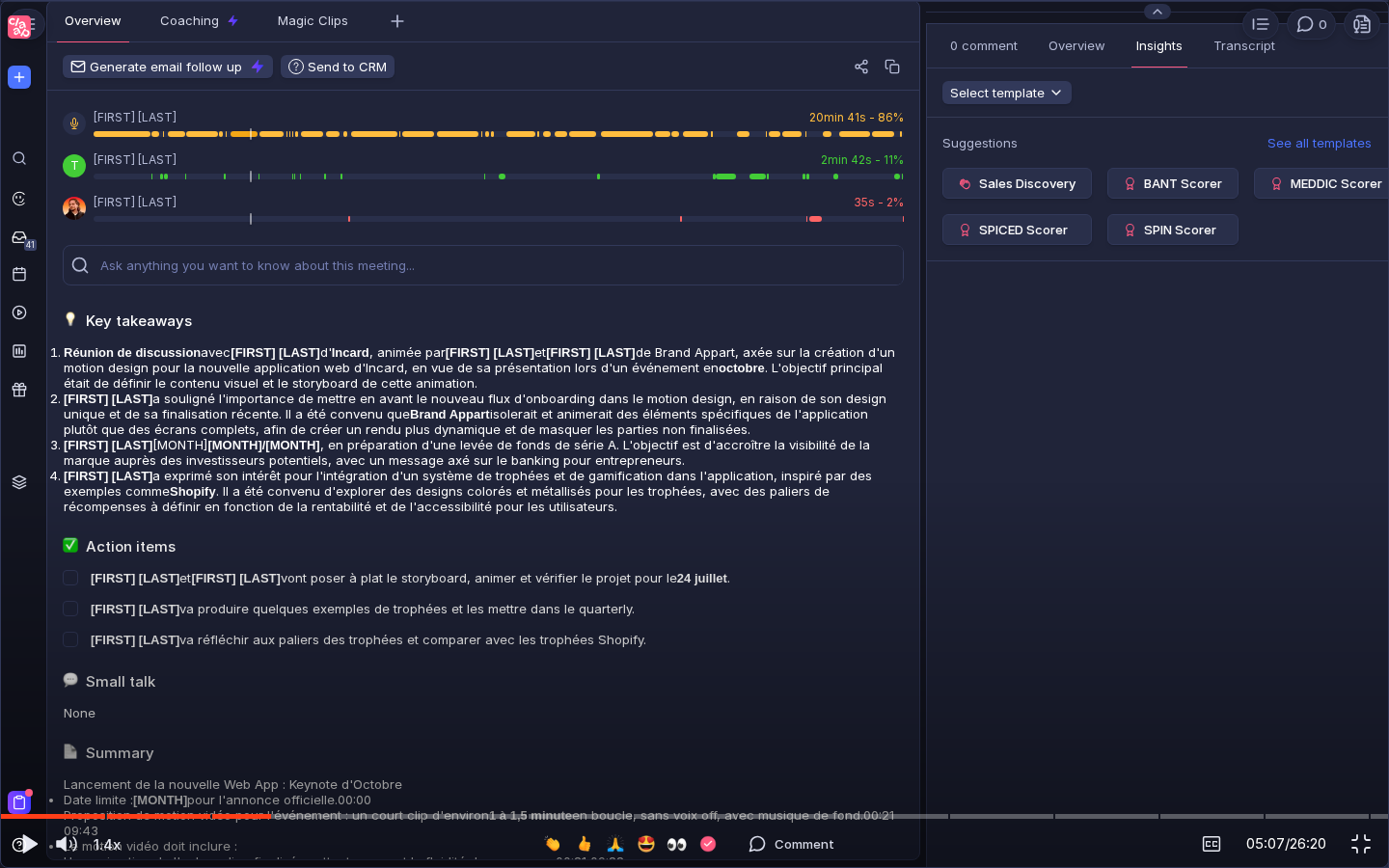 click at bounding box center [694, 44] 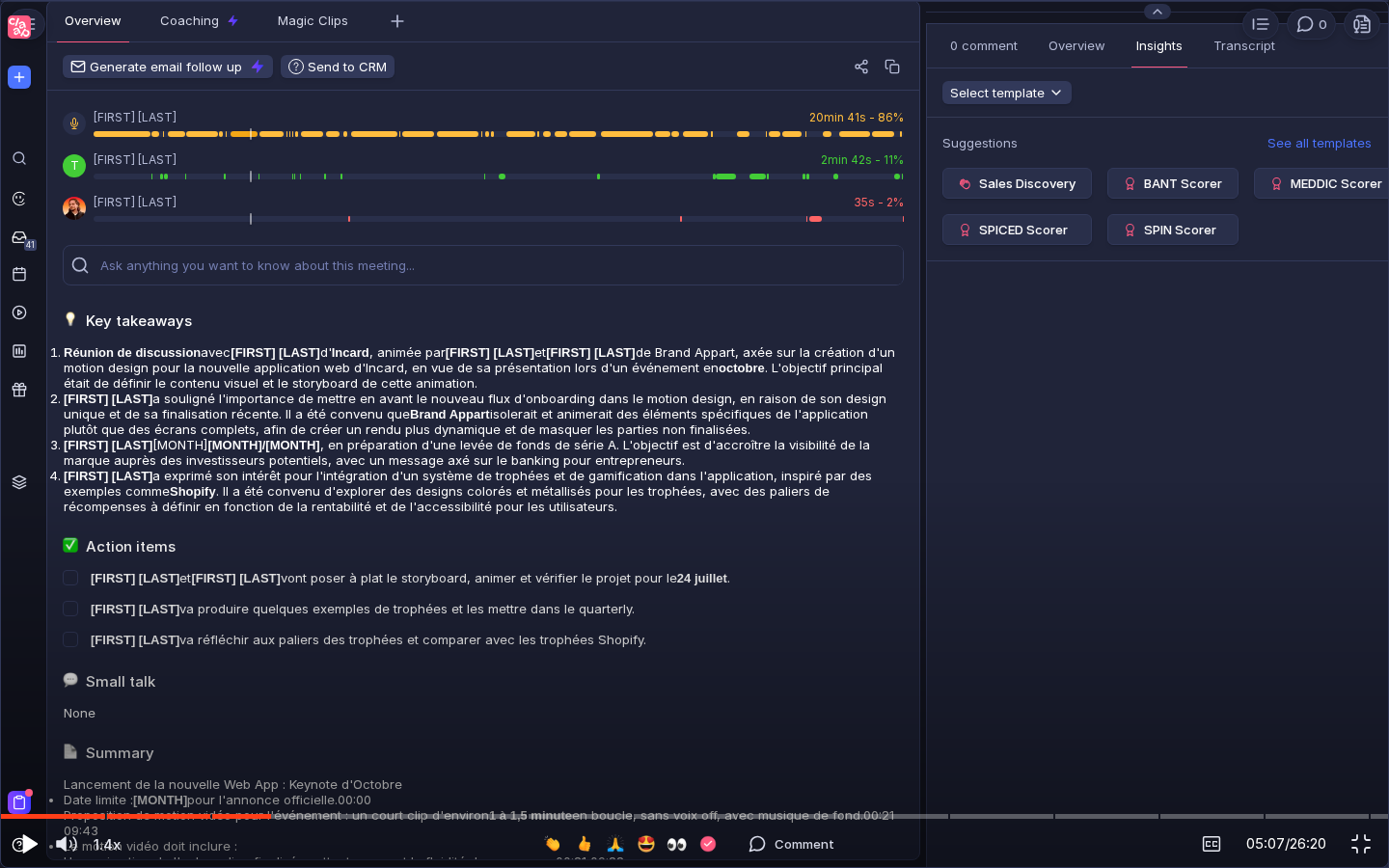 click at bounding box center [30, 844] 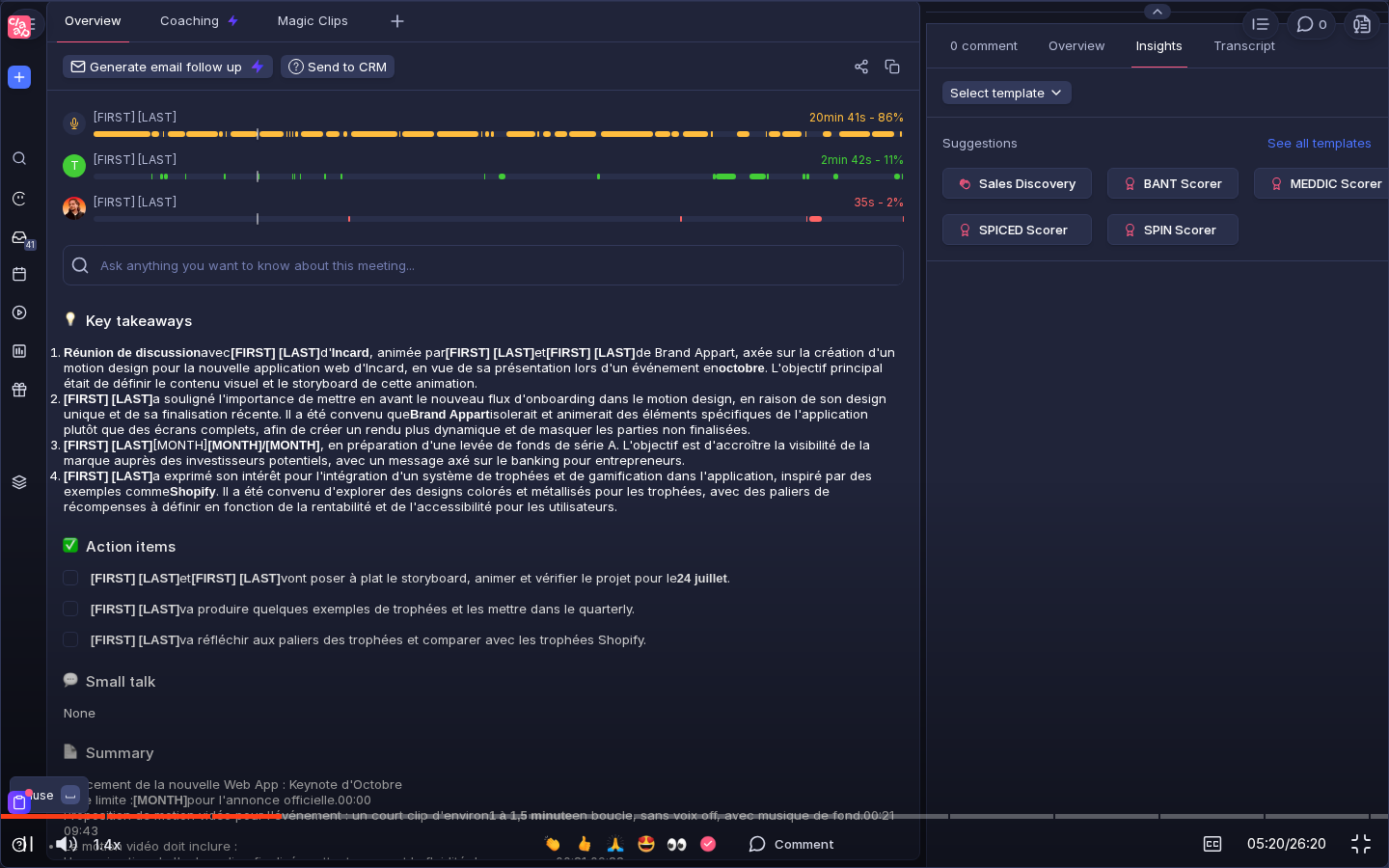 click at bounding box center (28, 844) 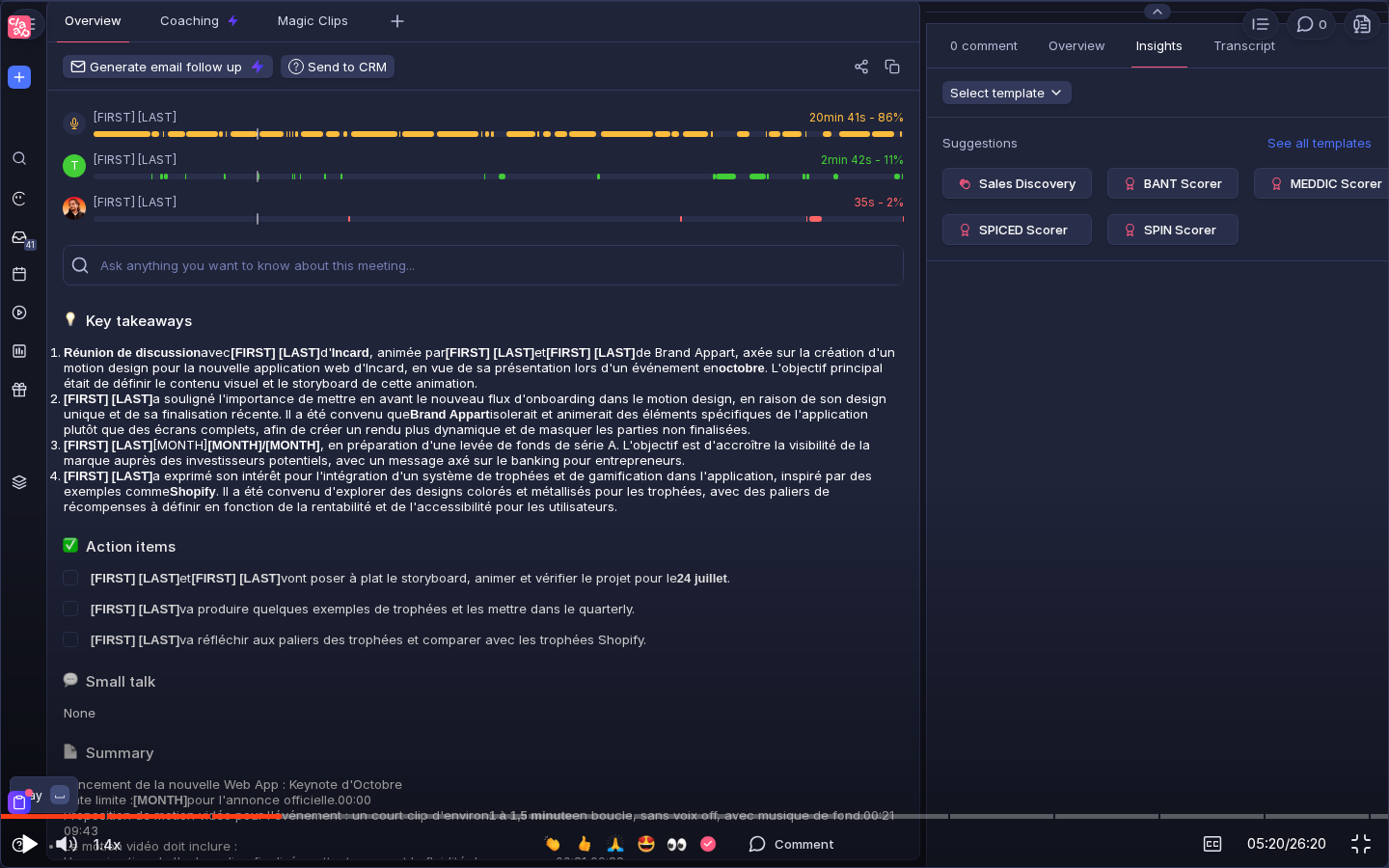 click at bounding box center (30, 844) 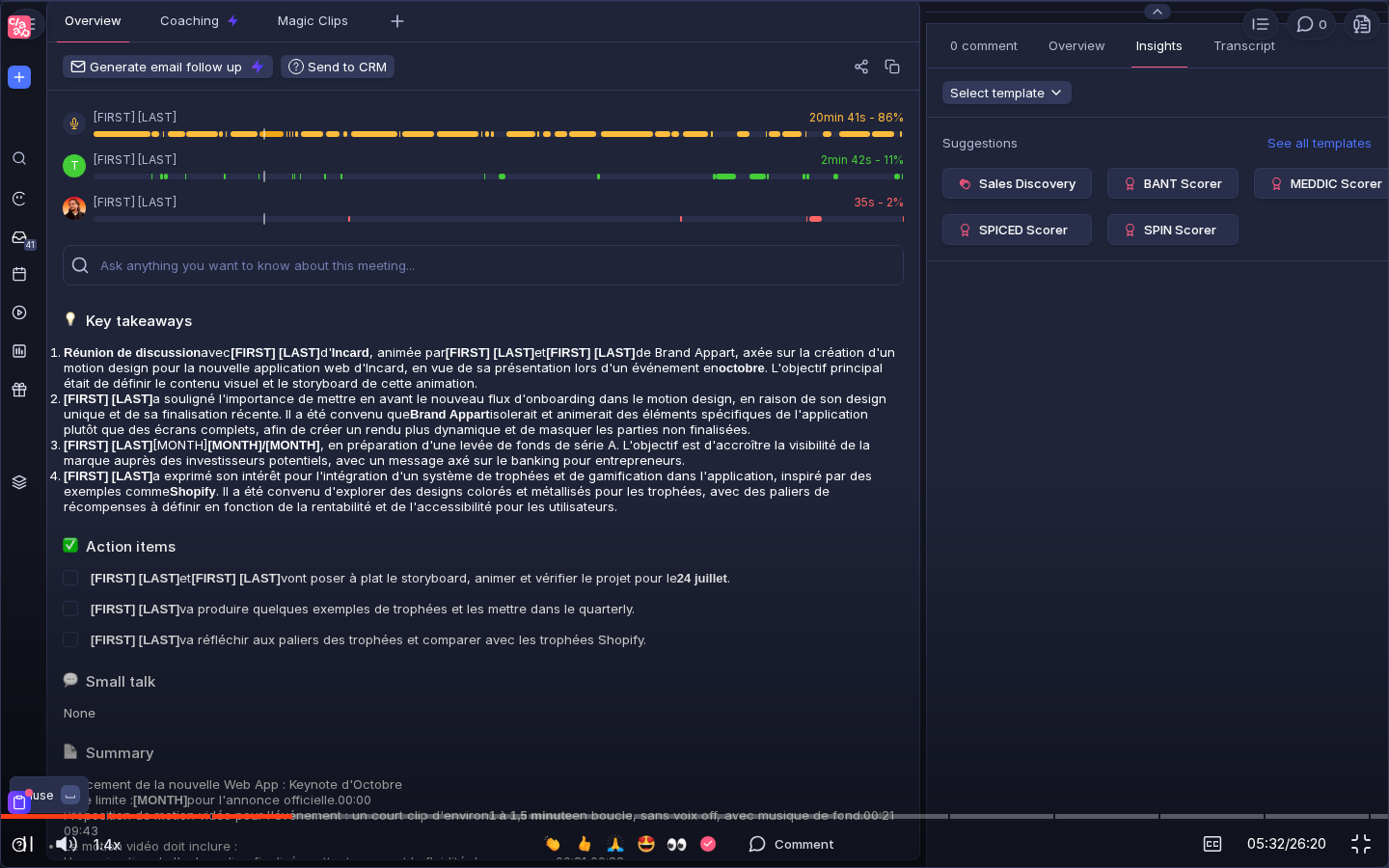 click at bounding box center [28, 844] 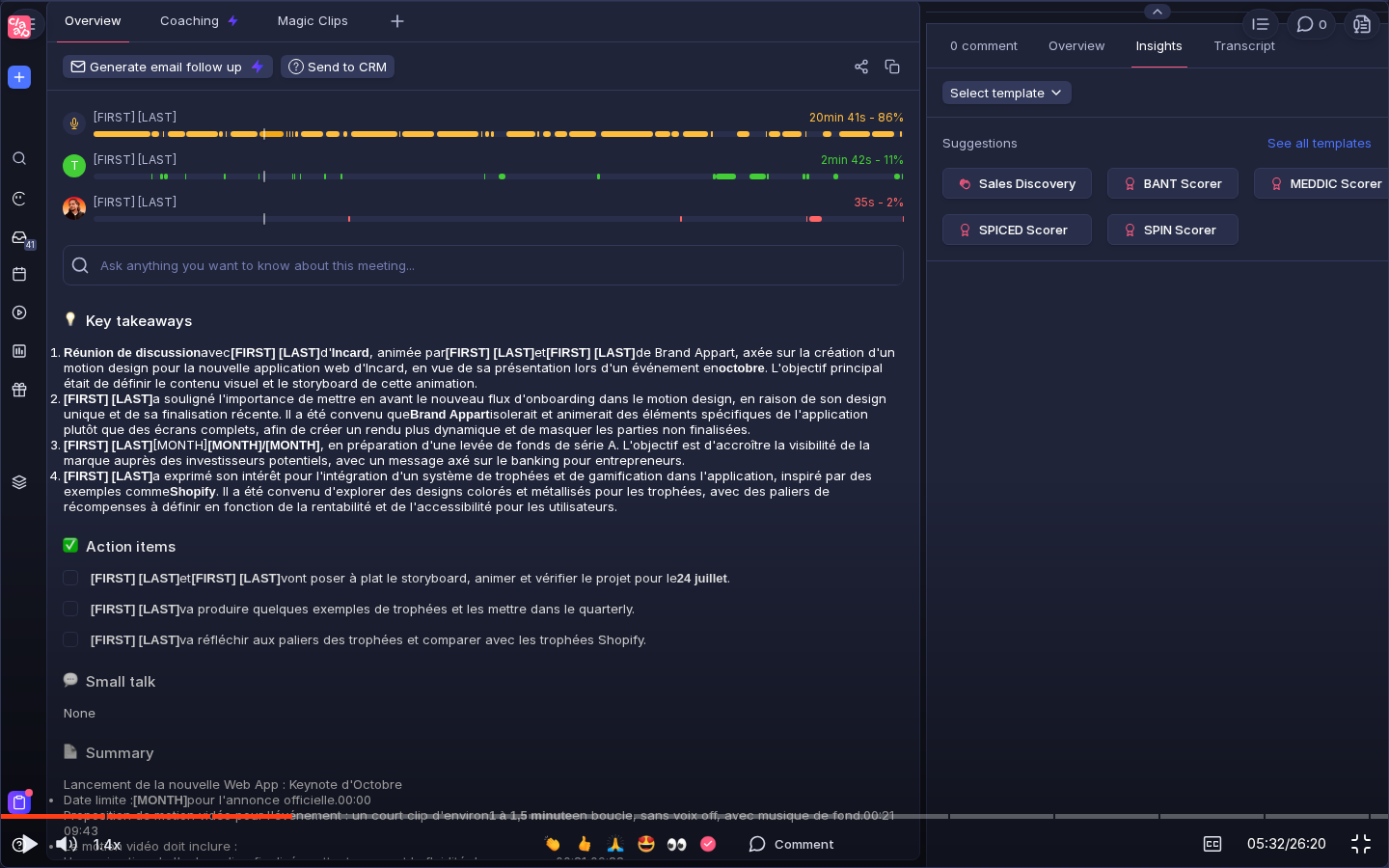 click at bounding box center [1361, 844] 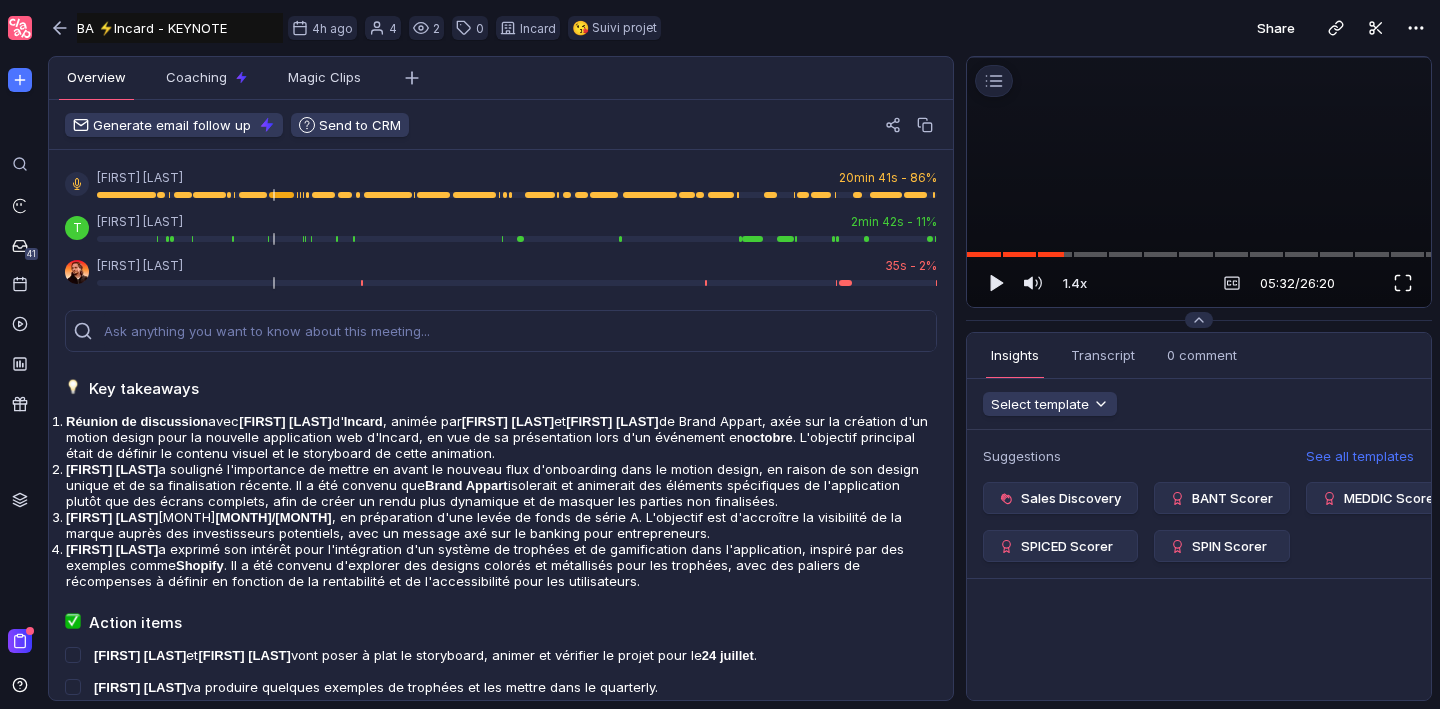 click at bounding box center [1403, 283] 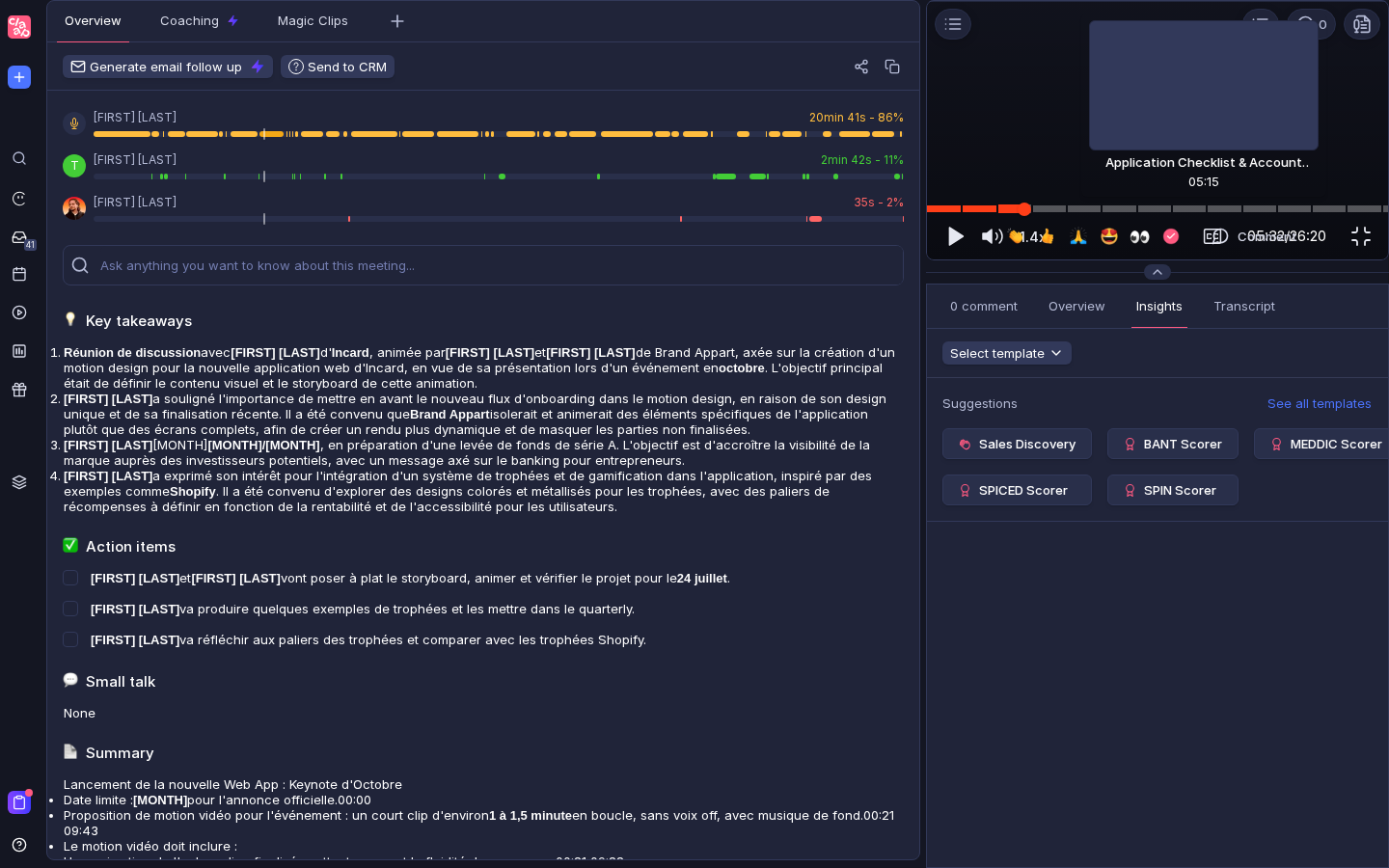 click at bounding box center [1158, 208] 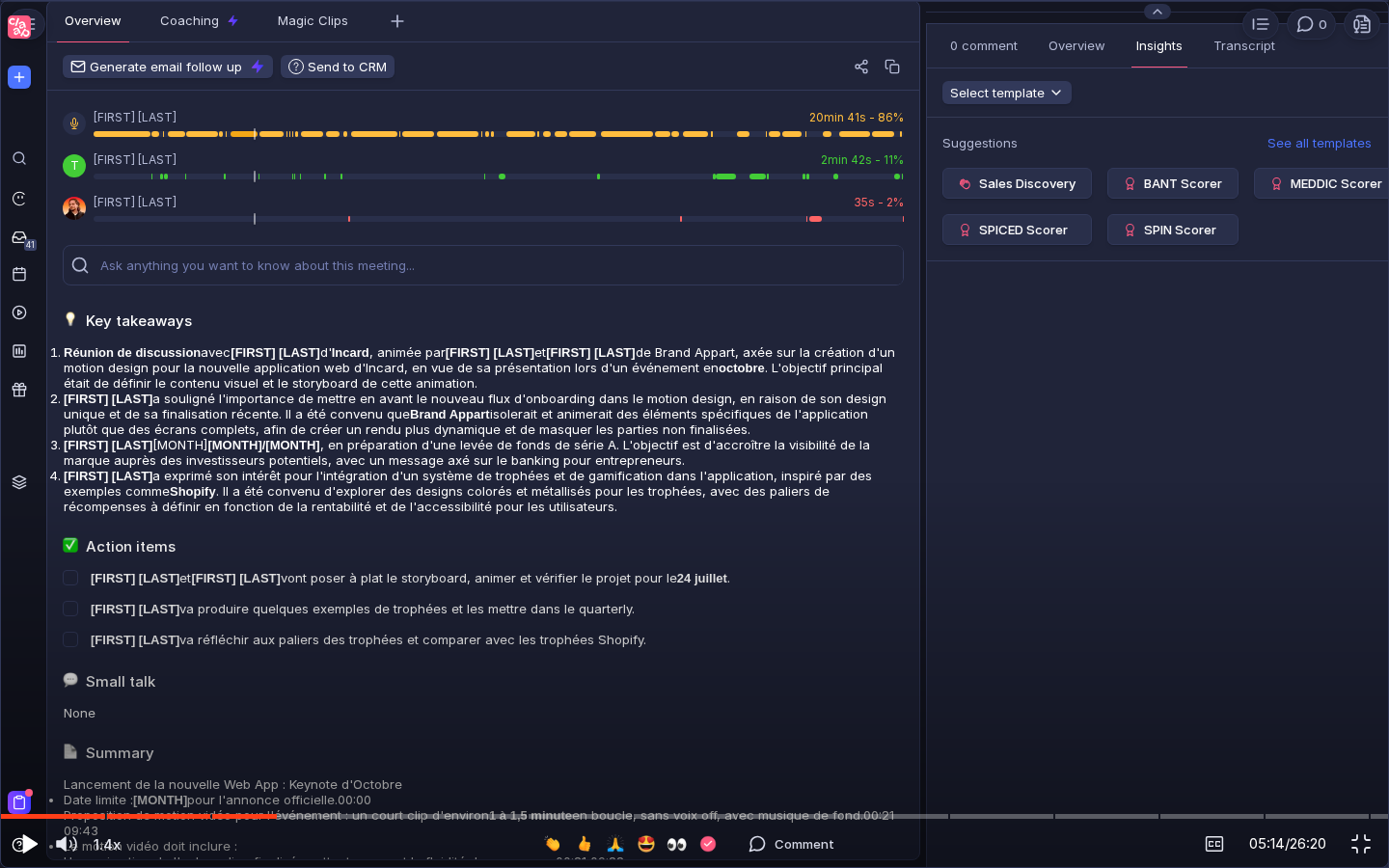 click at bounding box center [30, 844] 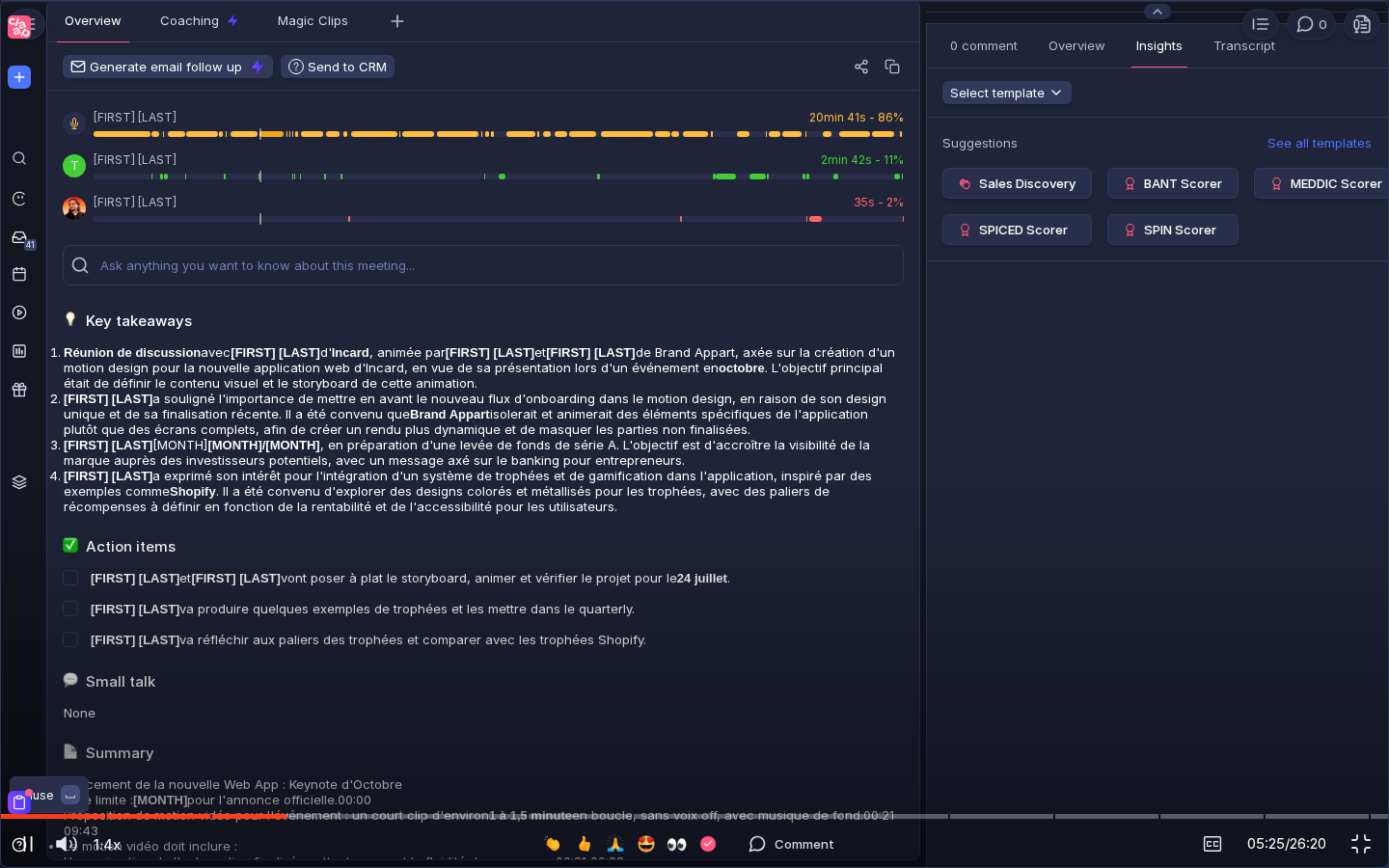 click at bounding box center [28, 844] 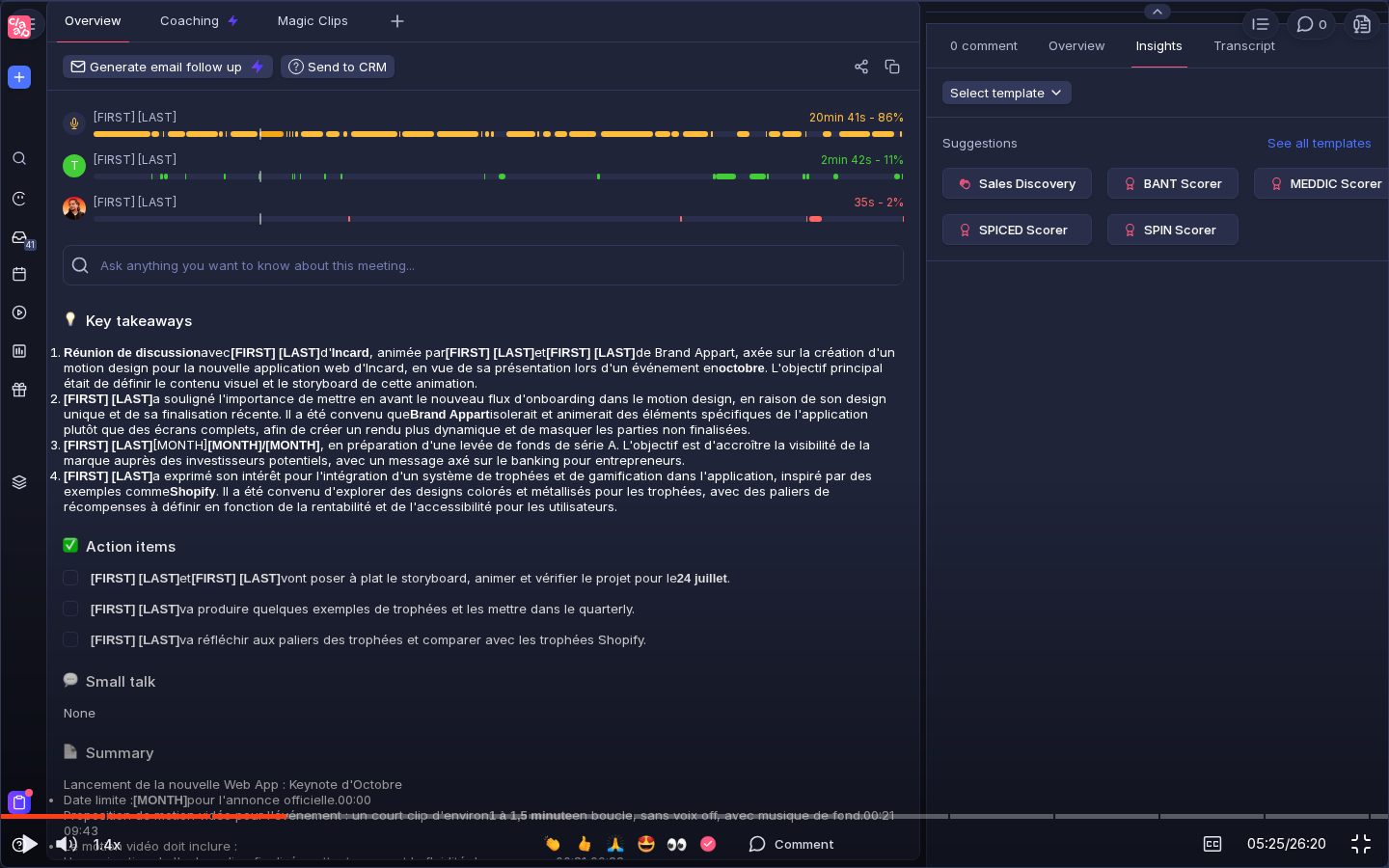 click at bounding box center [1361, 844] 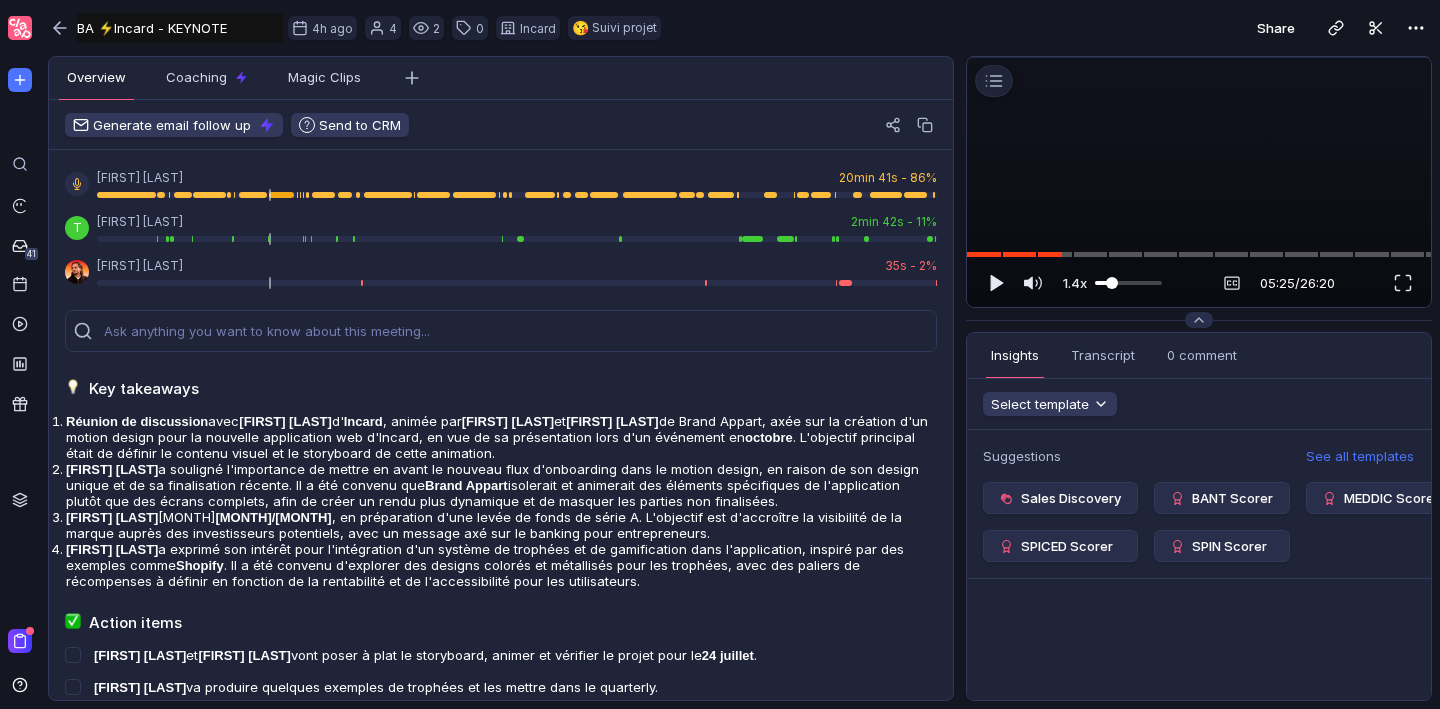 click at bounding box center [1199, 57] 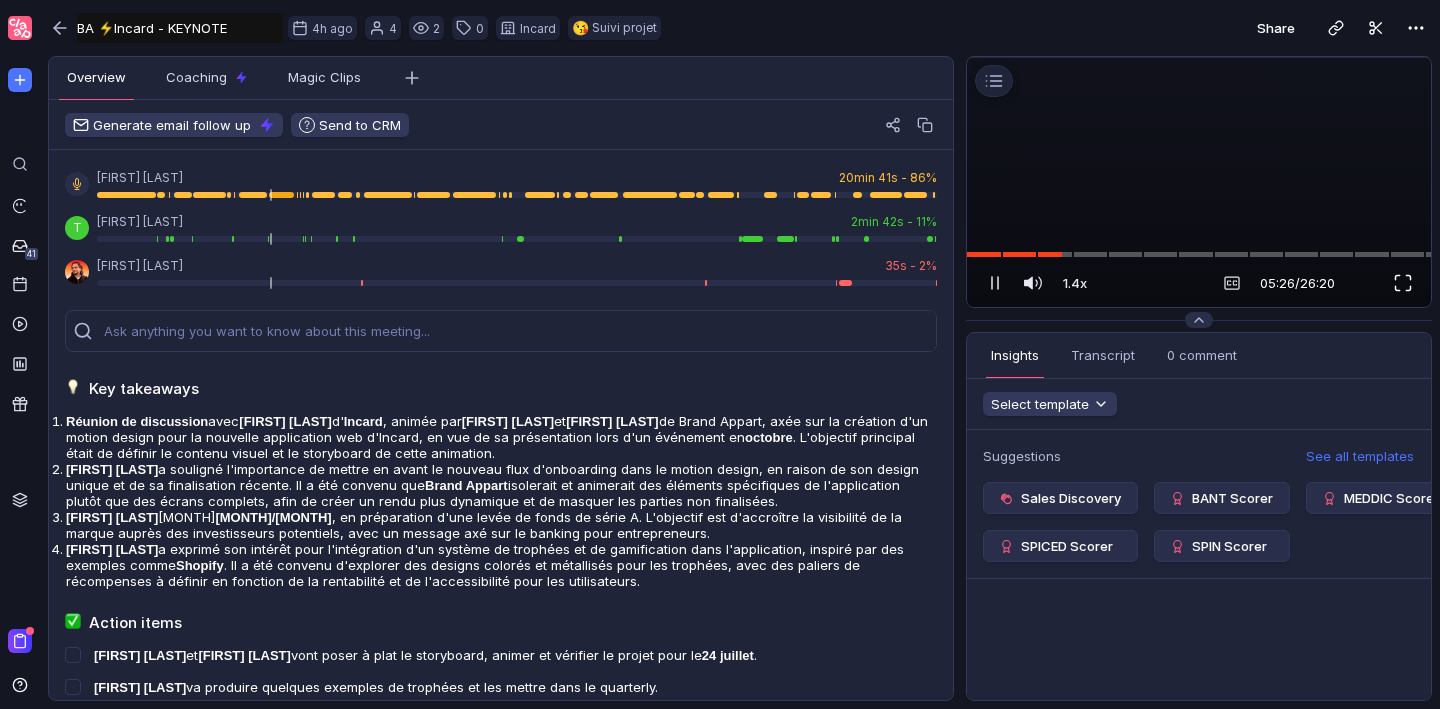 click at bounding box center (1403, 283) 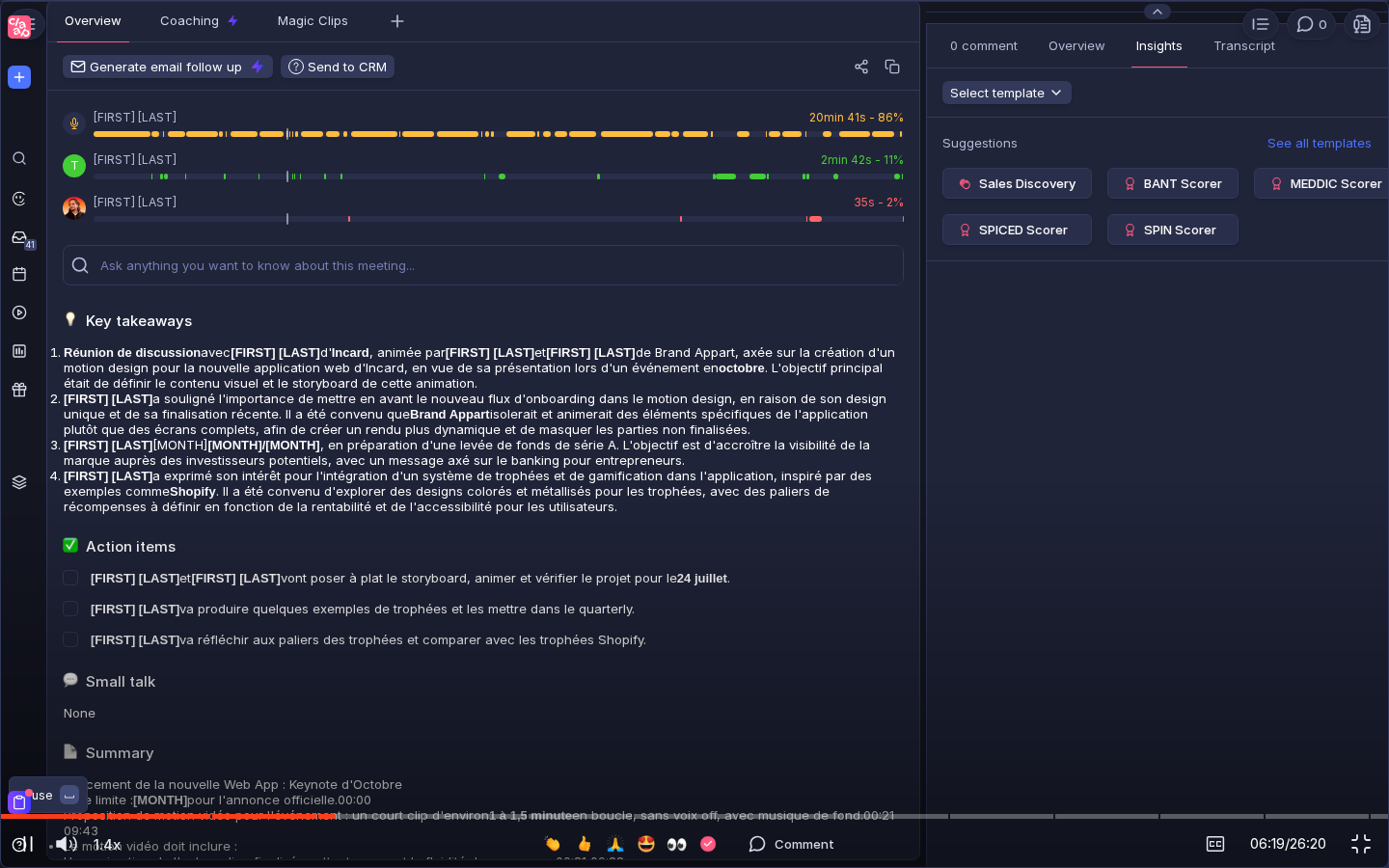 click at bounding box center [28, 844] 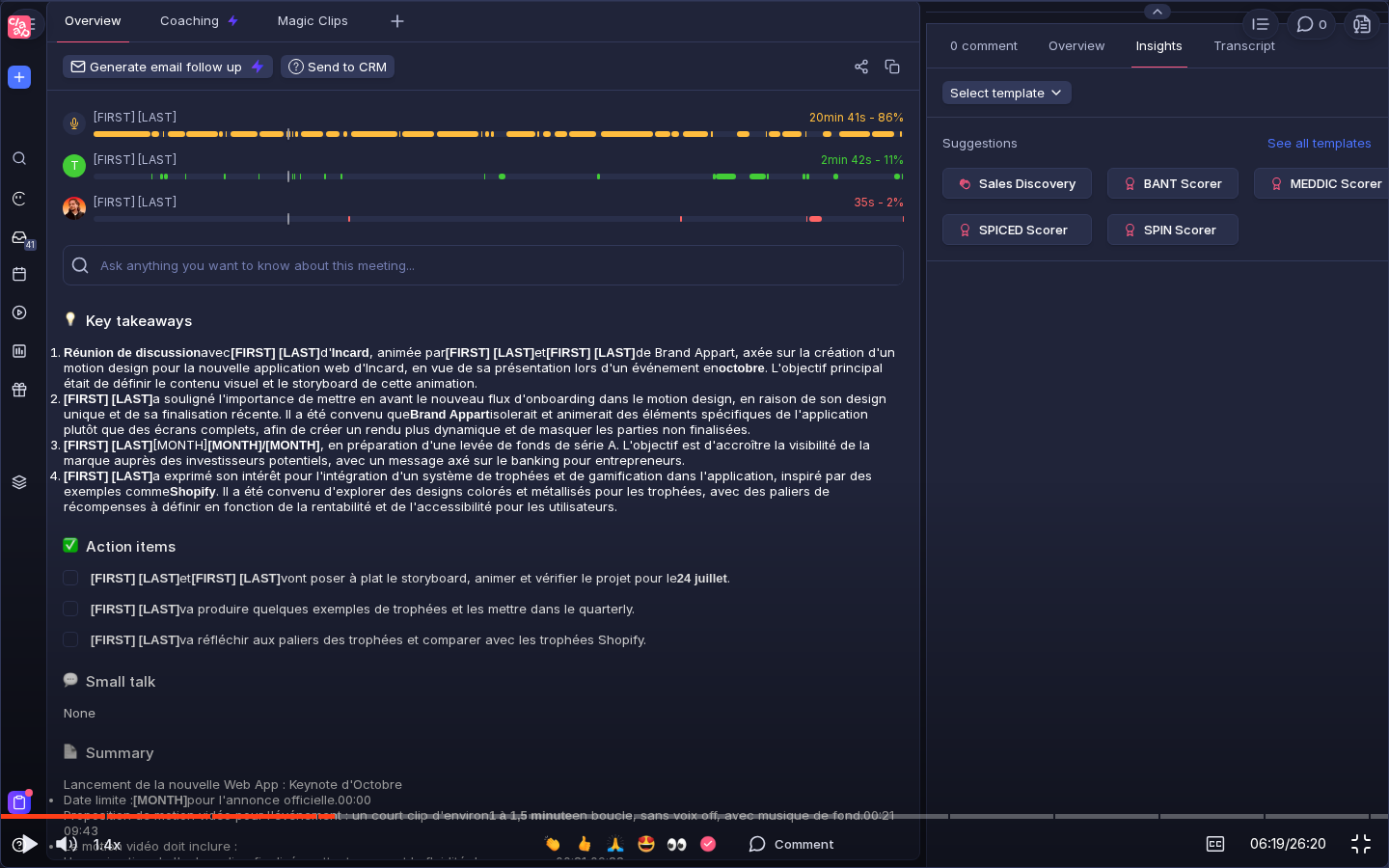 click at bounding box center (1361, 844) 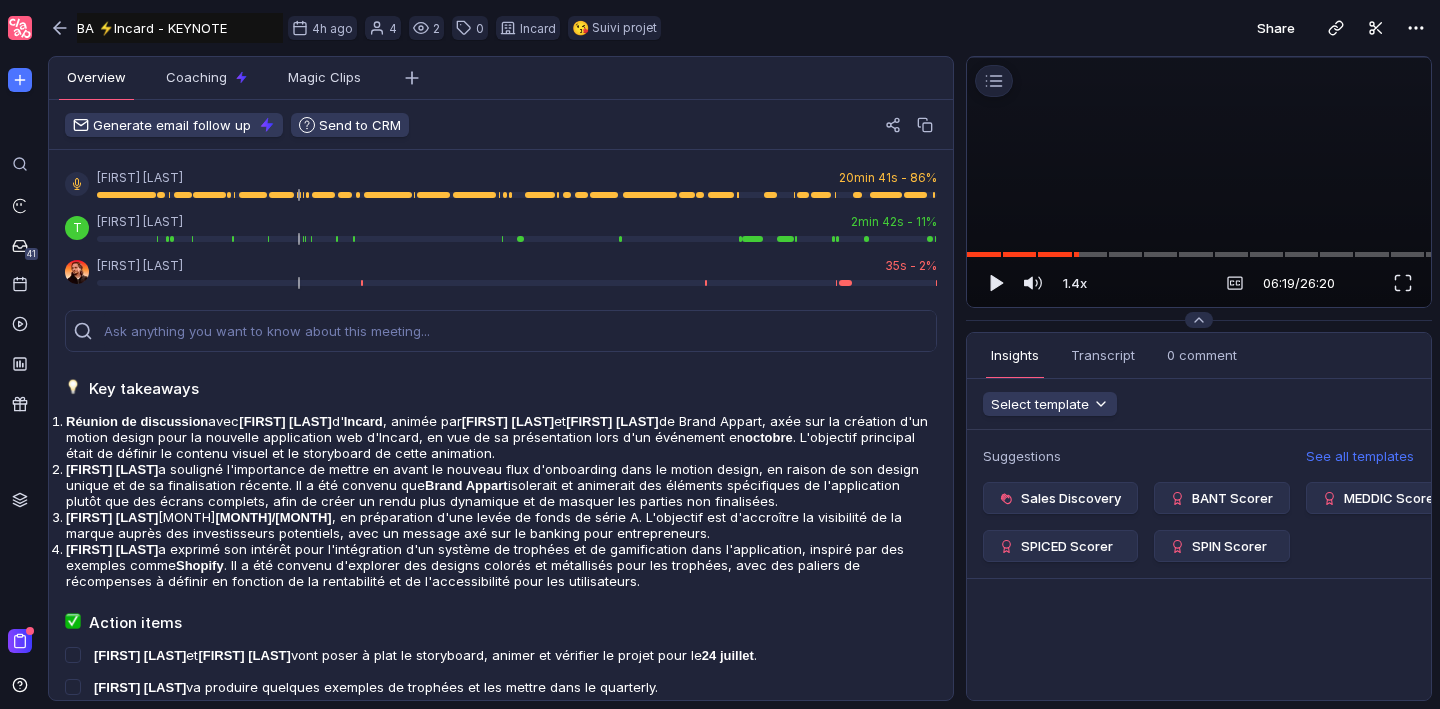click at bounding box center [1199, 57] 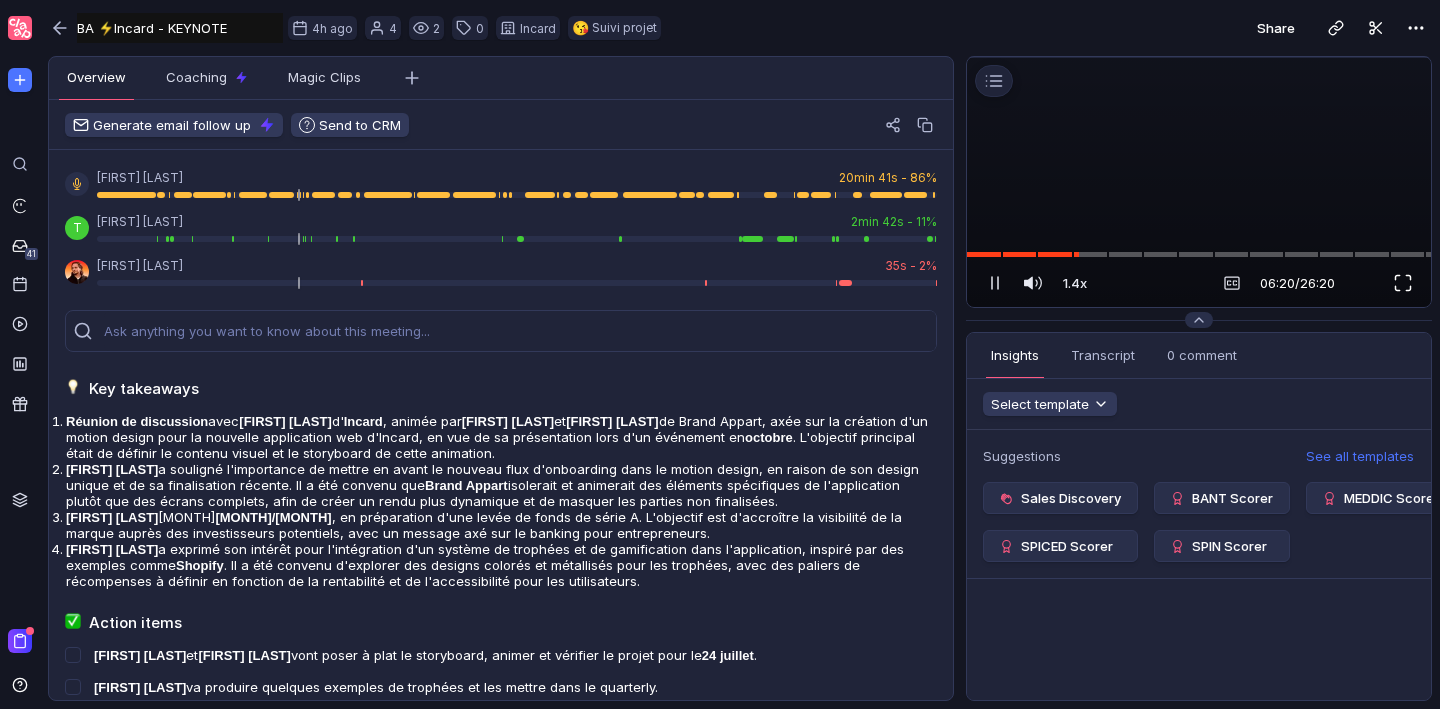click at bounding box center [1403, 283] 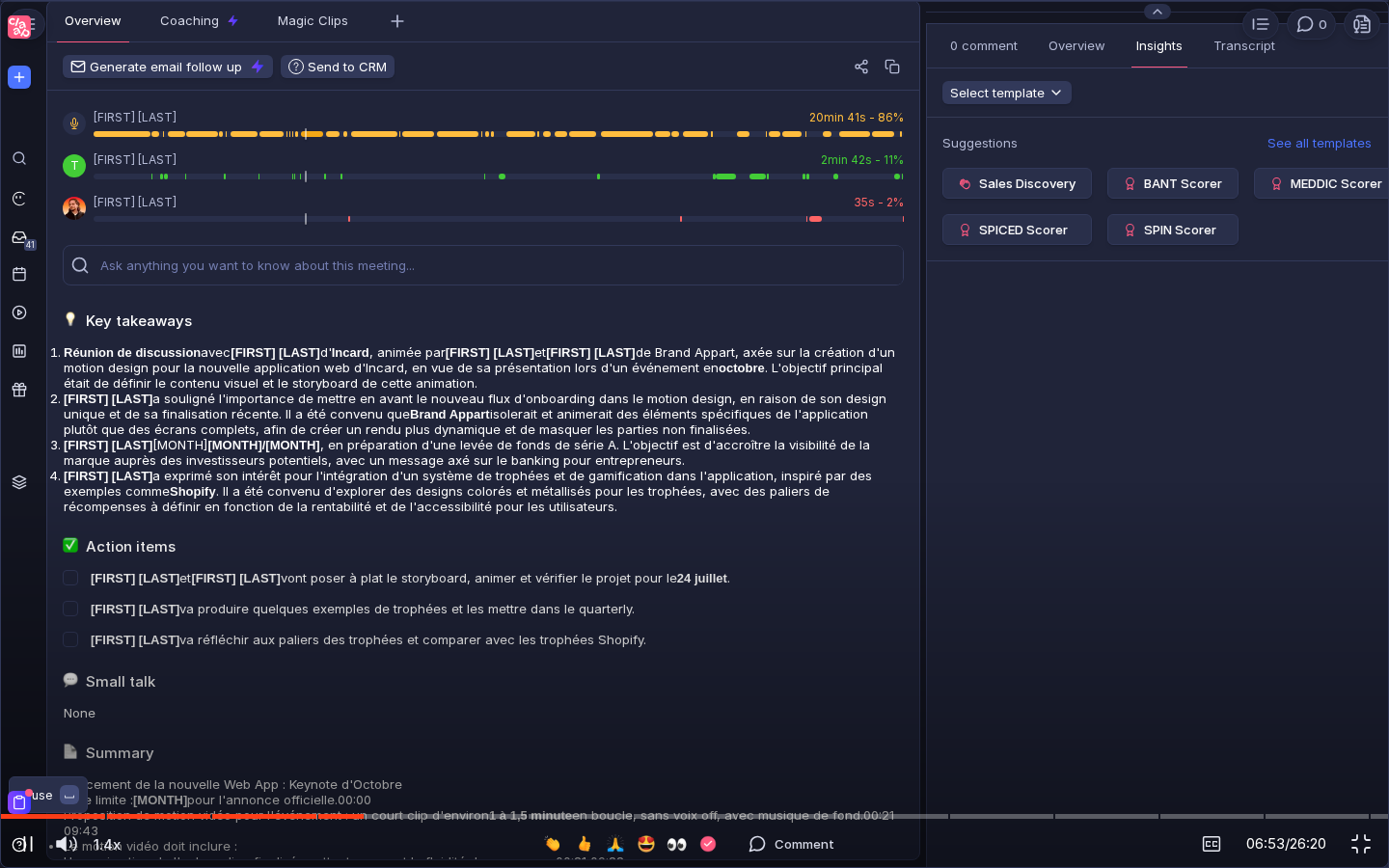 click at bounding box center (28, 844) 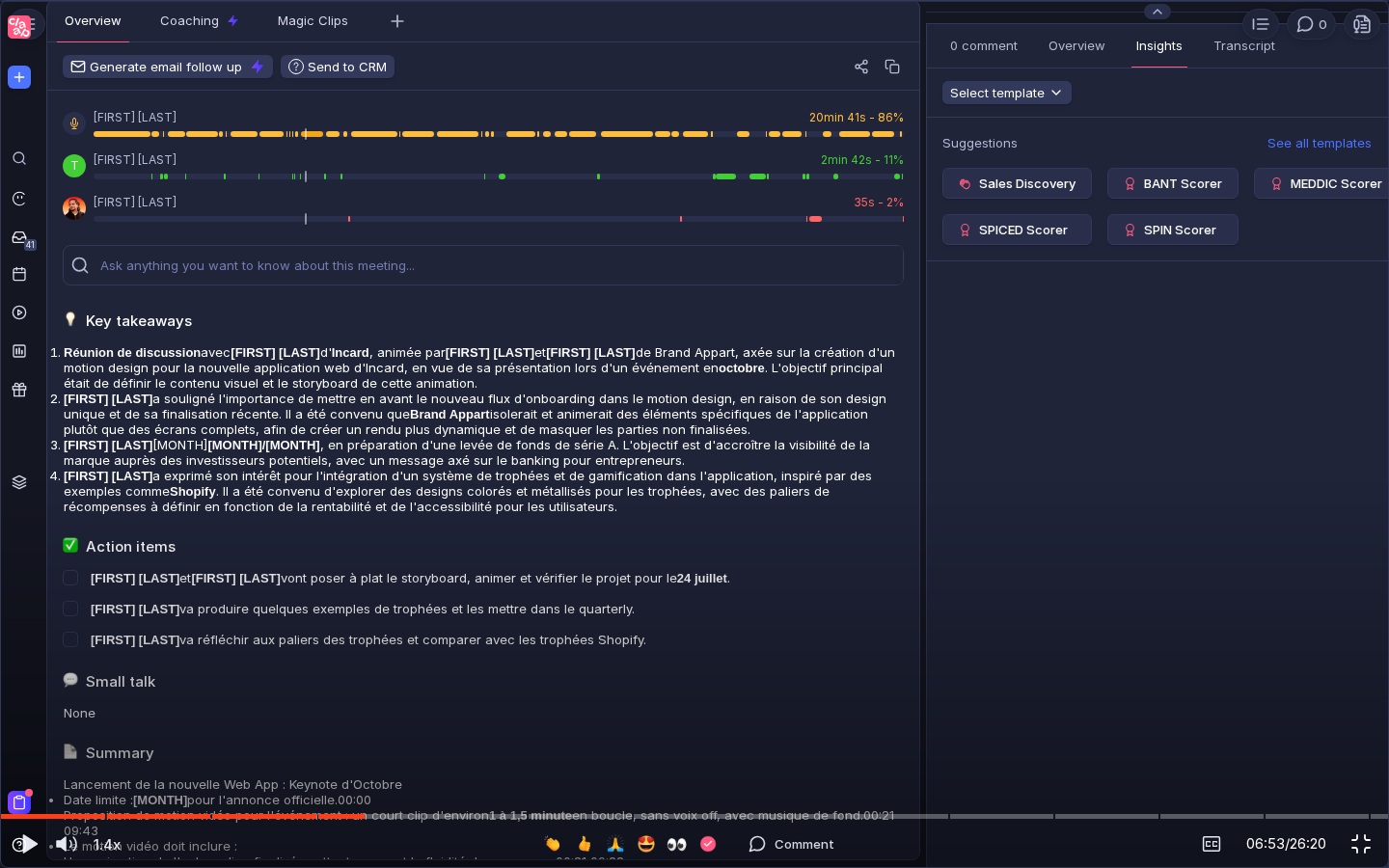 click at bounding box center (1361, 844) 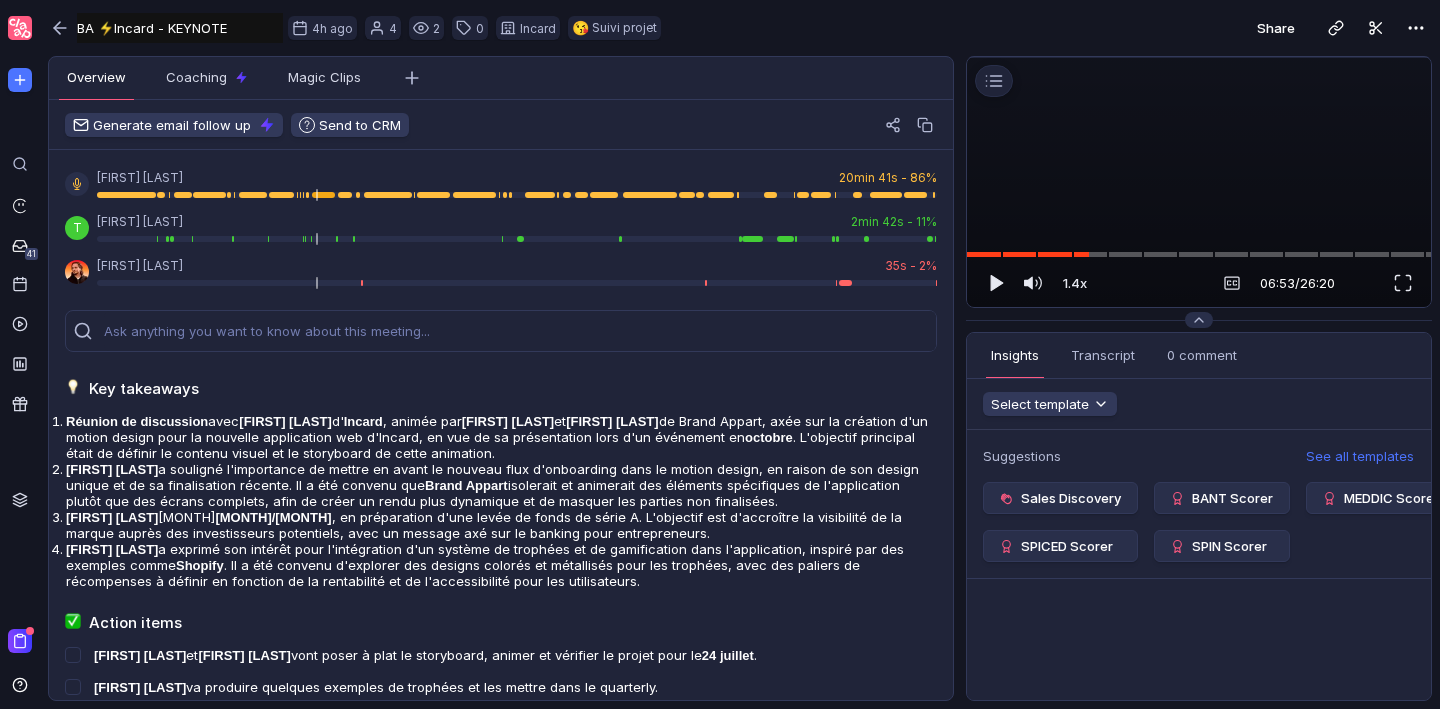 click at bounding box center (1199, 57) 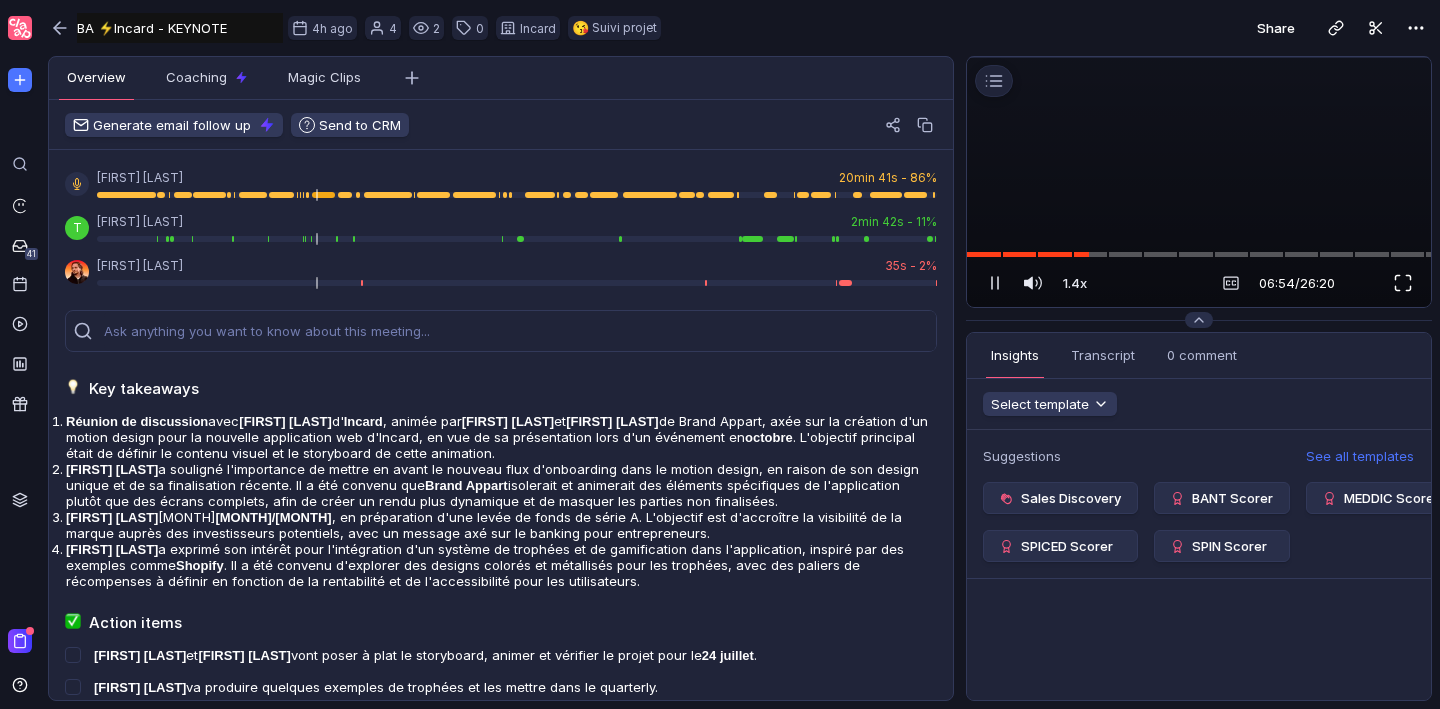 click at bounding box center [1403, 283] 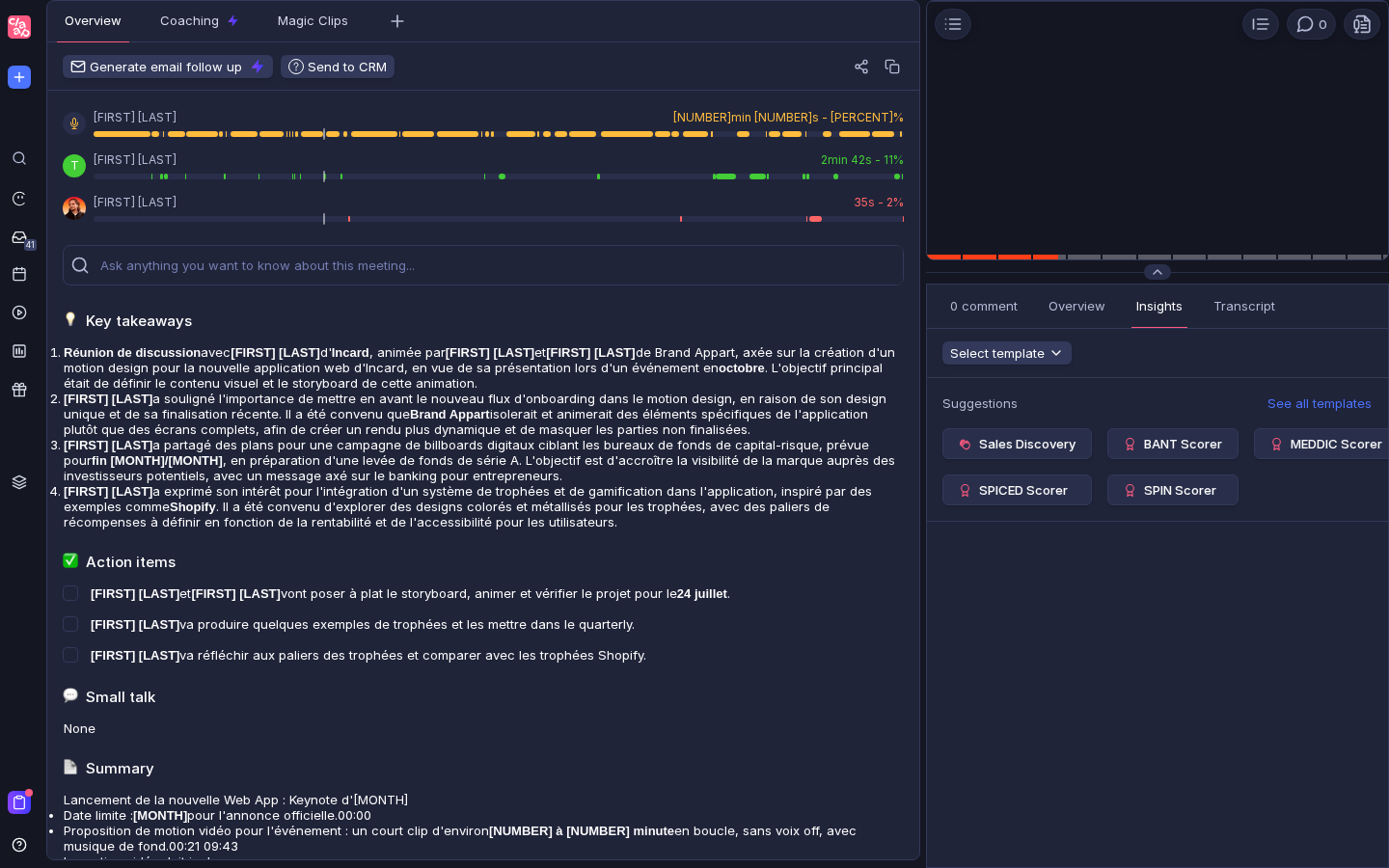scroll, scrollTop: 0, scrollLeft: 0, axis: both 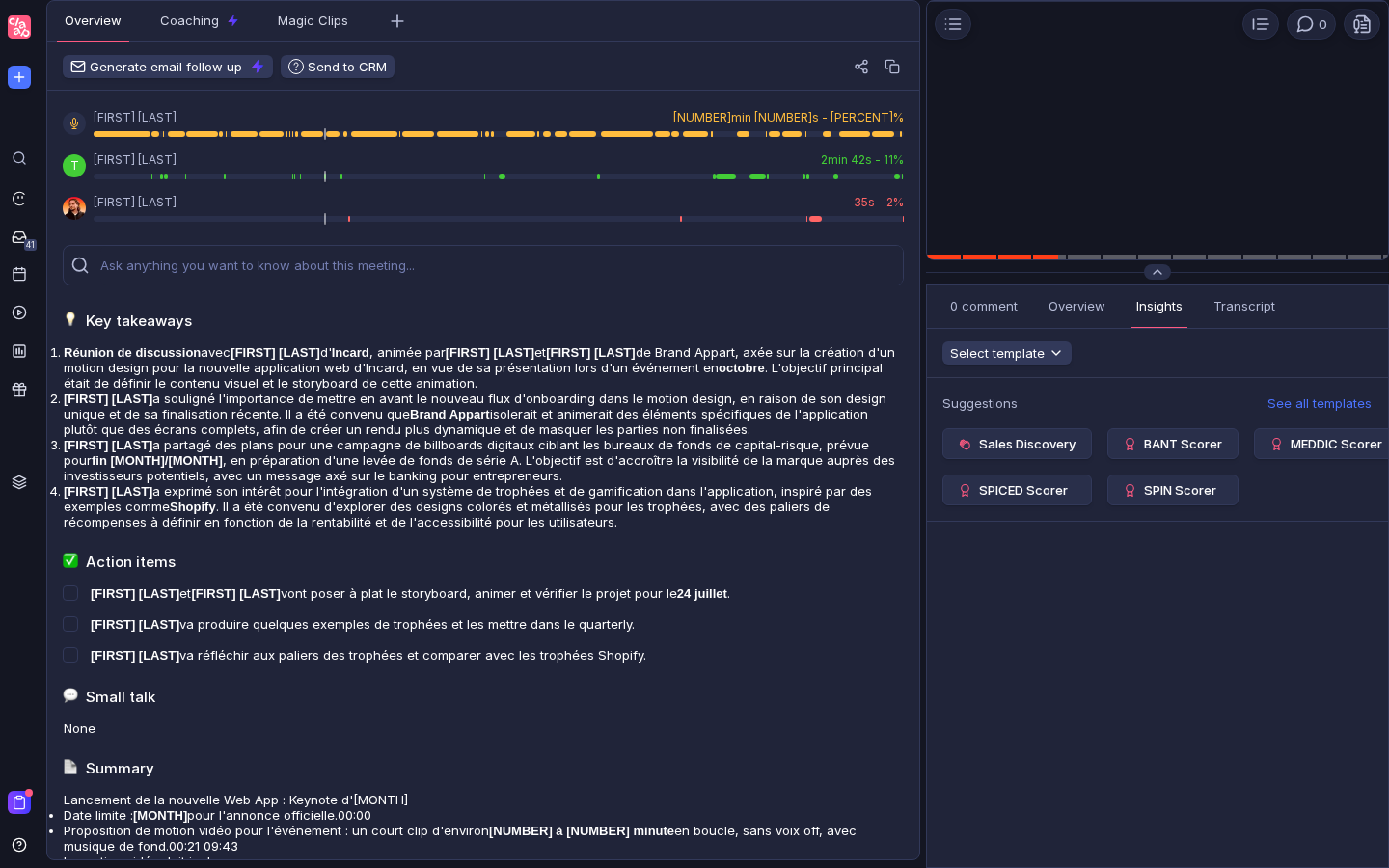 click at bounding box center [1620, 44] 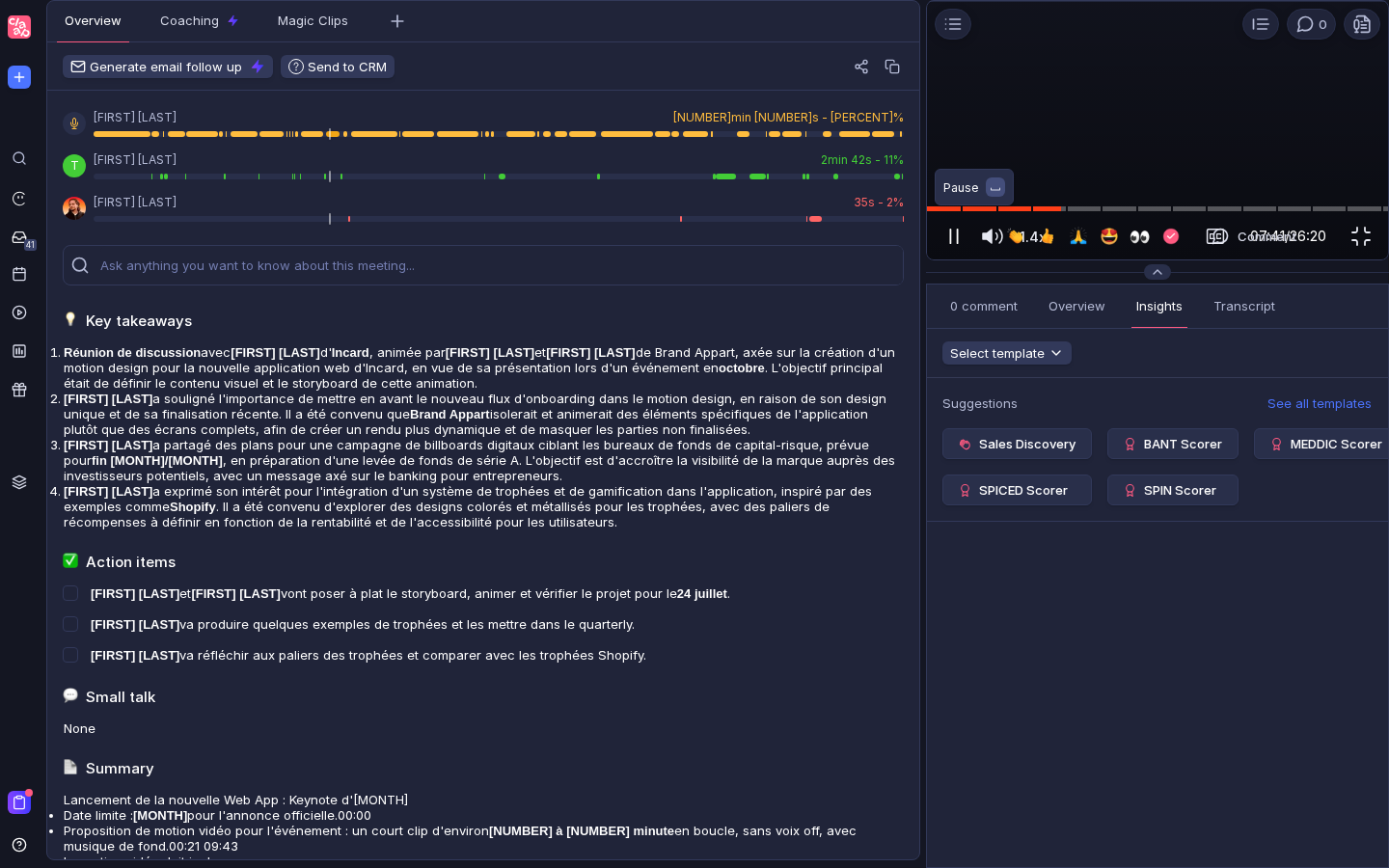 click at bounding box center (954, 236) 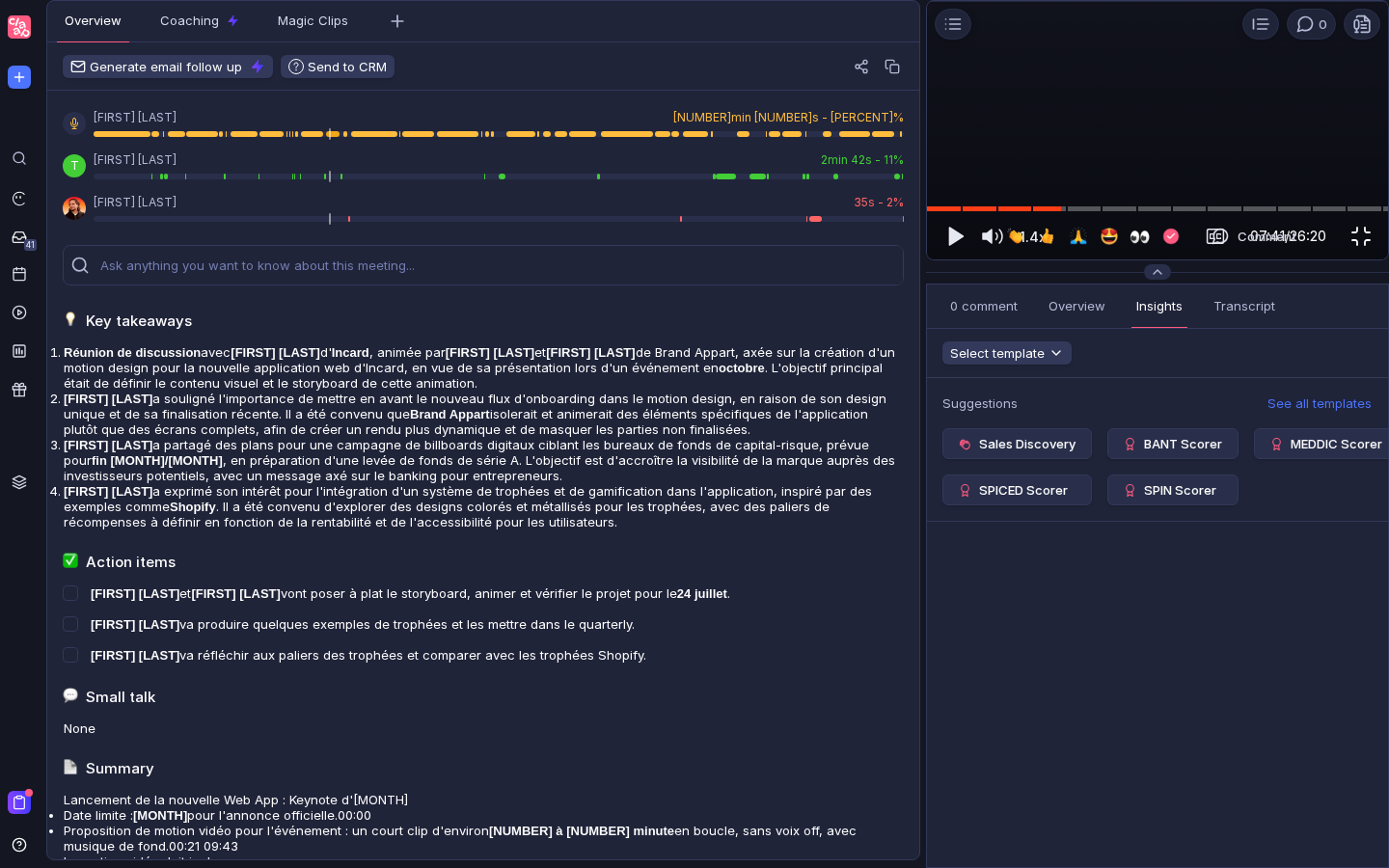 click at bounding box center [1361, 236] 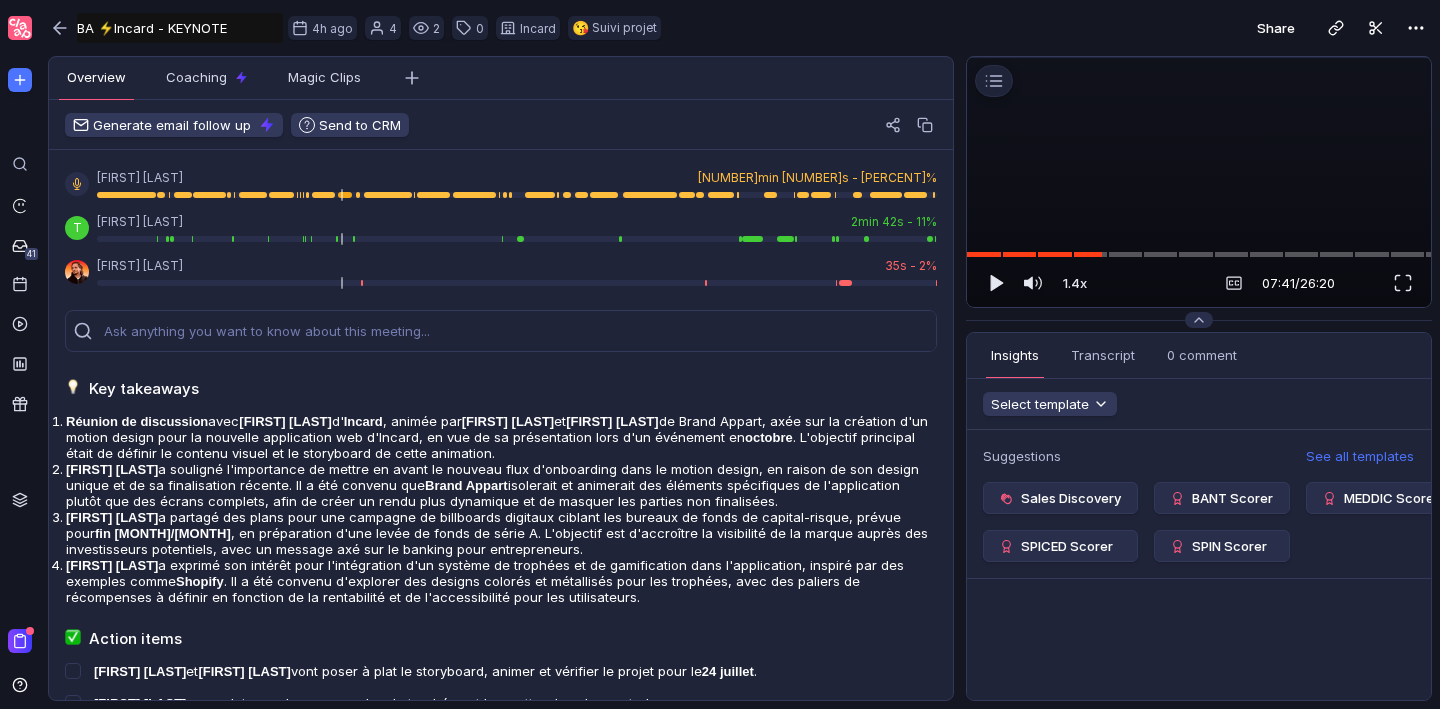 click at bounding box center (1199, 57) 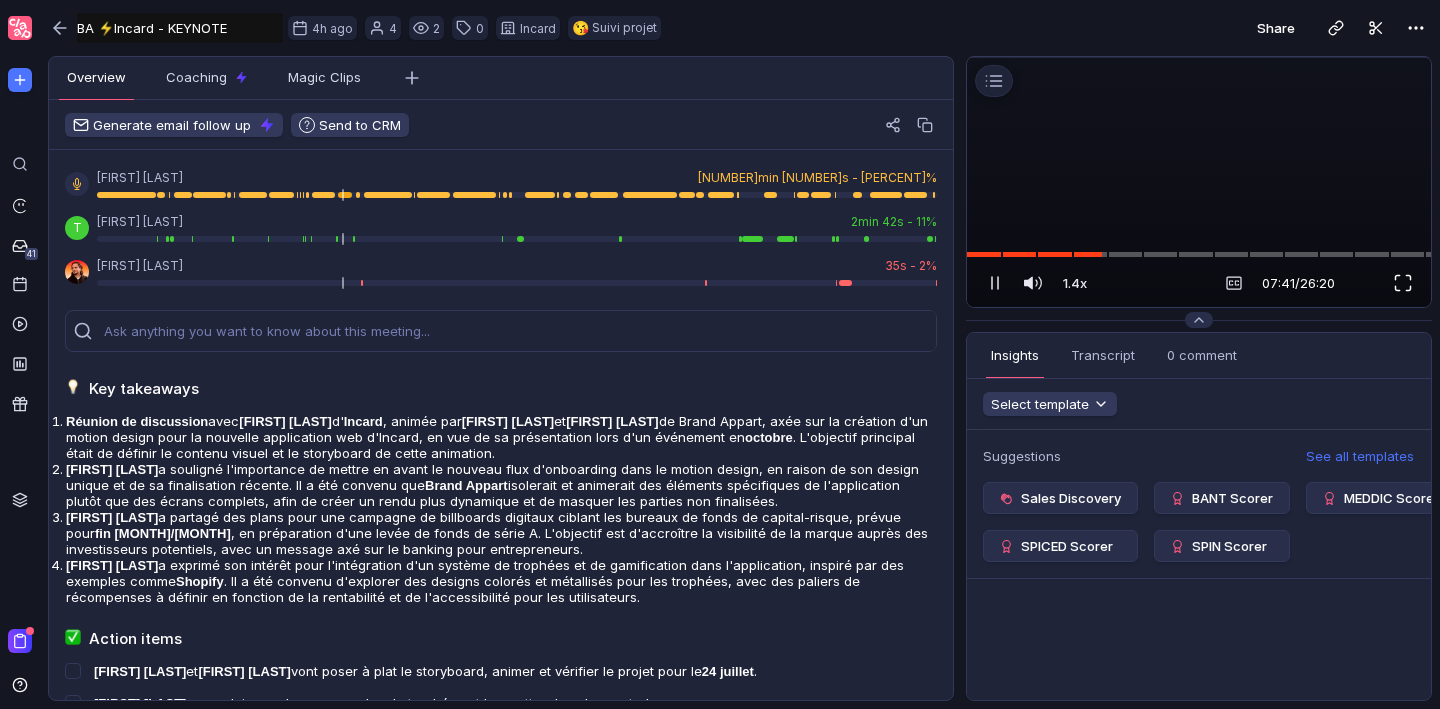 click at bounding box center (1403, 283) 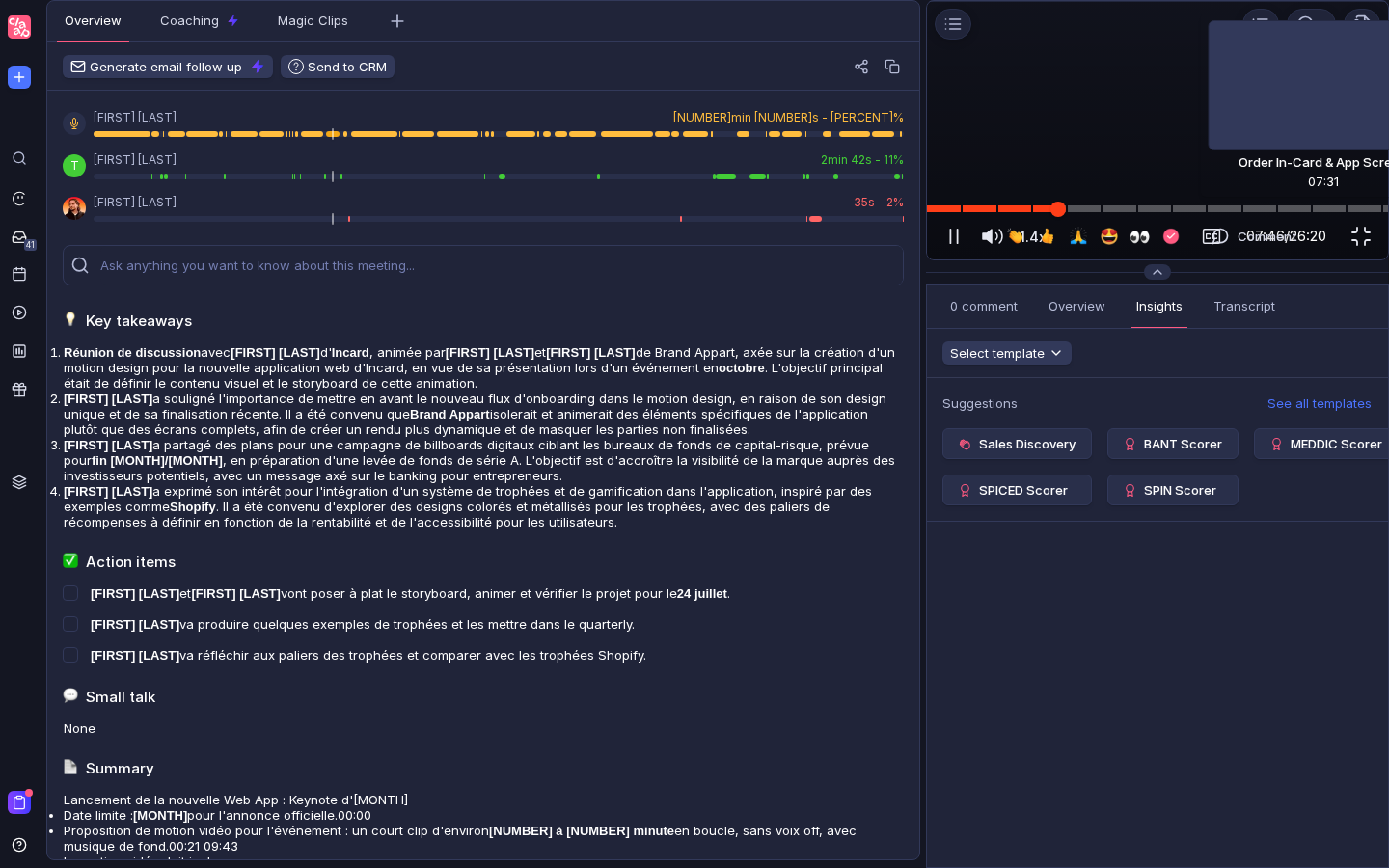 click at bounding box center [1158, 208] 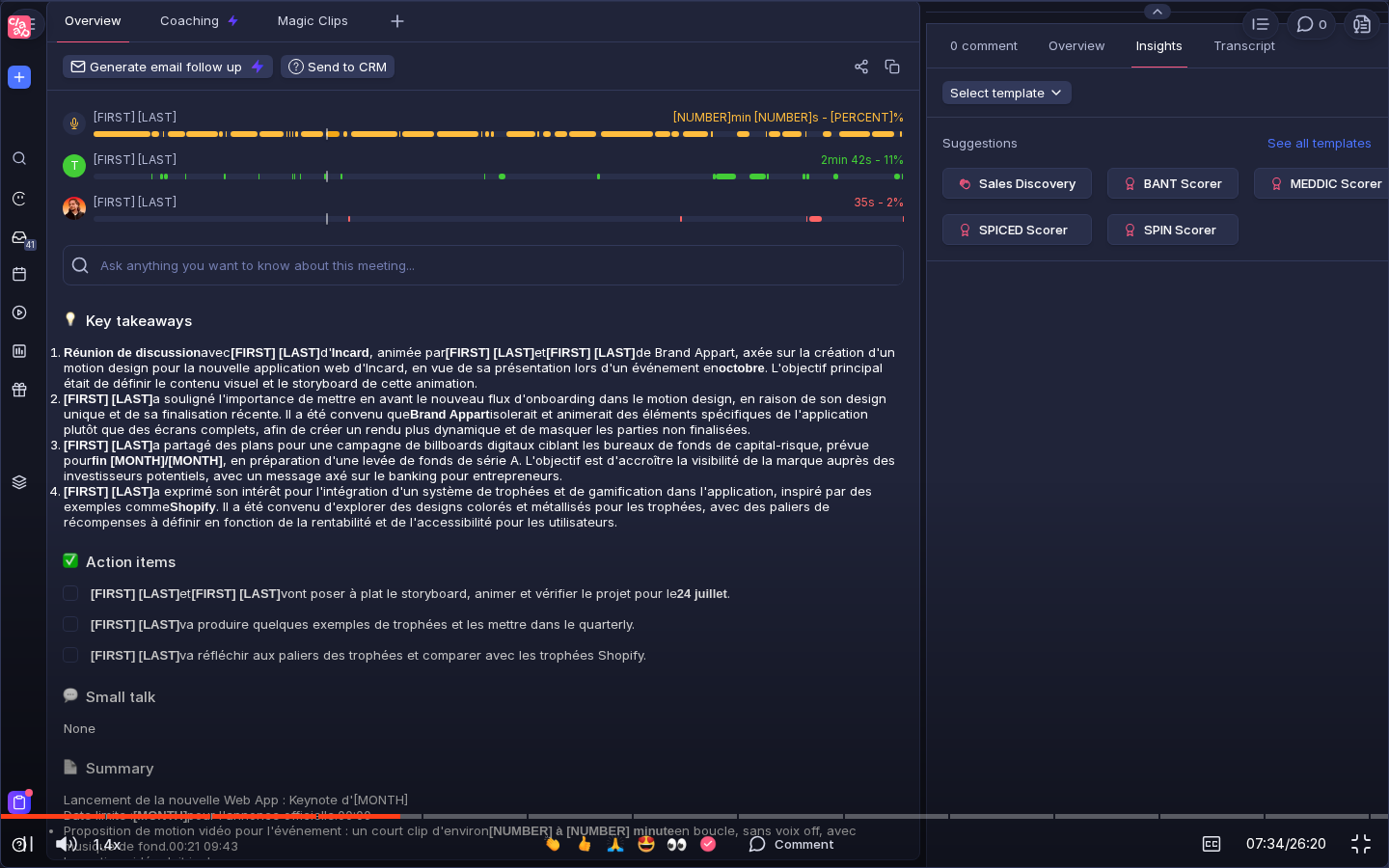 click at bounding box center [694, 44] 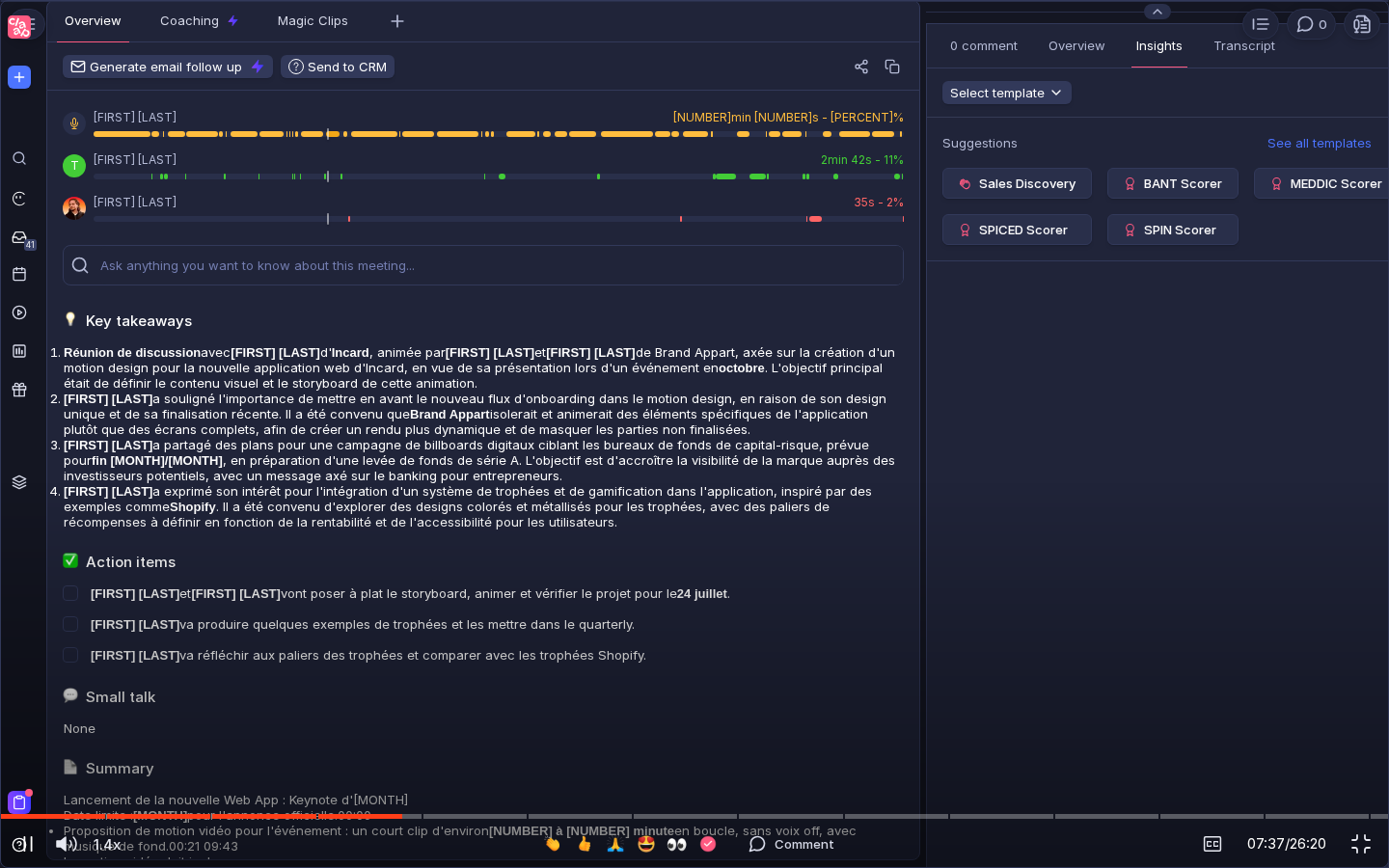 click at bounding box center [28, 844] 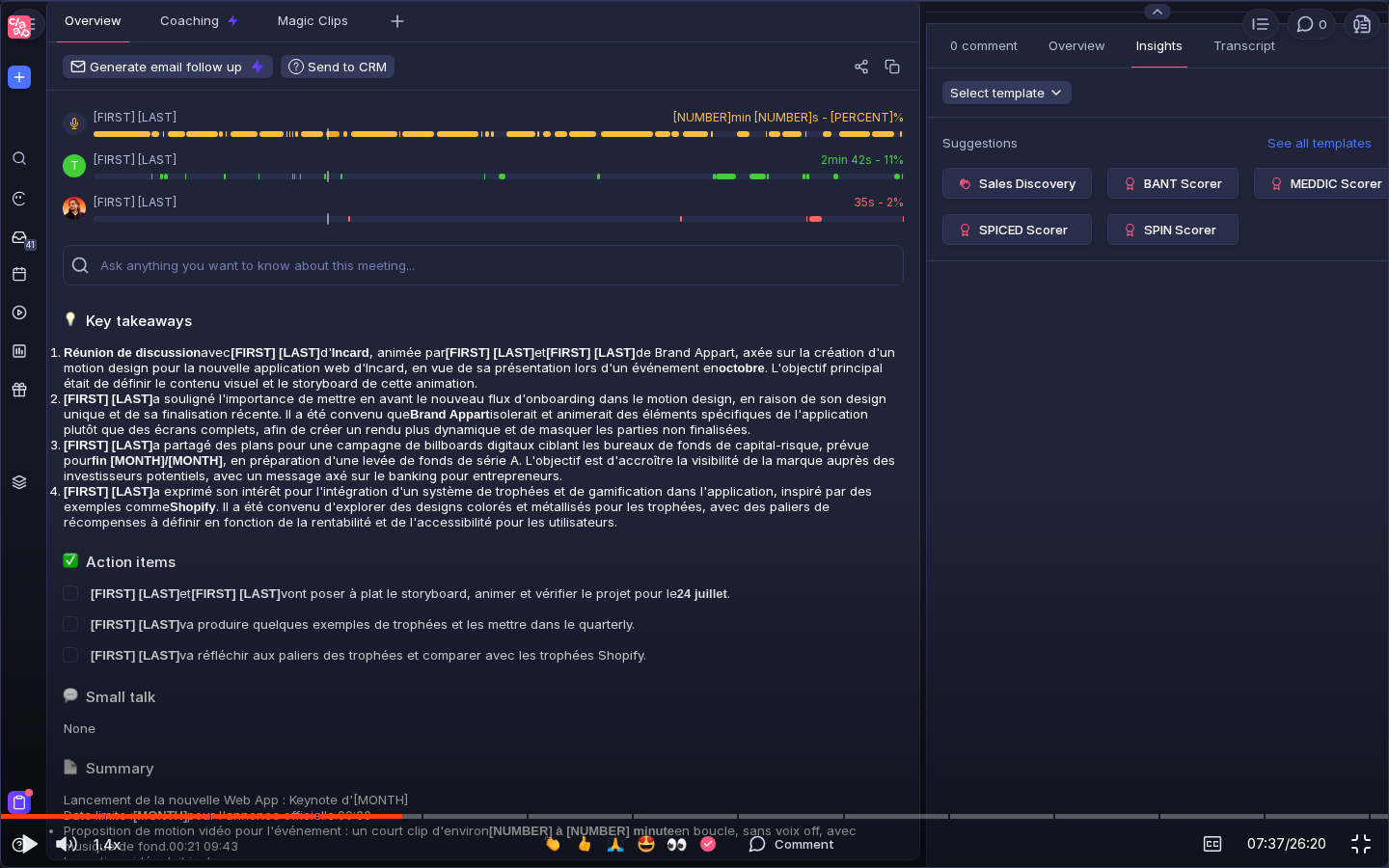 click at bounding box center [1361, 844] 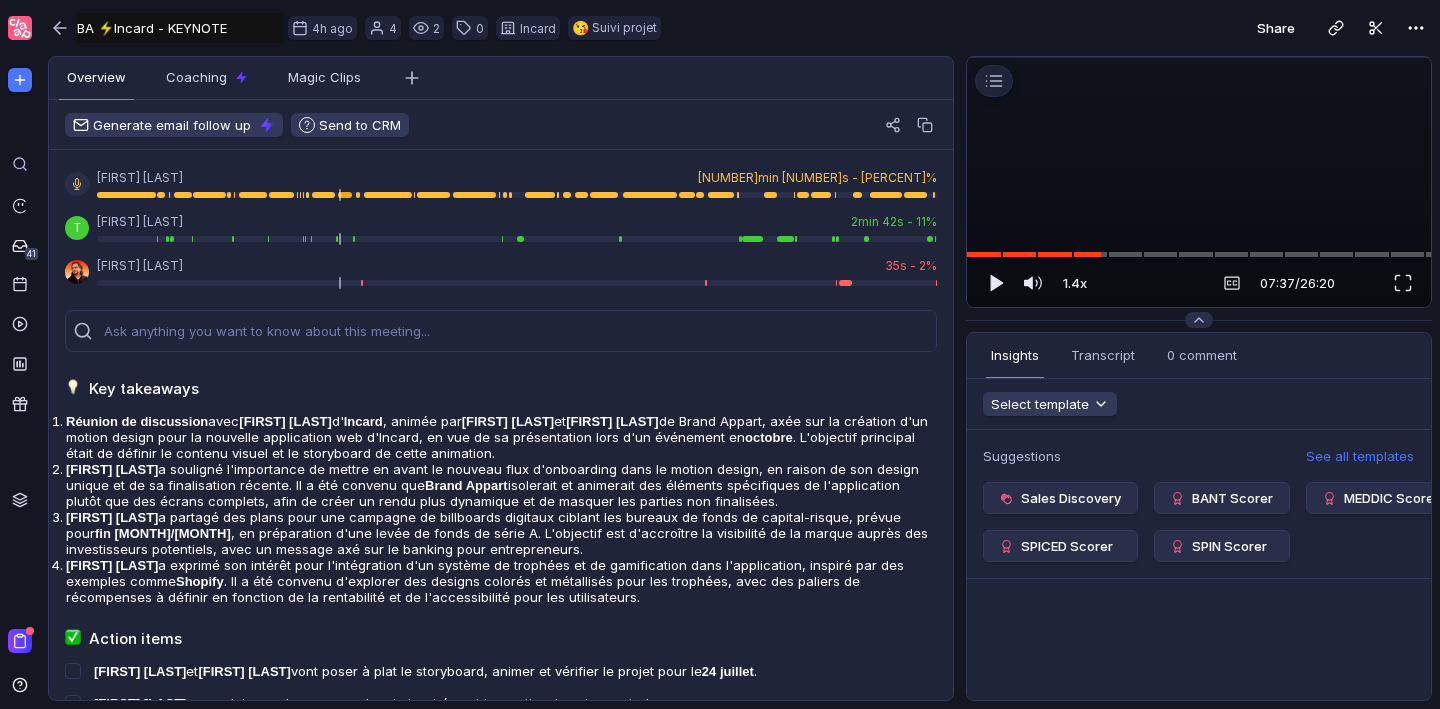 click at bounding box center [1199, 57] 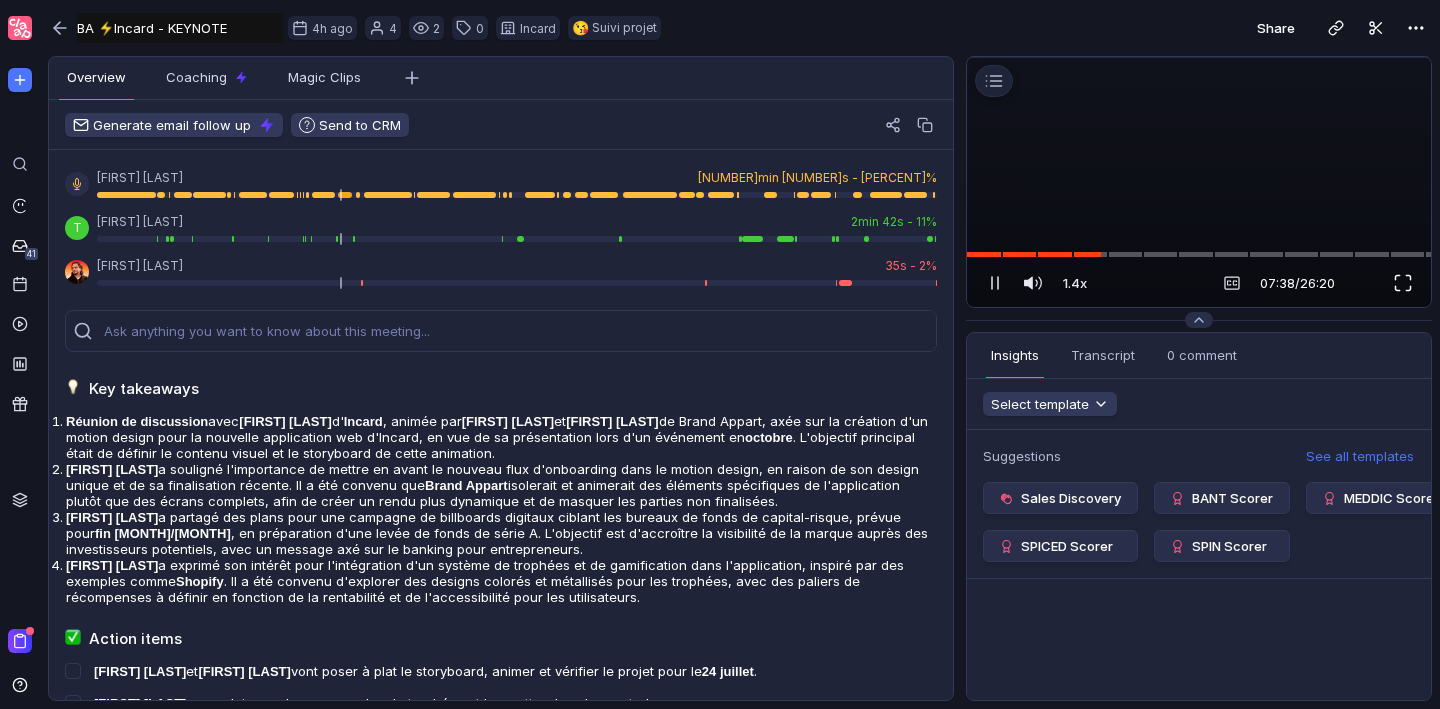 click at bounding box center [1403, 283] 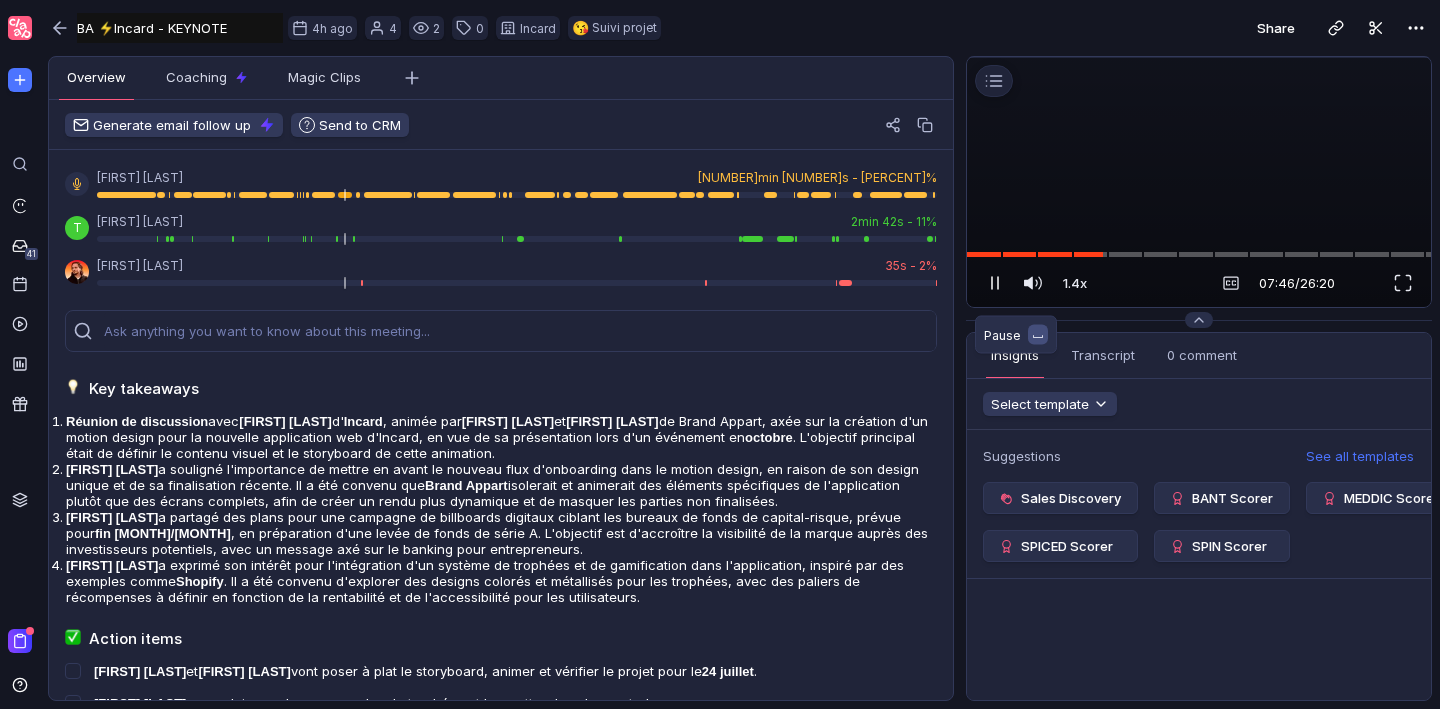 click at bounding box center (995, 283) 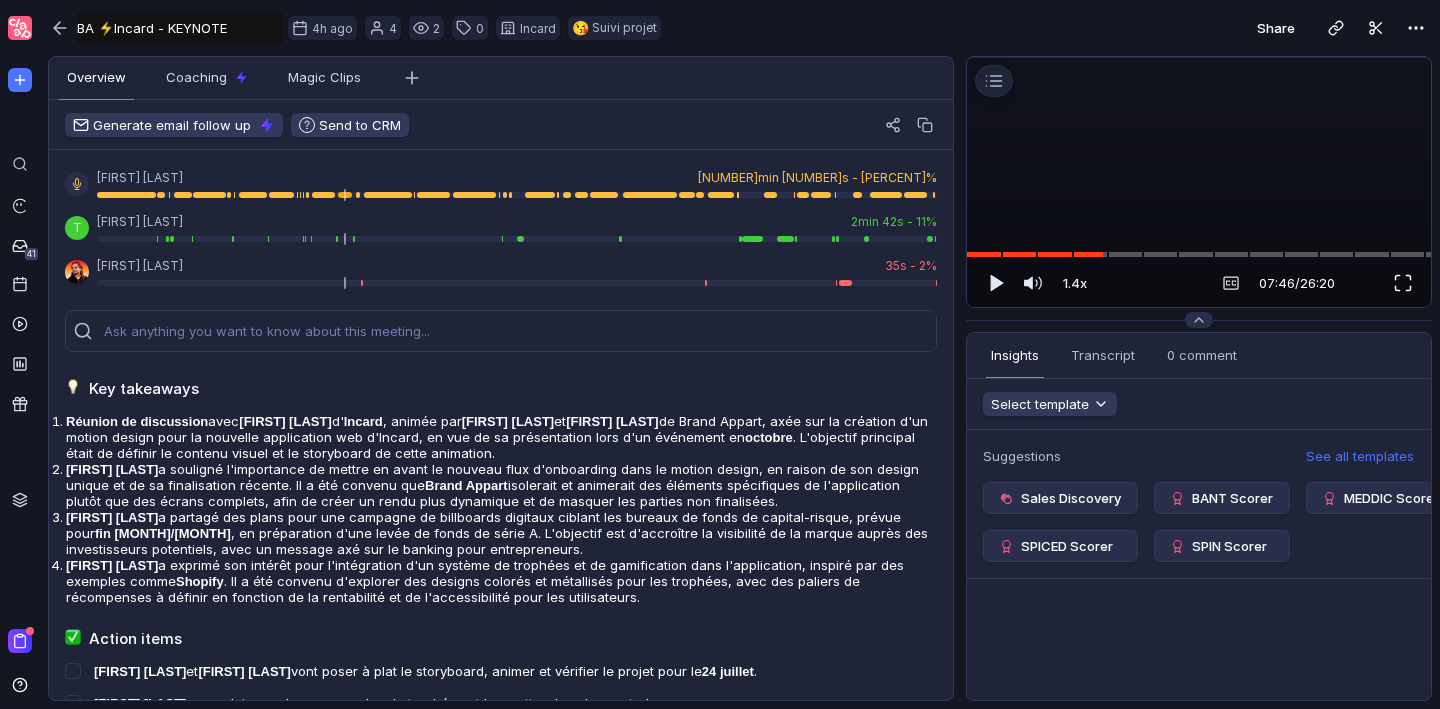 click at bounding box center (1403, 283) 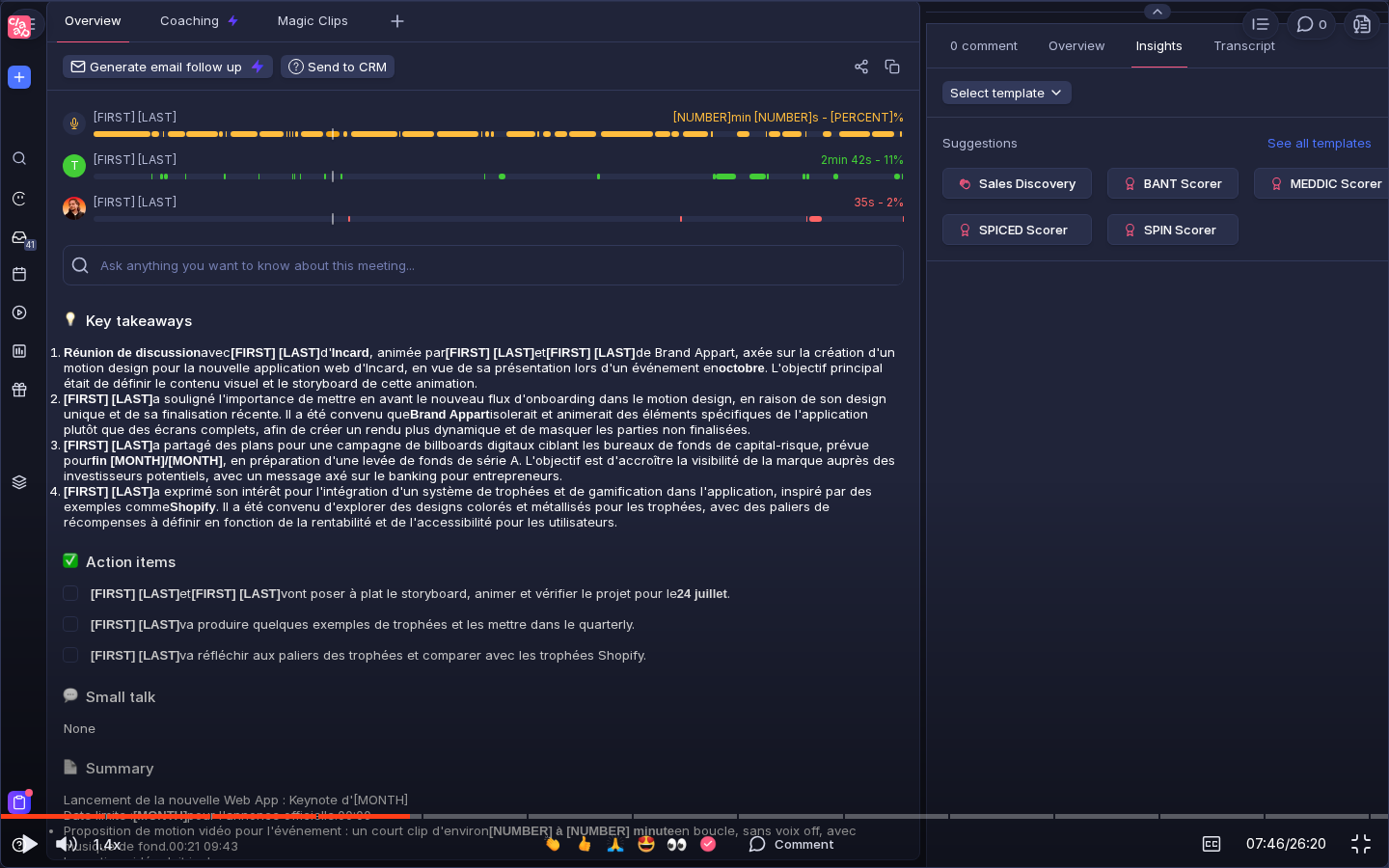 click at bounding box center [694, 44] 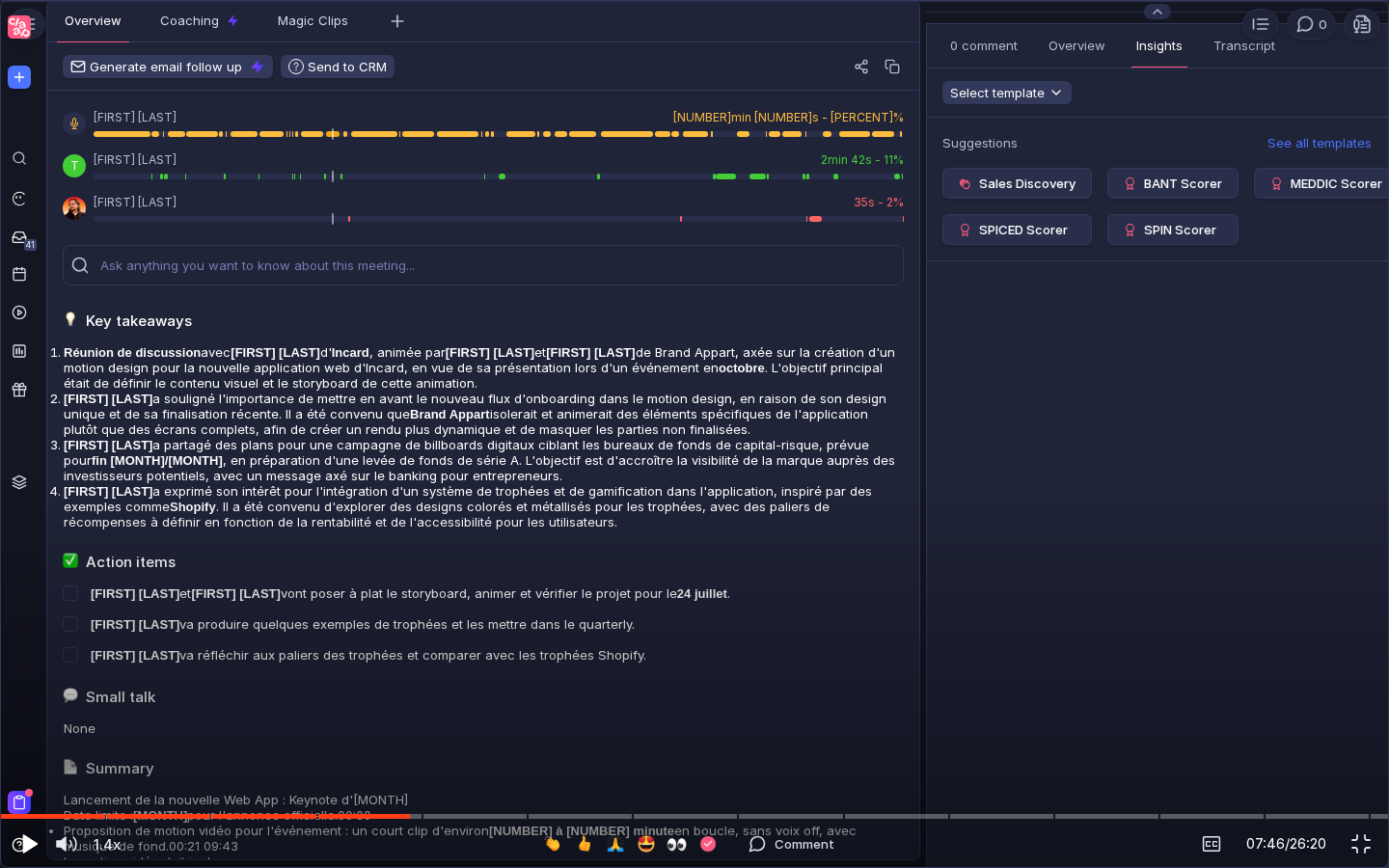 click at bounding box center [30, 844] 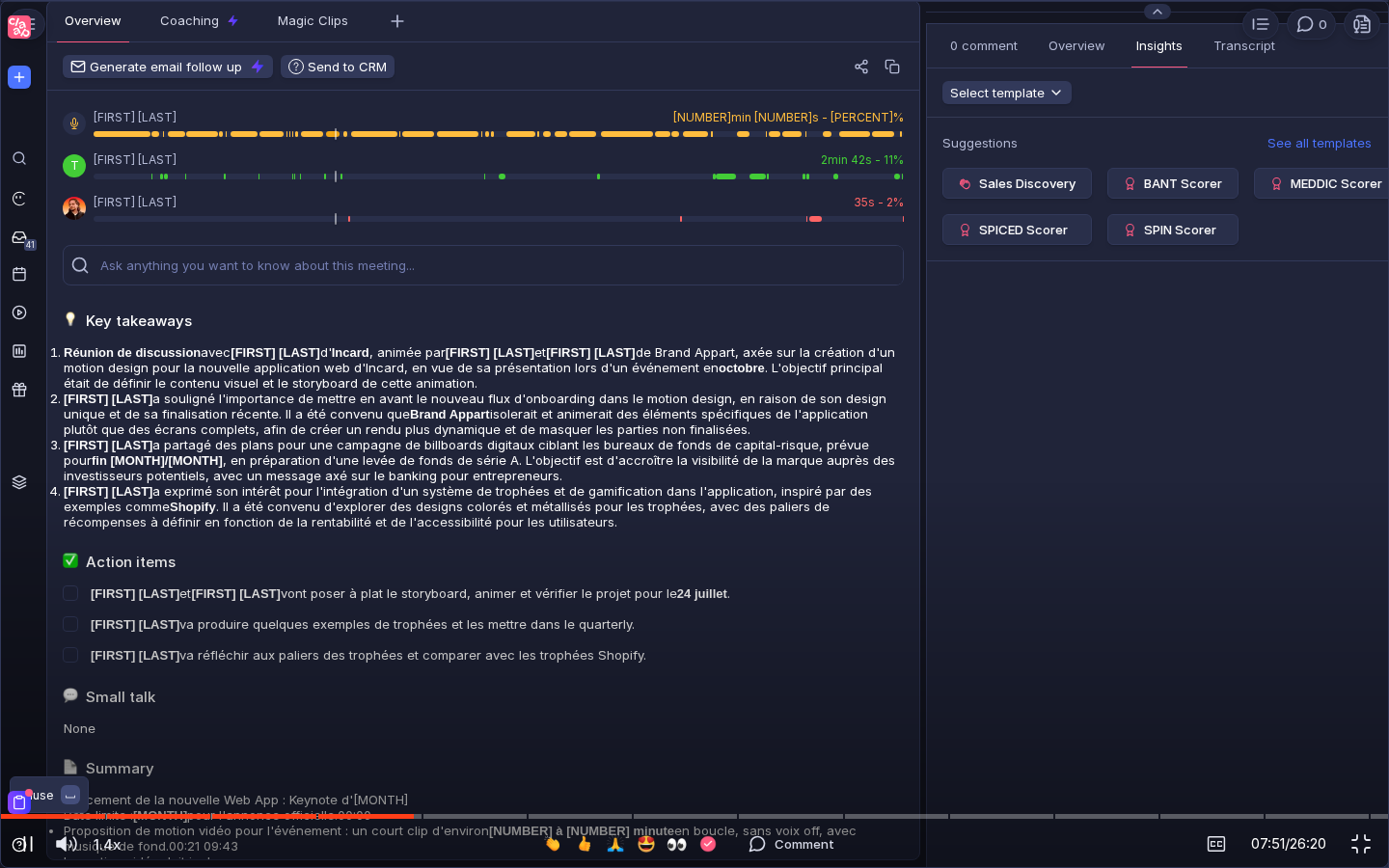 click at bounding box center [28, 844] 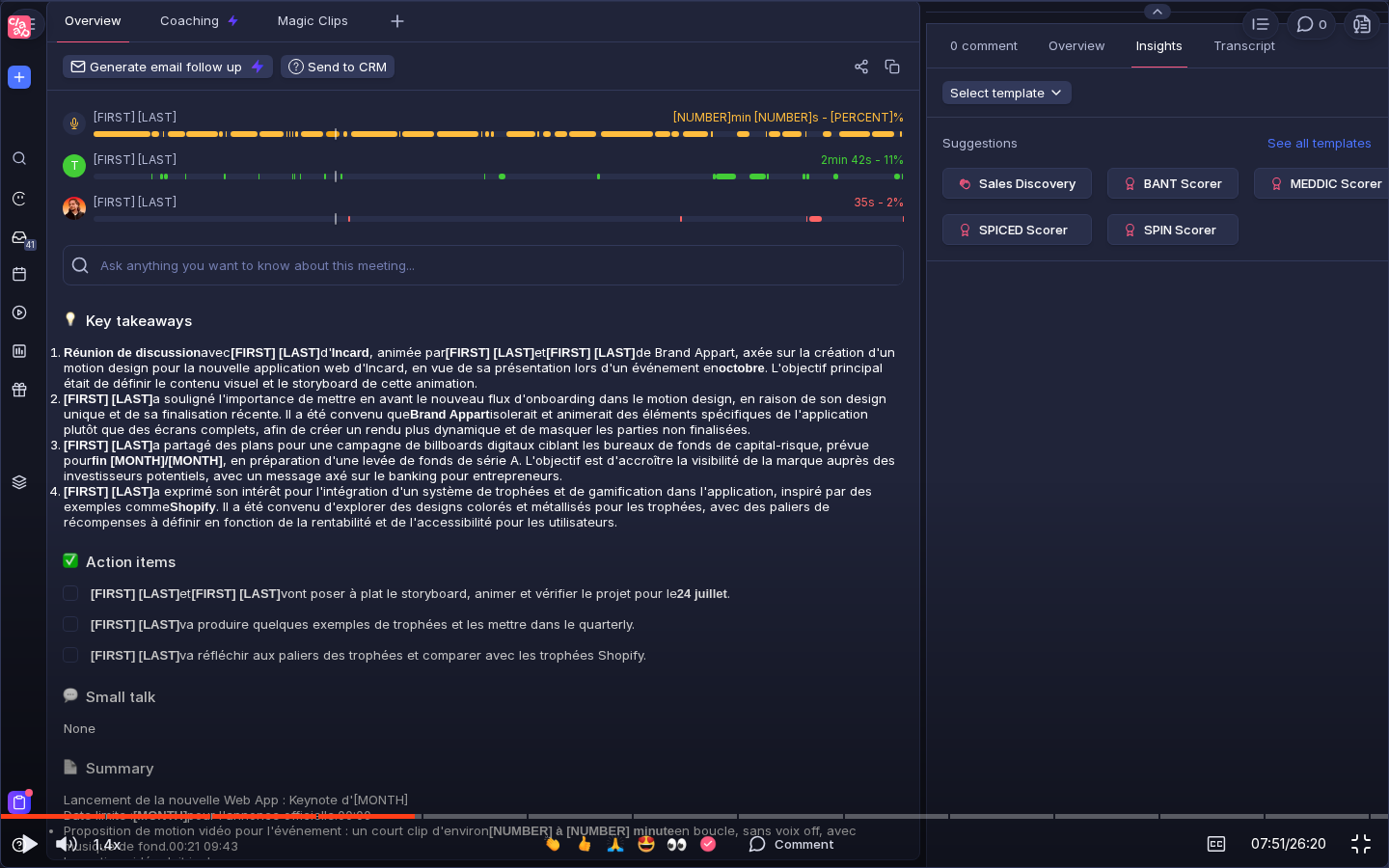 click at bounding box center [1361, 844] 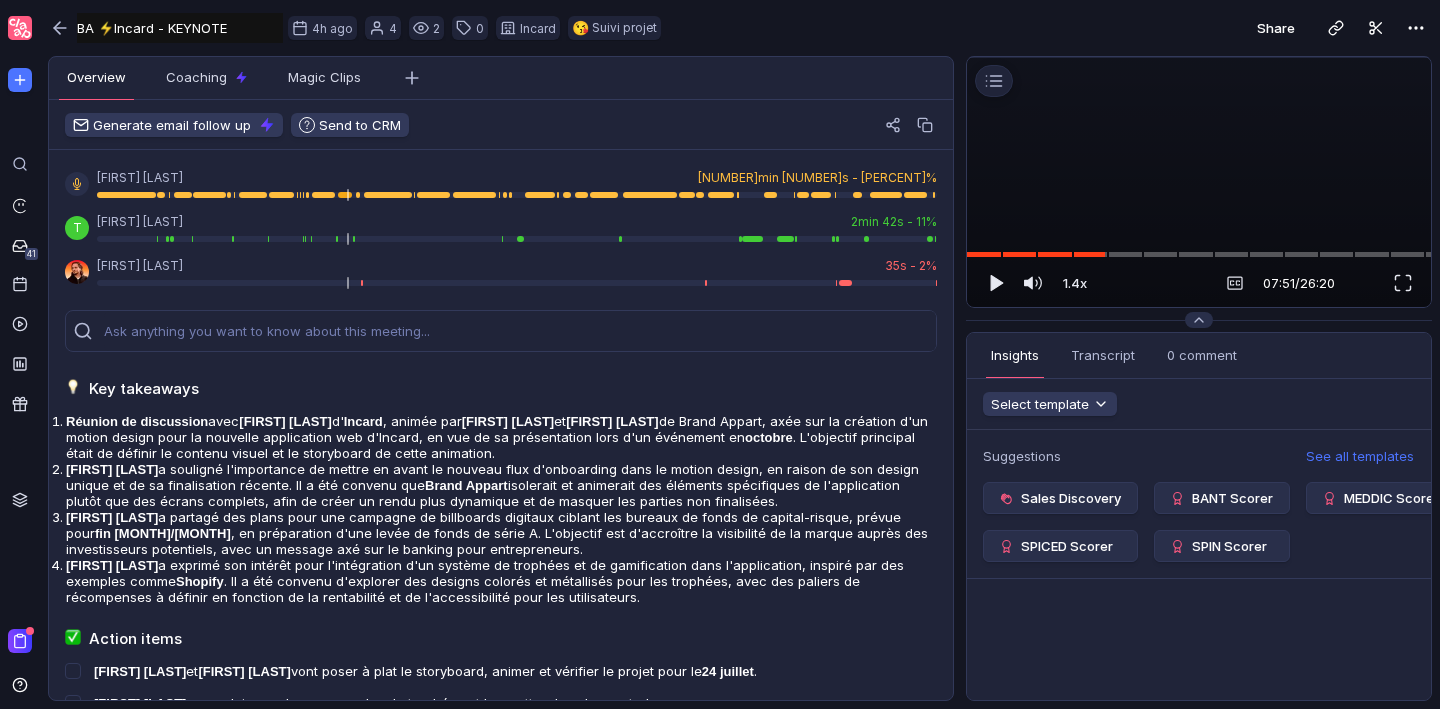 click at bounding box center [1199, 57] 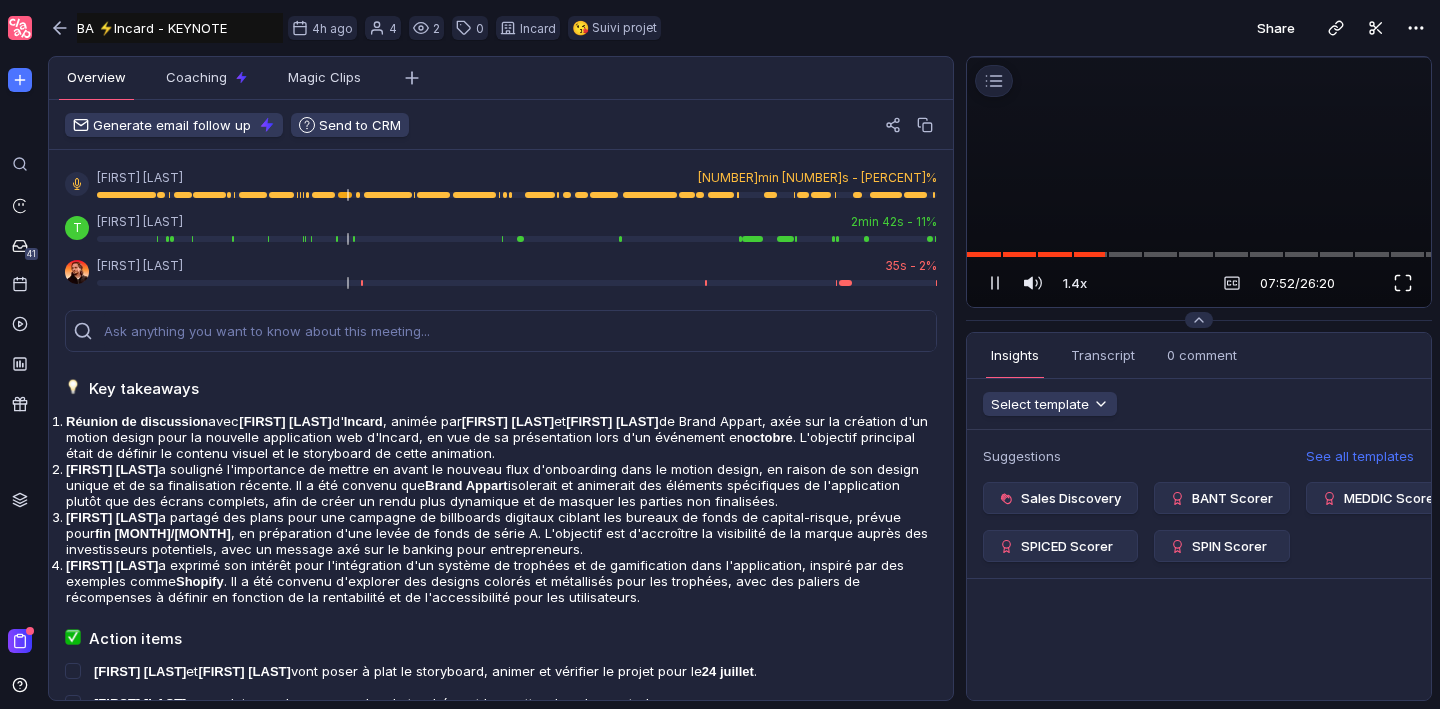 click at bounding box center [1403, 283] 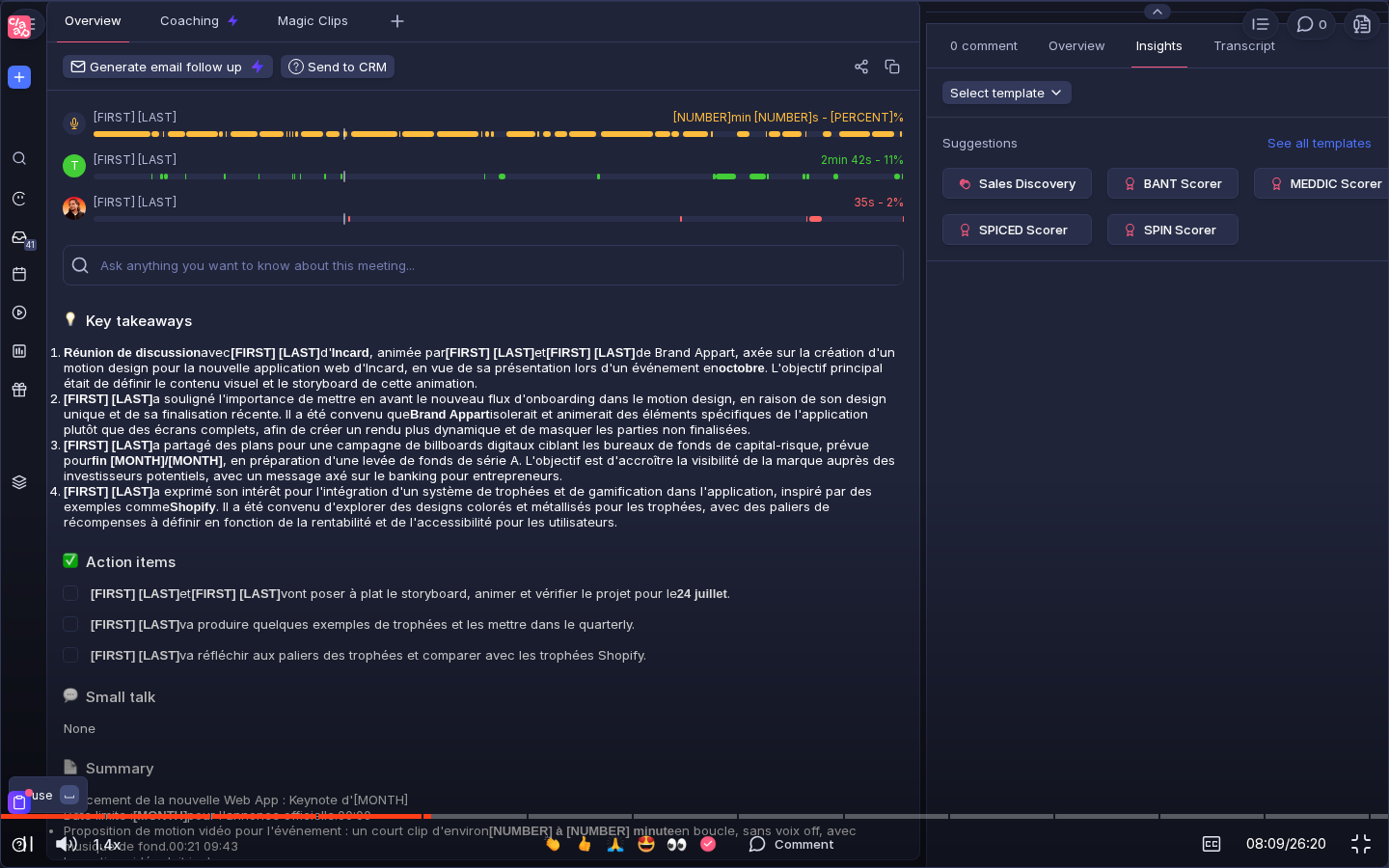 click at bounding box center (28, 844) 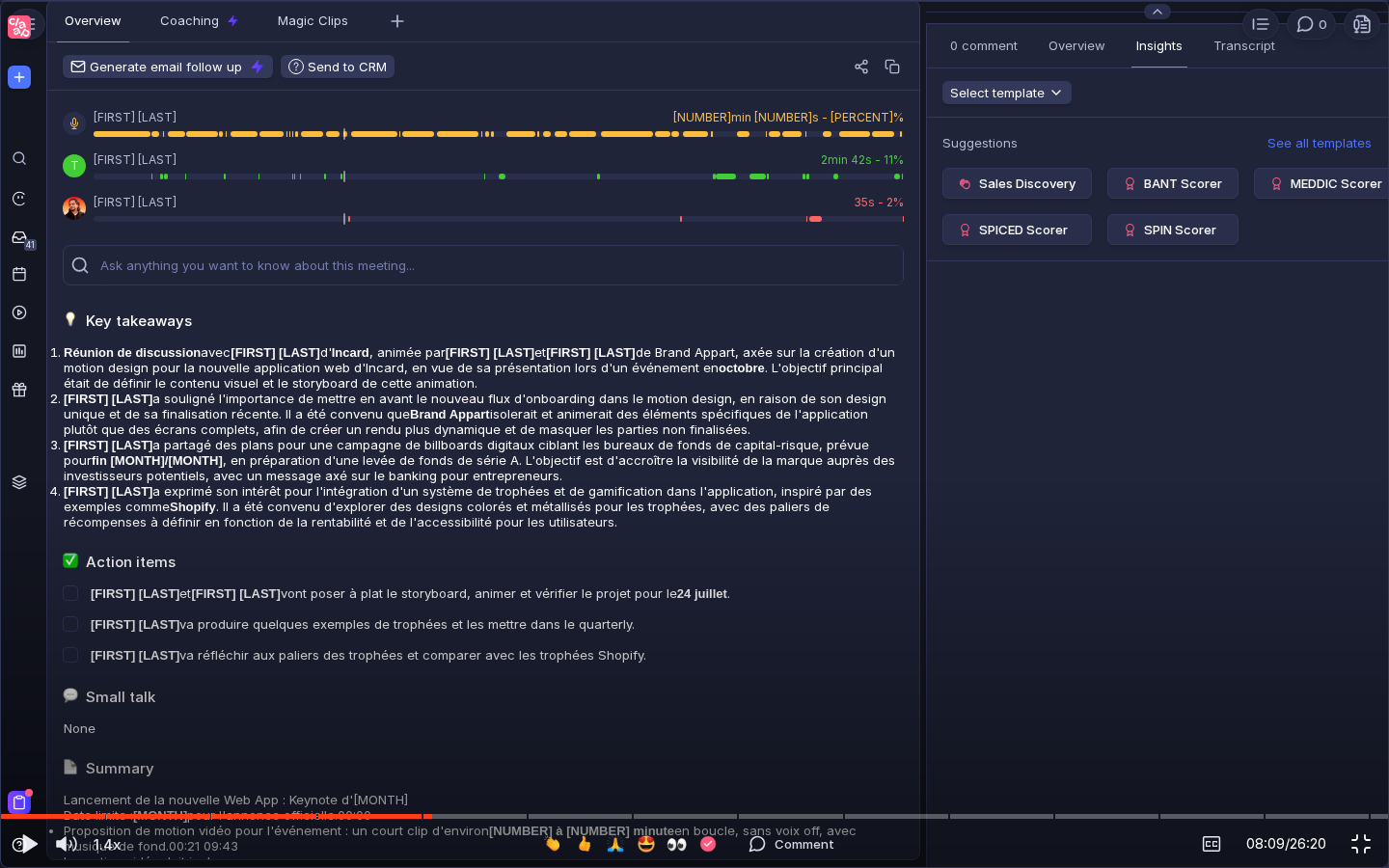 click at bounding box center [1361, 844] 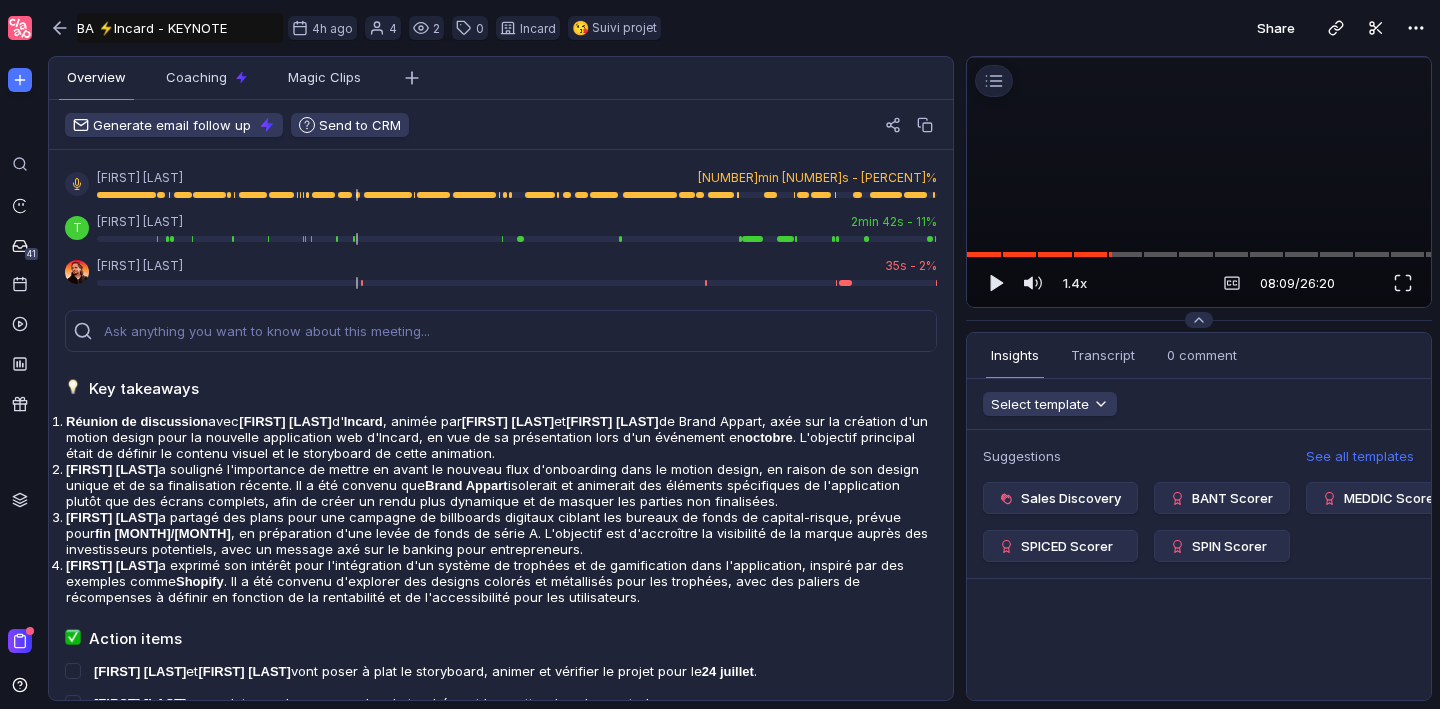 click at bounding box center (1199, 57) 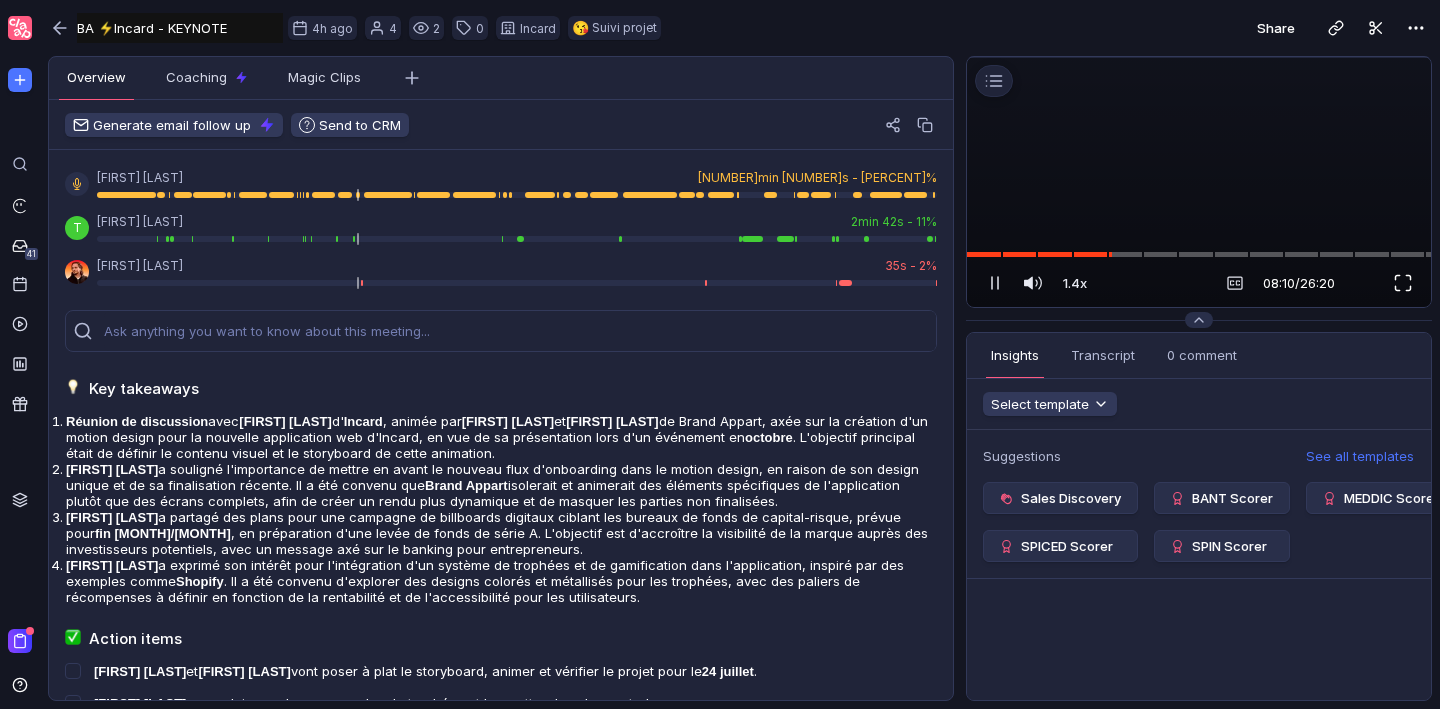 click at bounding box center (1403, 283) 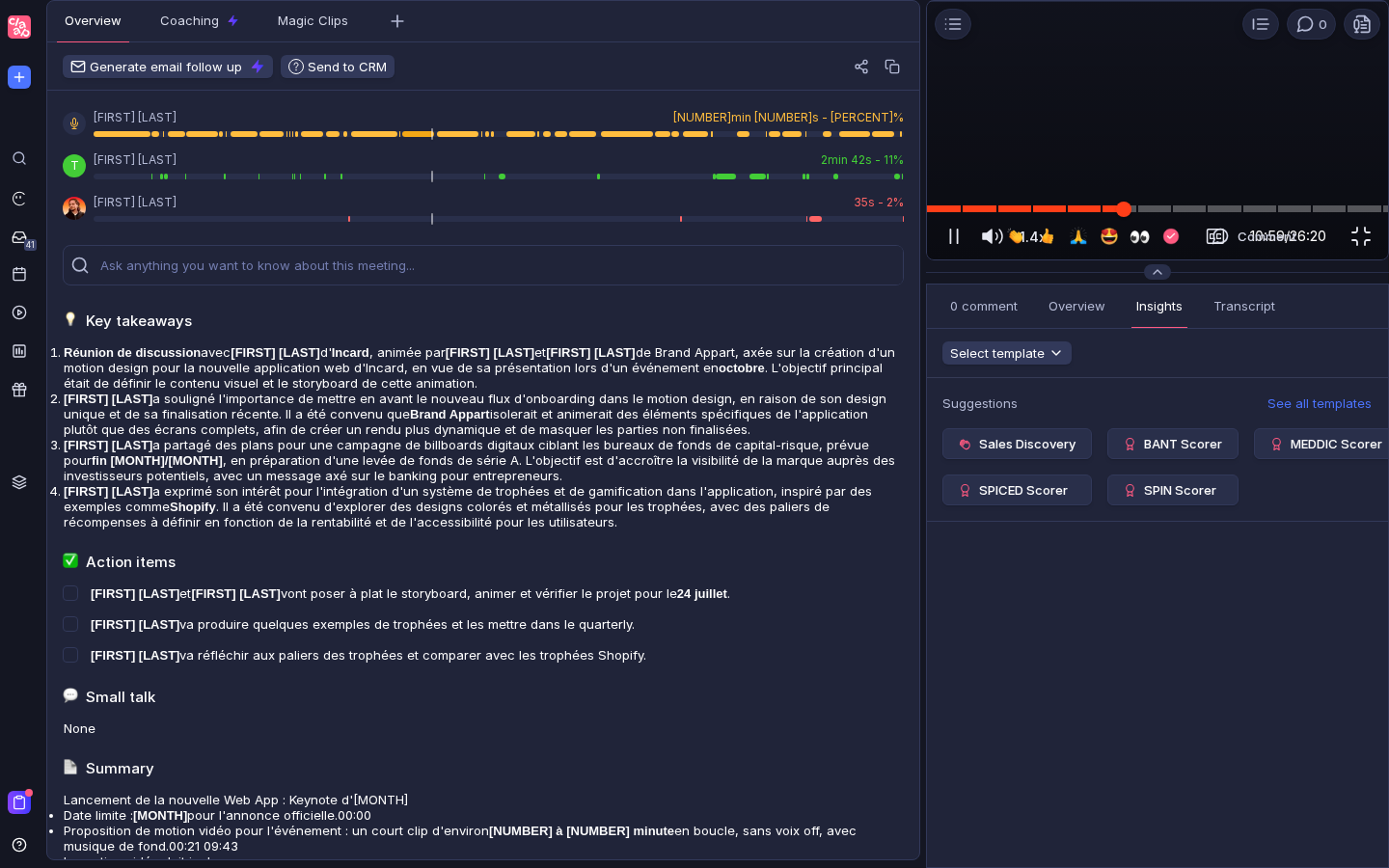 click at bounding box center (1158, 208) 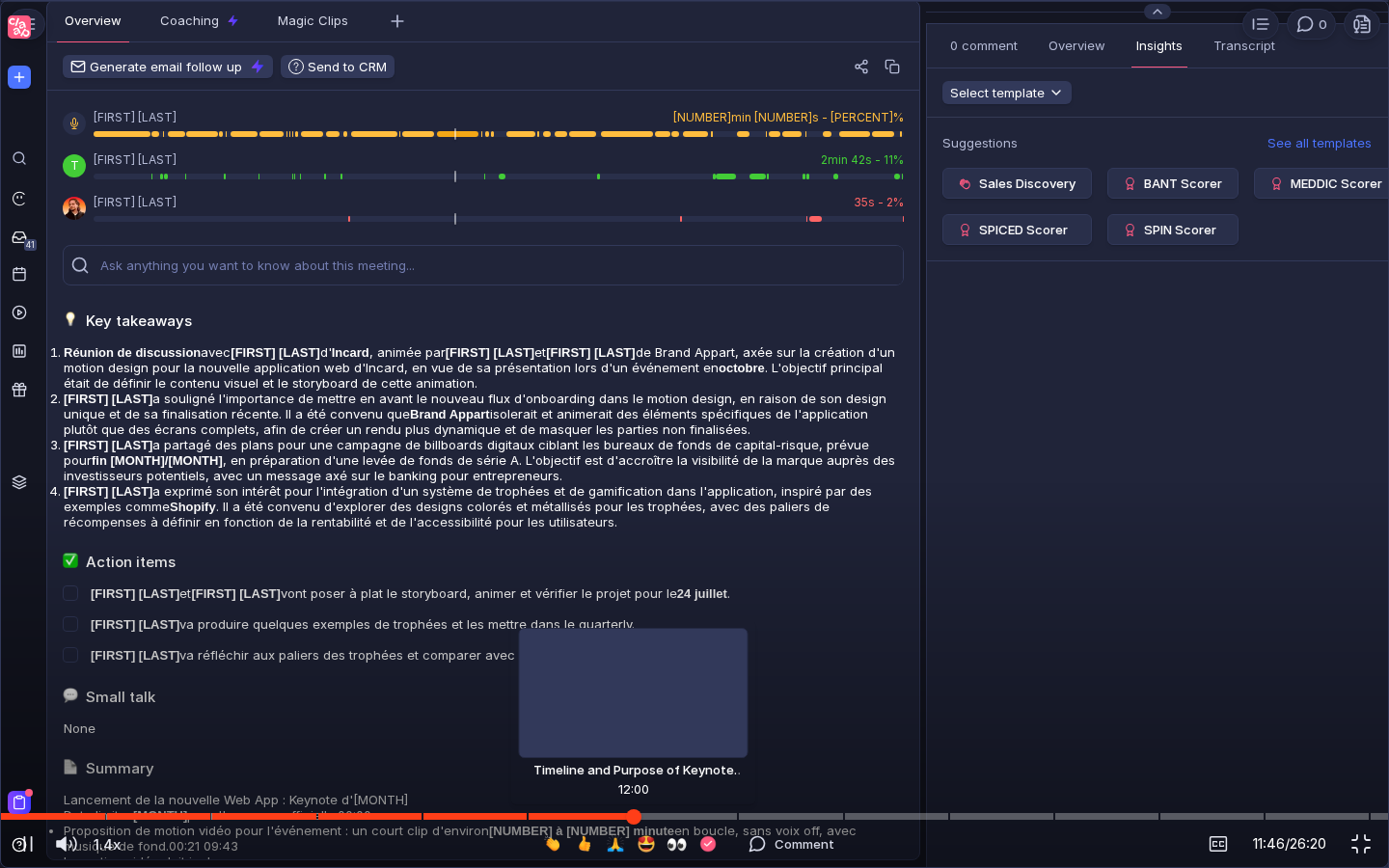 click at bounding box center [694, 816] 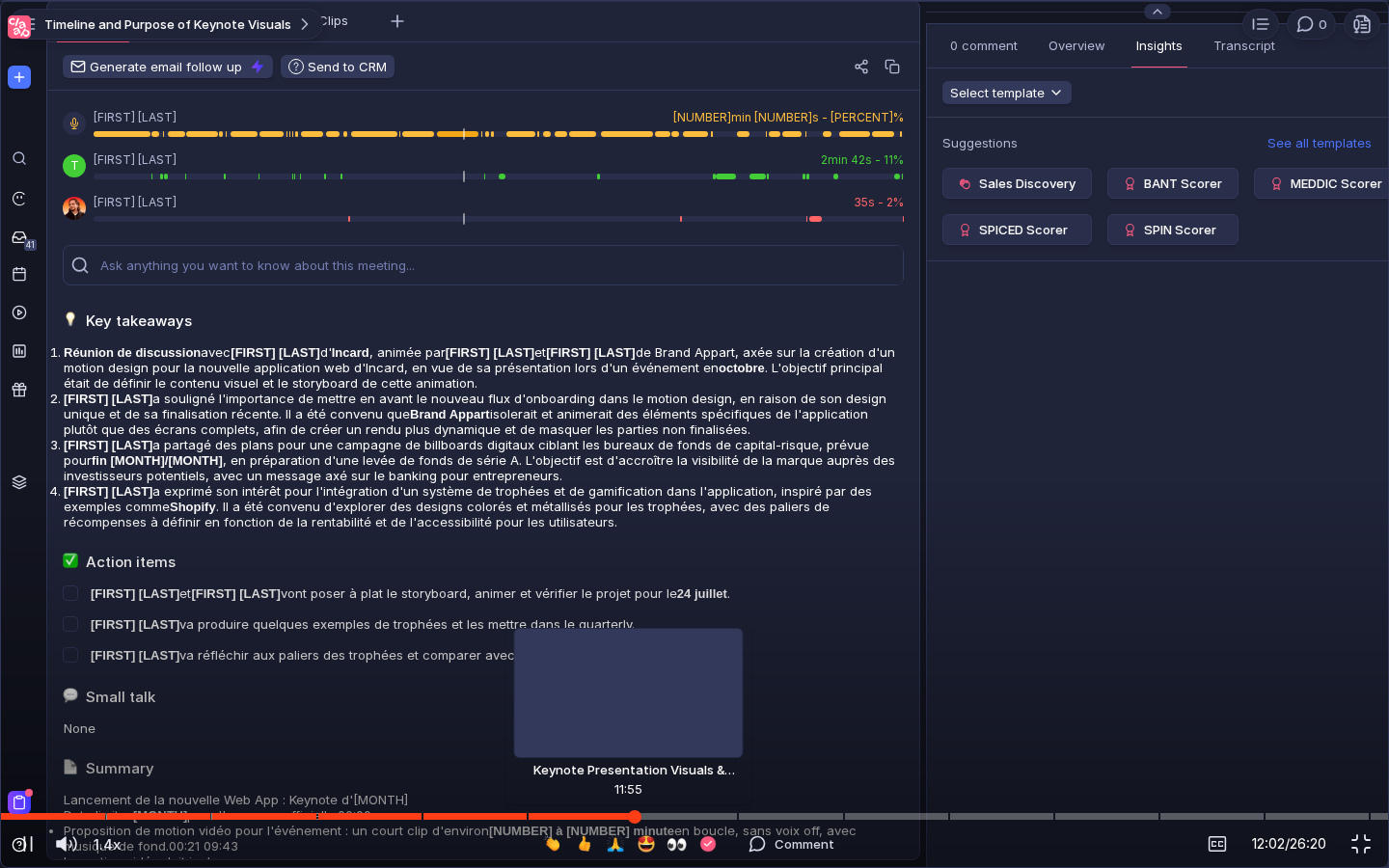 click at bounding box center [635, 817] 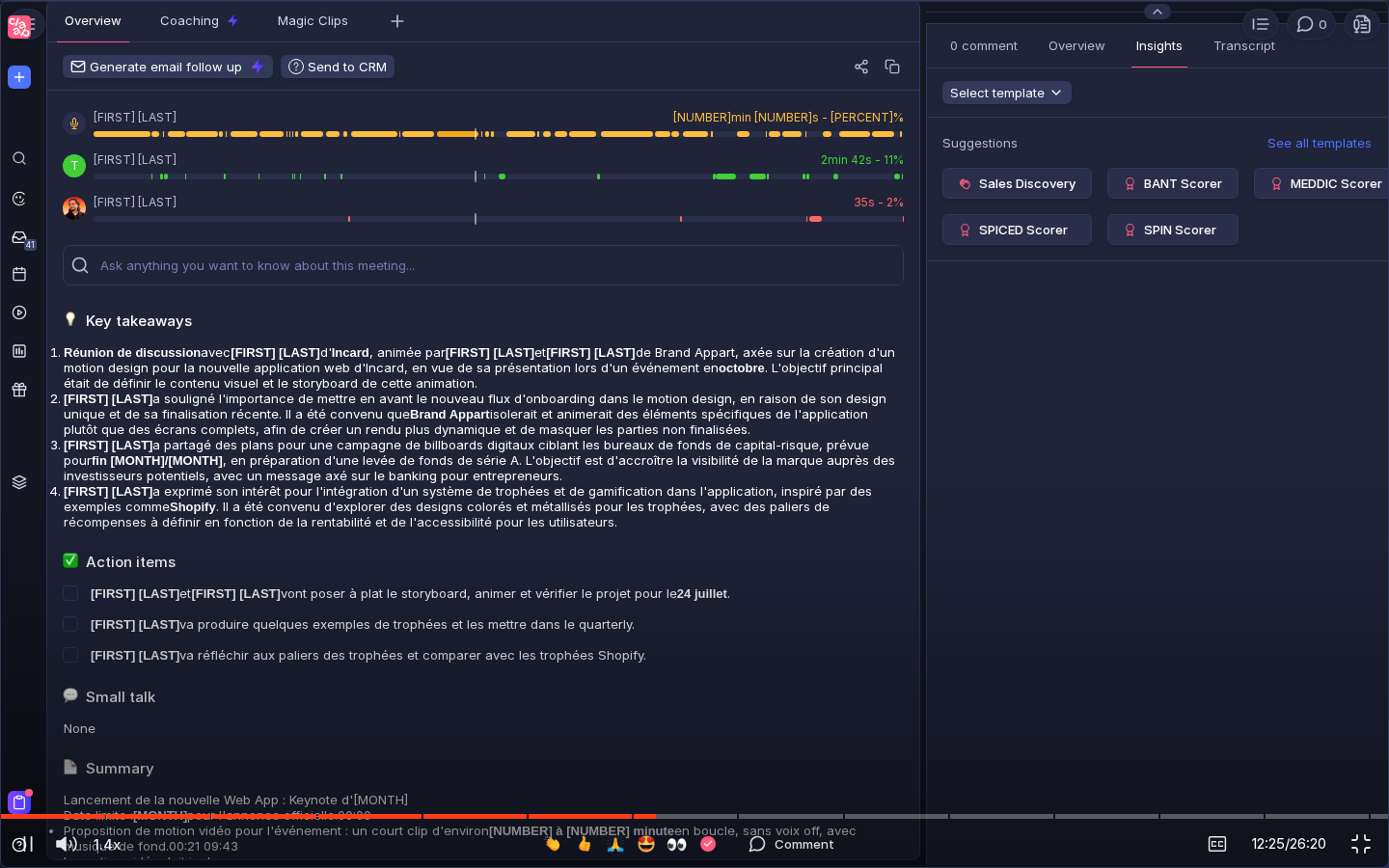 click at bounding box center [694, 44] 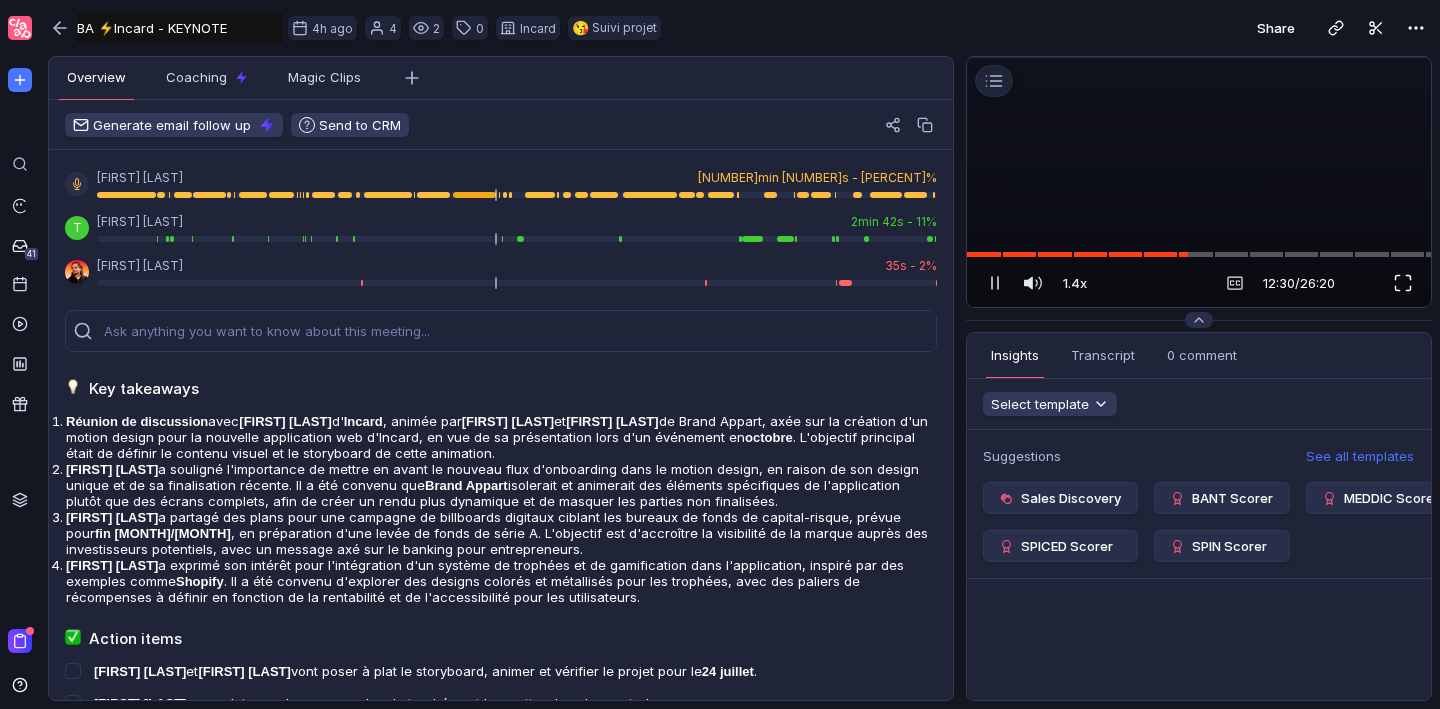 click at bounding box center (1403, 283) 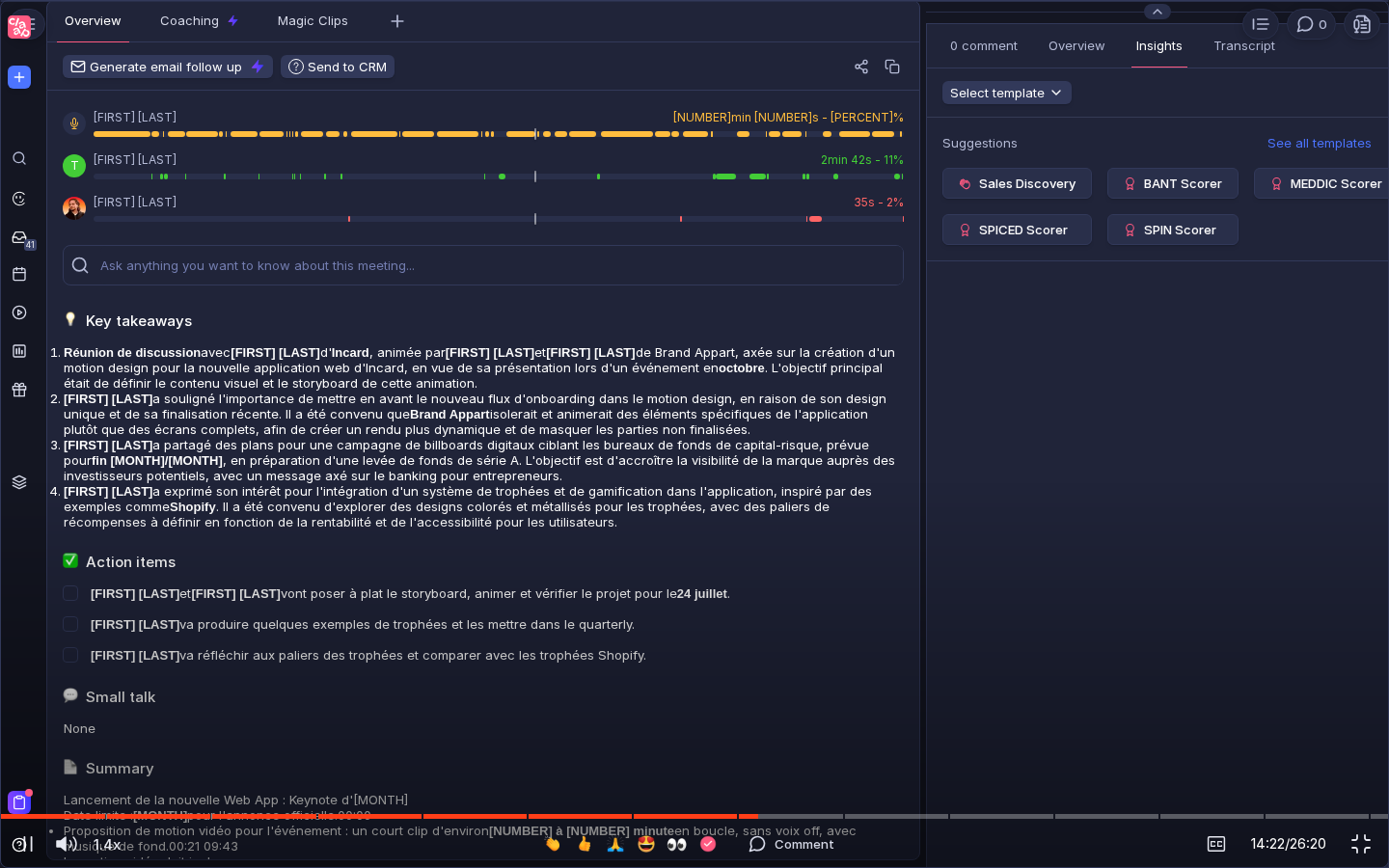 click at bounding box center [694, 44] 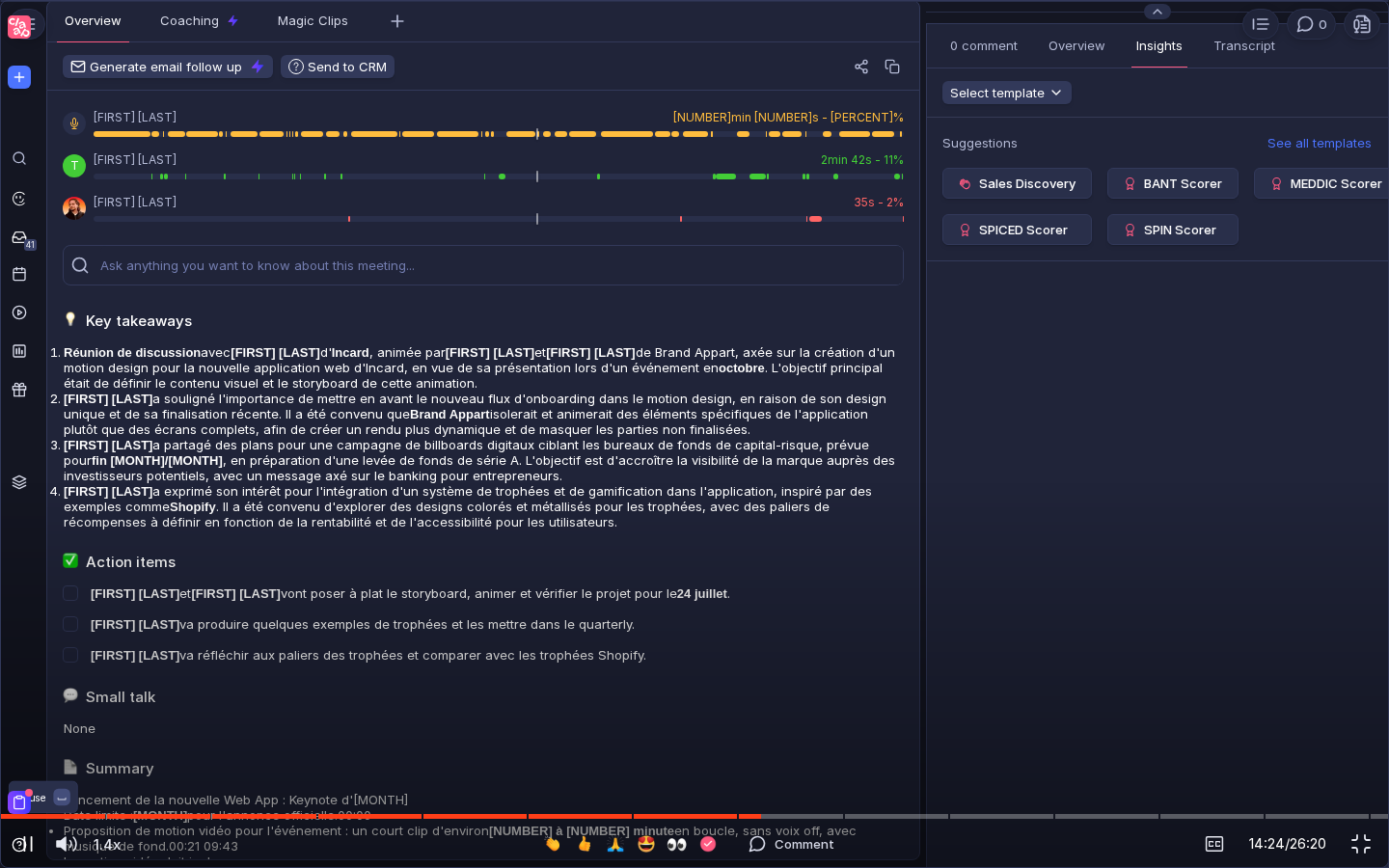click at bounding box center (28, 844) 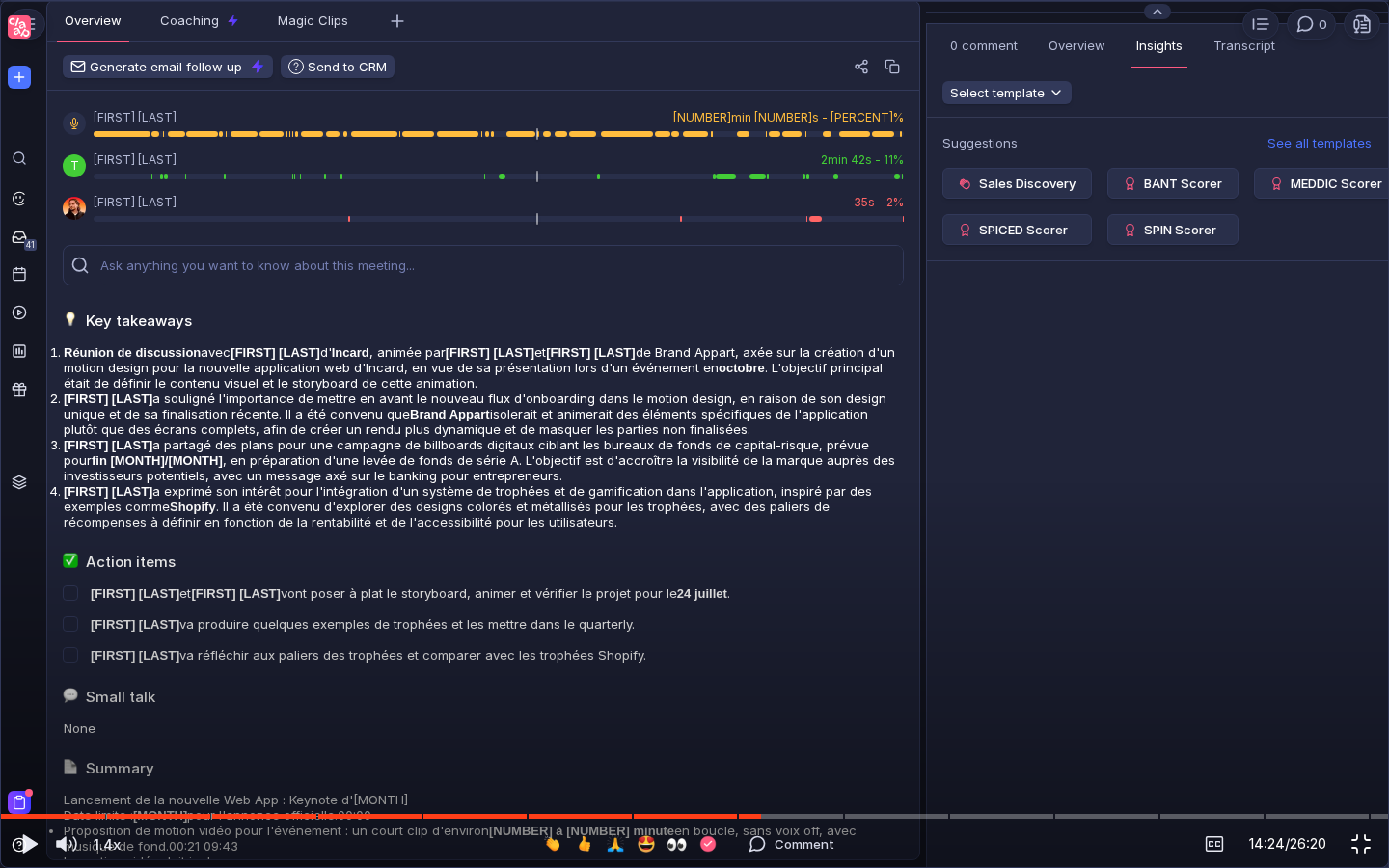click at bounding box center [1361, 844] 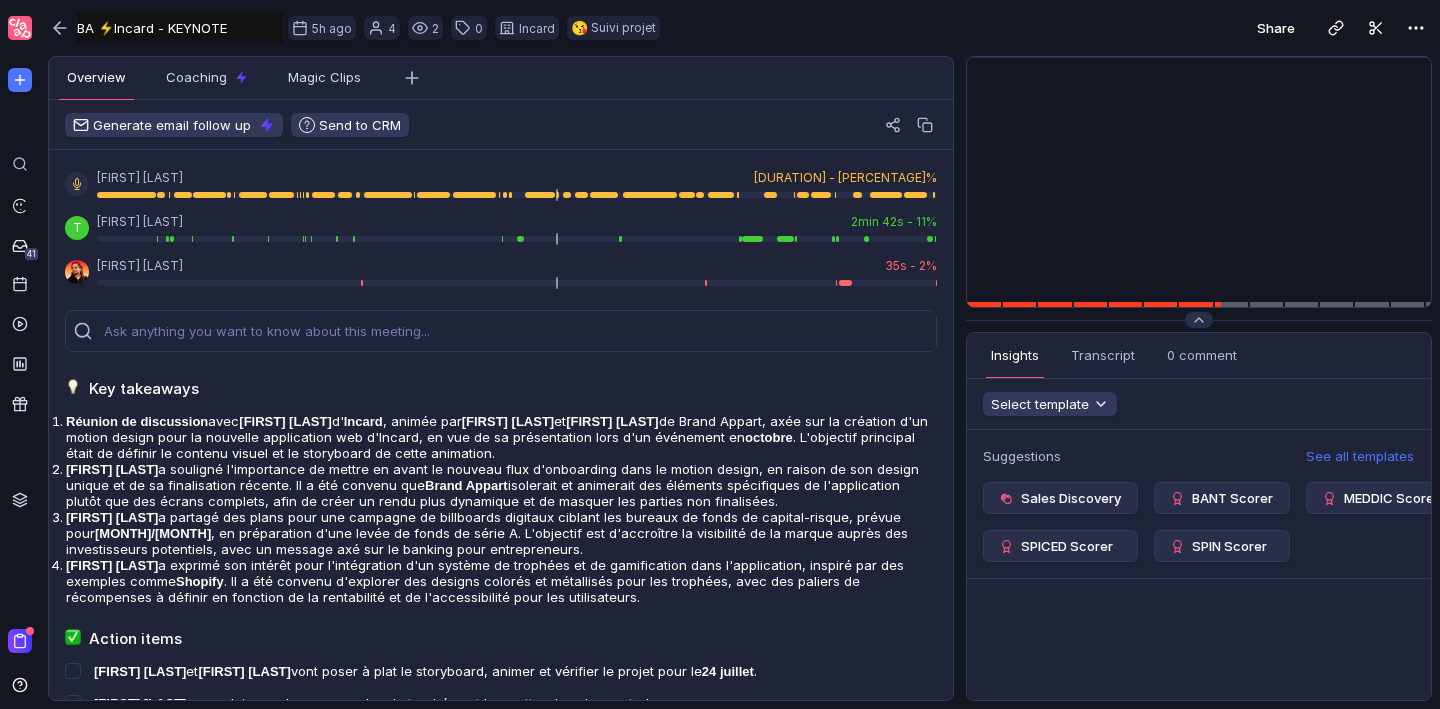 scroll, scrollTop: 0, scrollLeft: 0, axis: both 